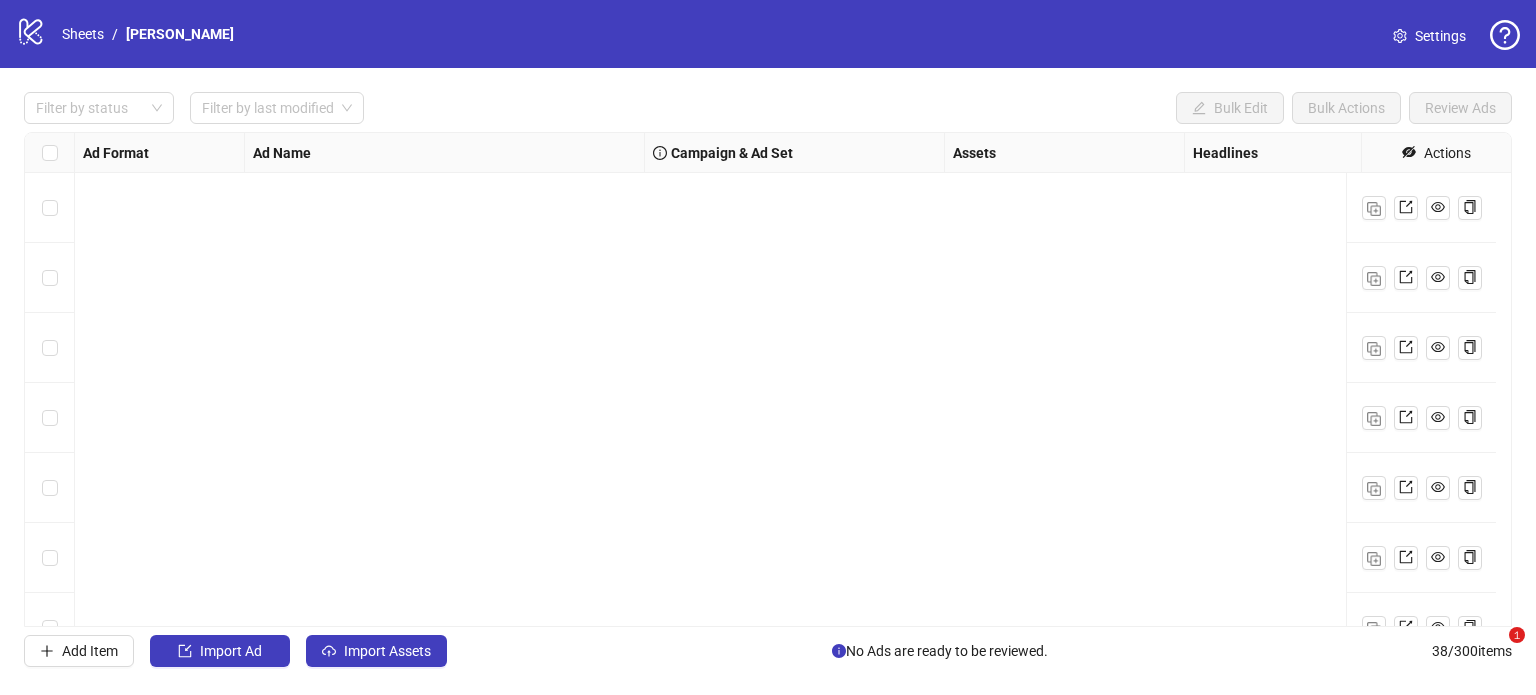 scroll, scrollTop: 0, scrollLeft: 0, axis: both 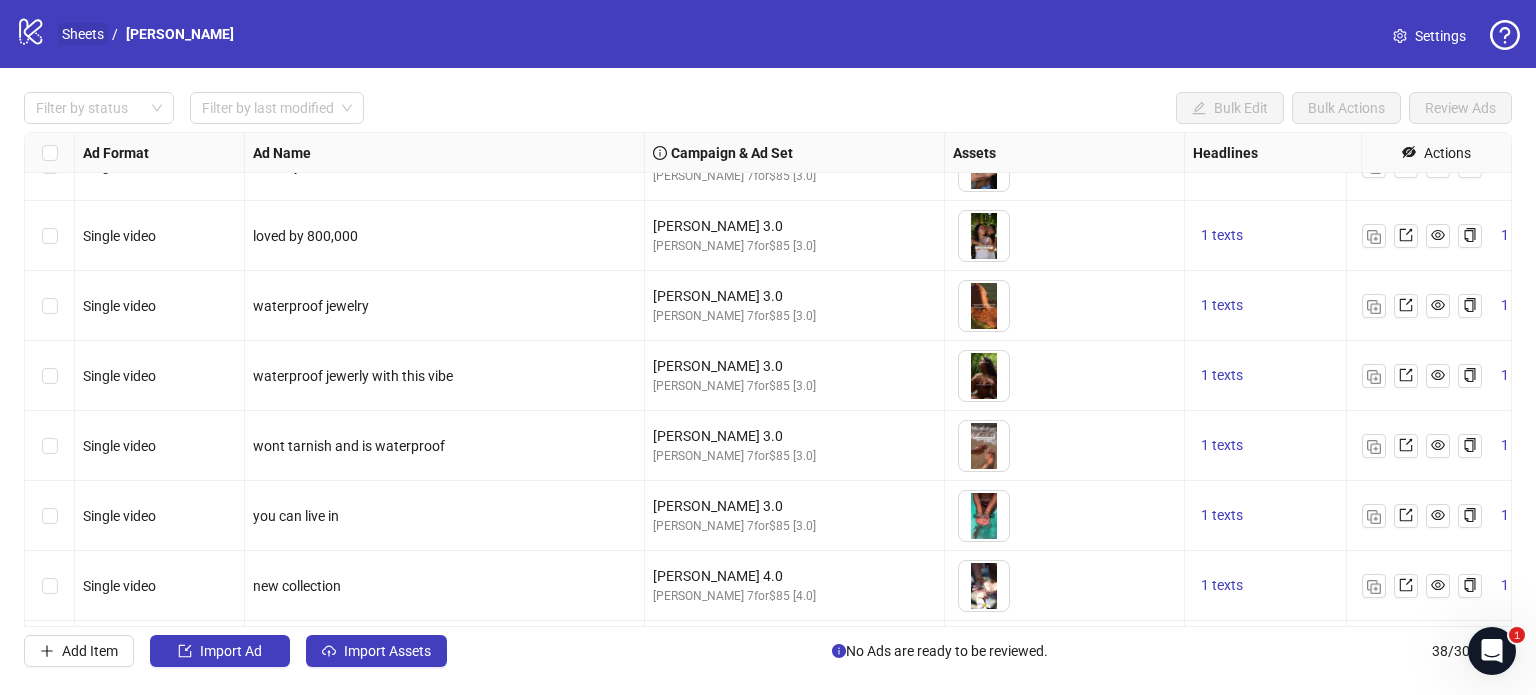 click on "Sheets" at bounding box center [83, 34] 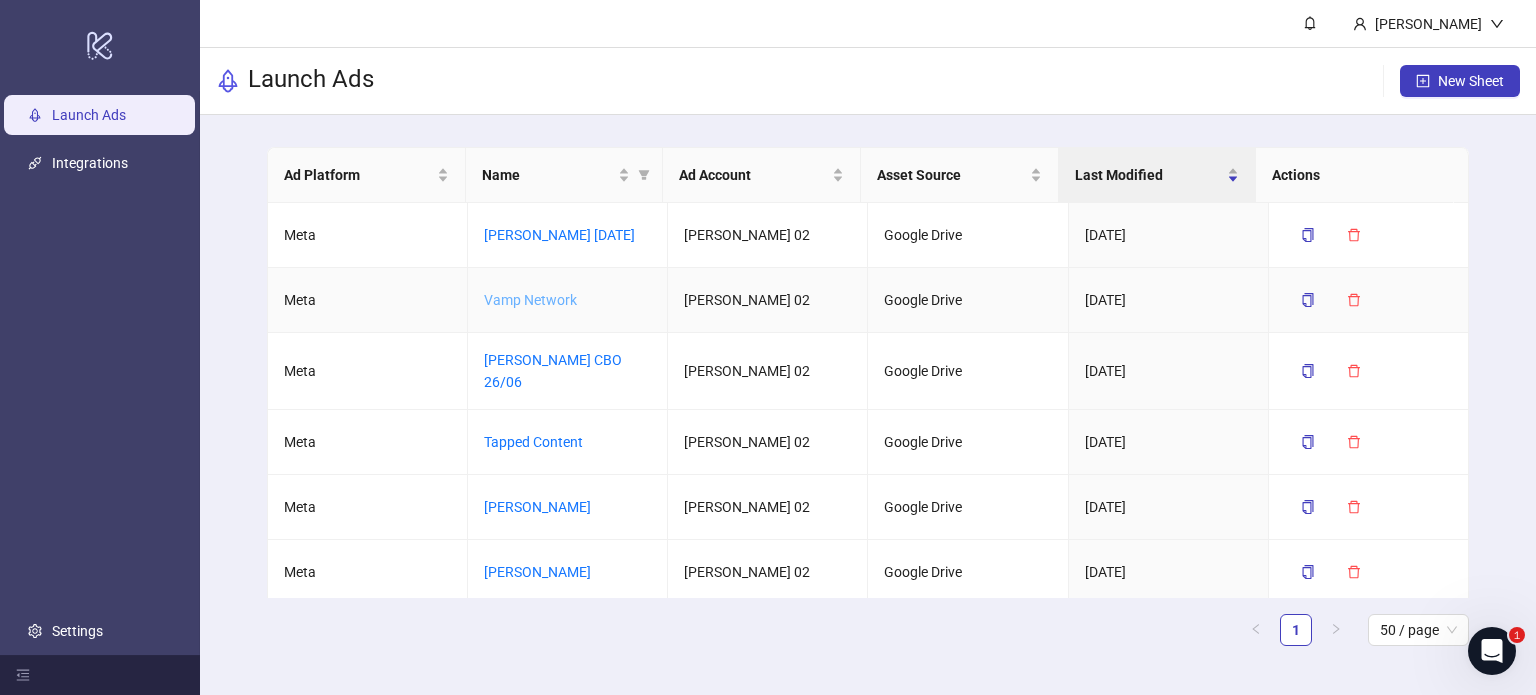 click on "Vamp Network" at bounding box center (530, 300) 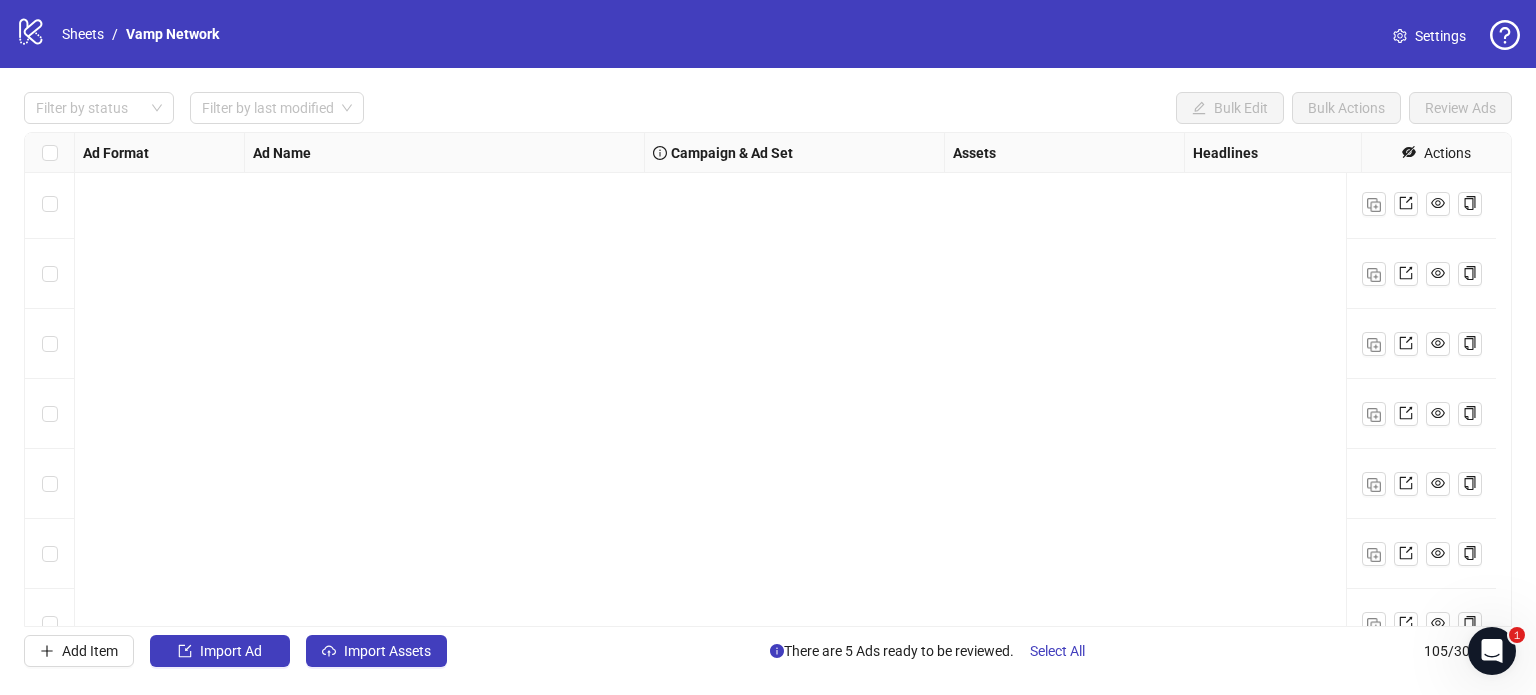 scroll, scrollTop: 5200, scrollLeft: 0, axis: vertical 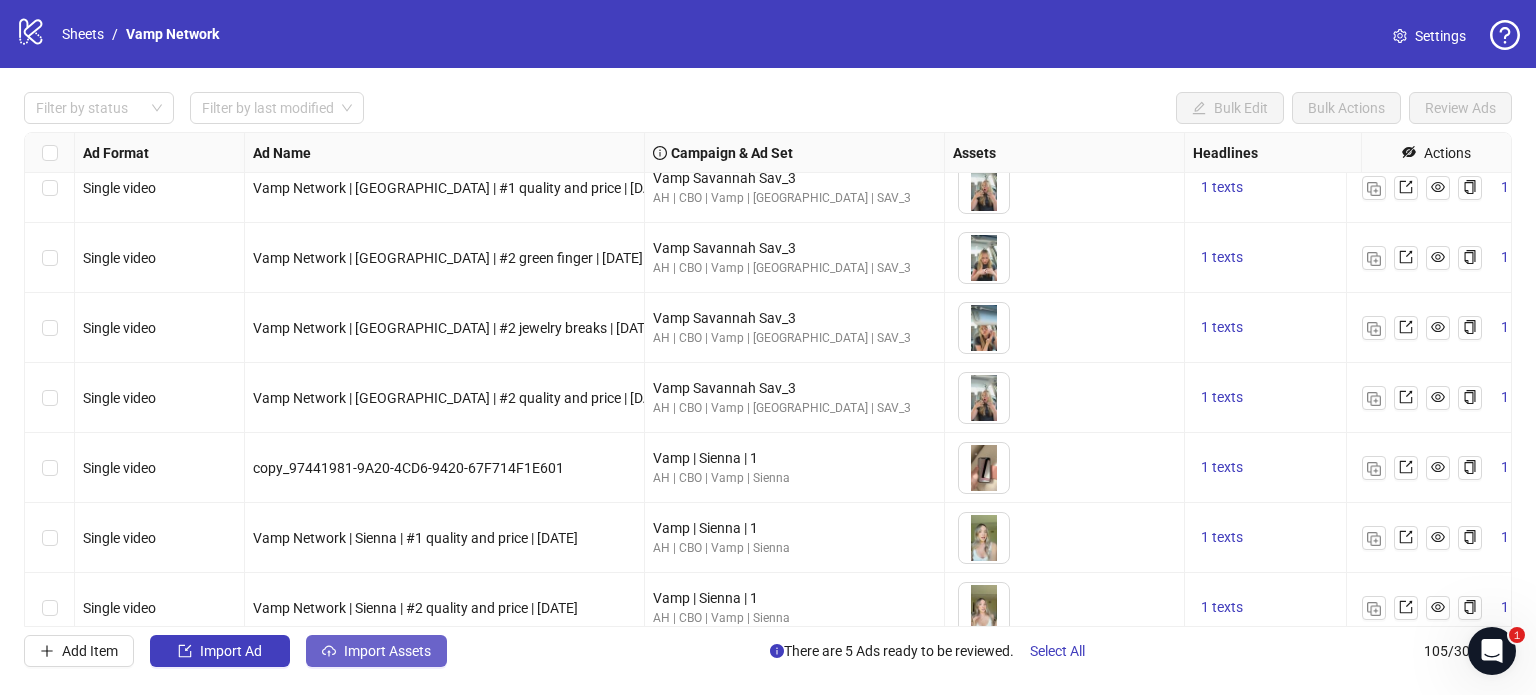 click on "Import Assets" at bounding box center [387, 651] 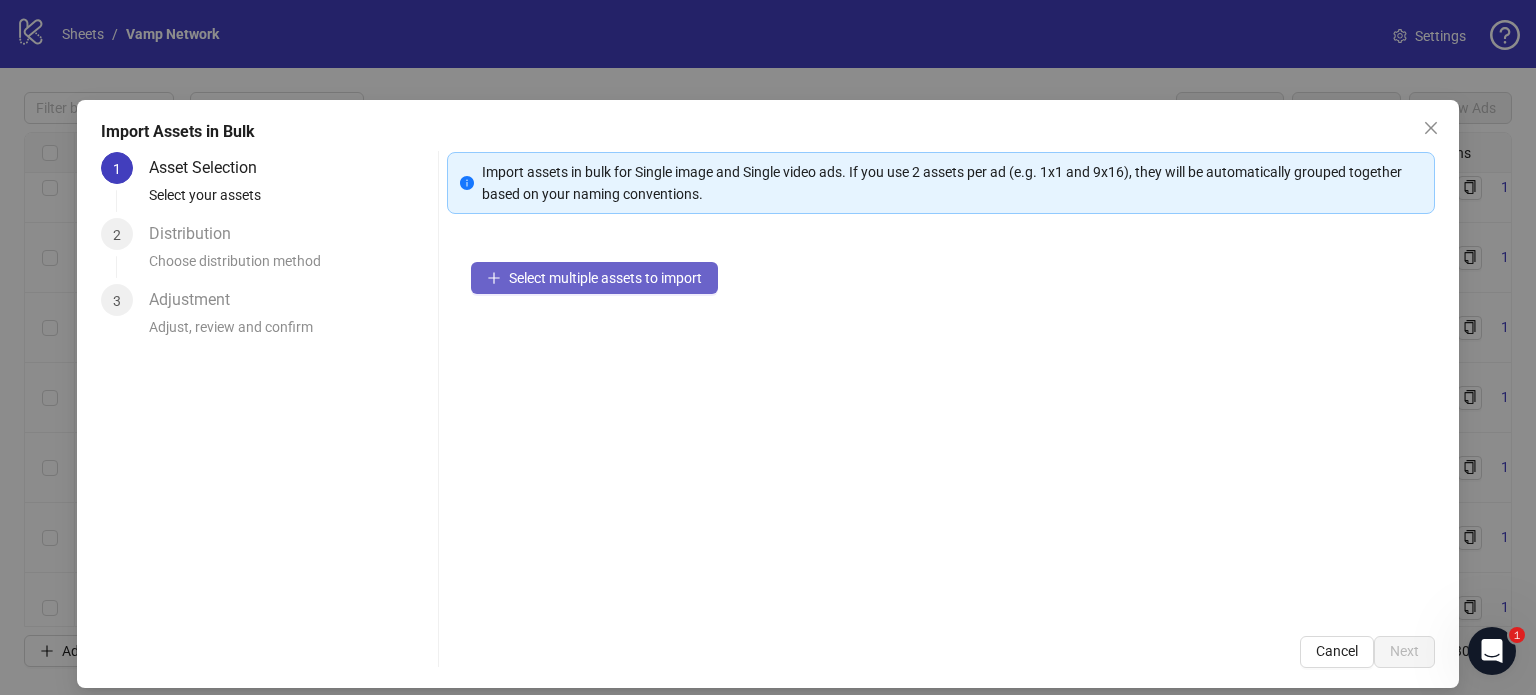 click on "Select multiple assets to import" at bounding box center [605, 278] 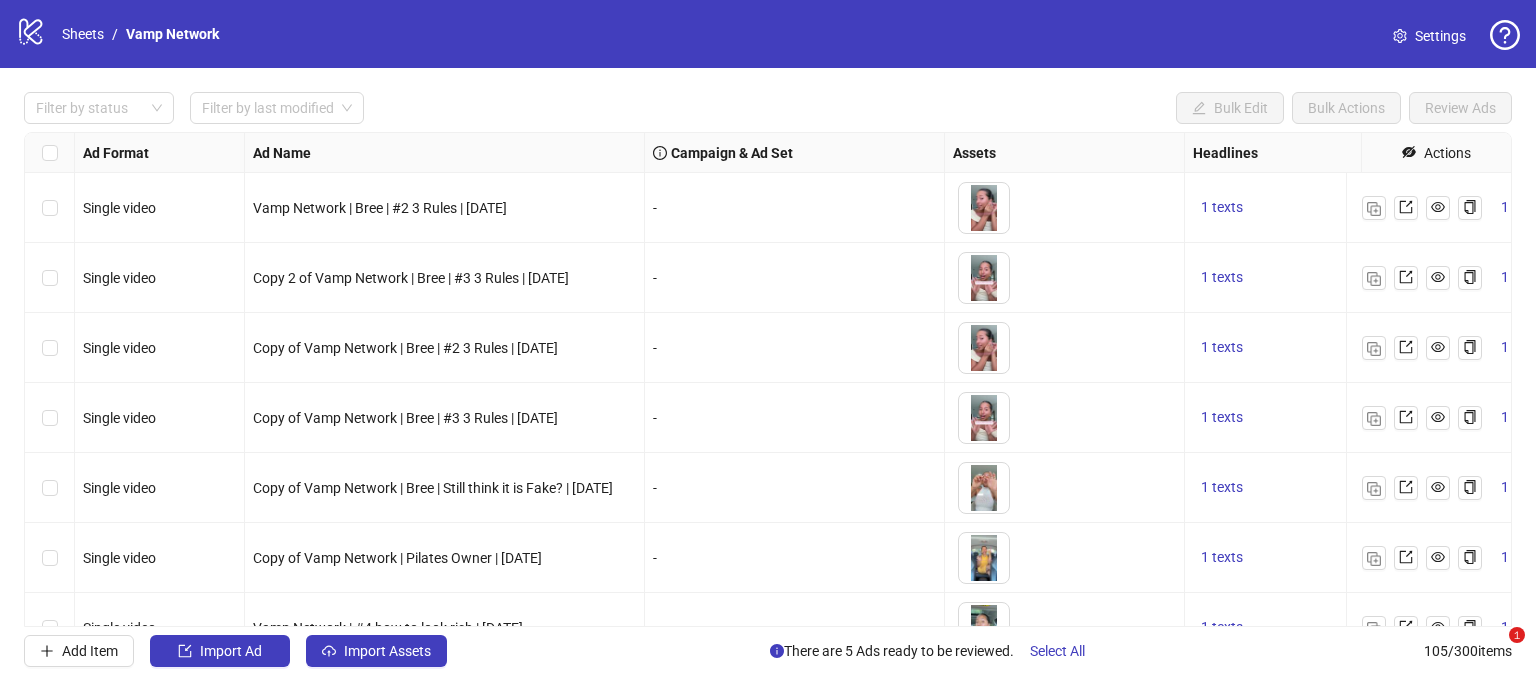 scroll, scrollTop: 0, scrollLeft: 0, axis: both 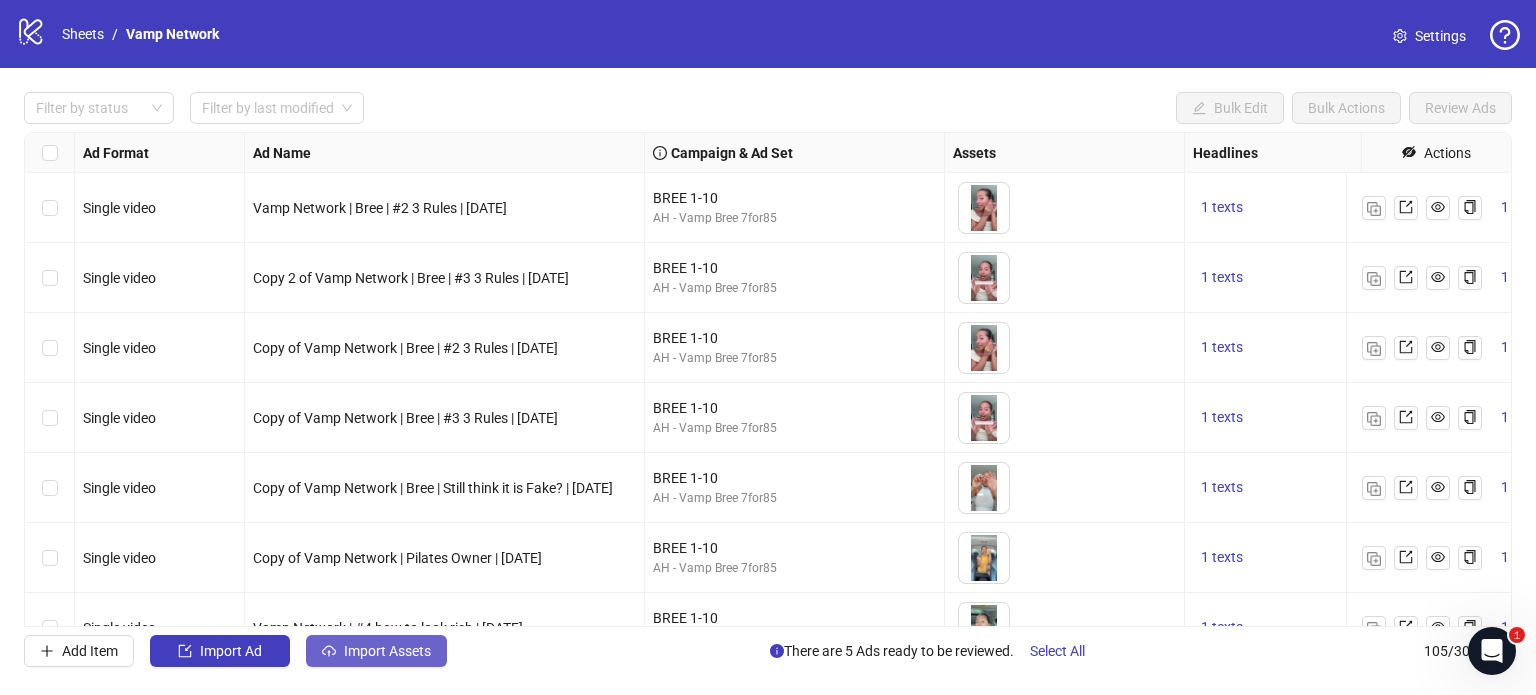 click on "Import Assets" at bounding box center [387, 651] 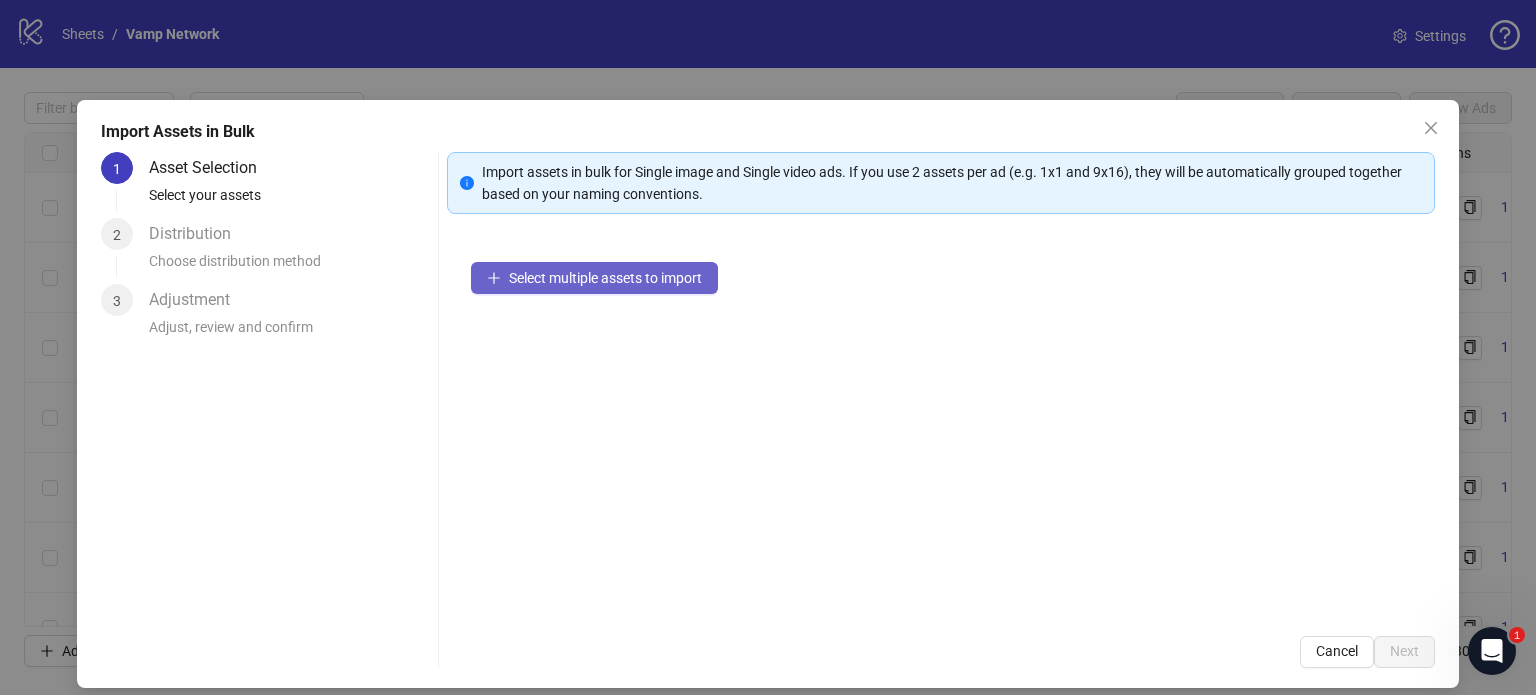 click on "Select multiple assets to import" at bounding box center [605, 278] 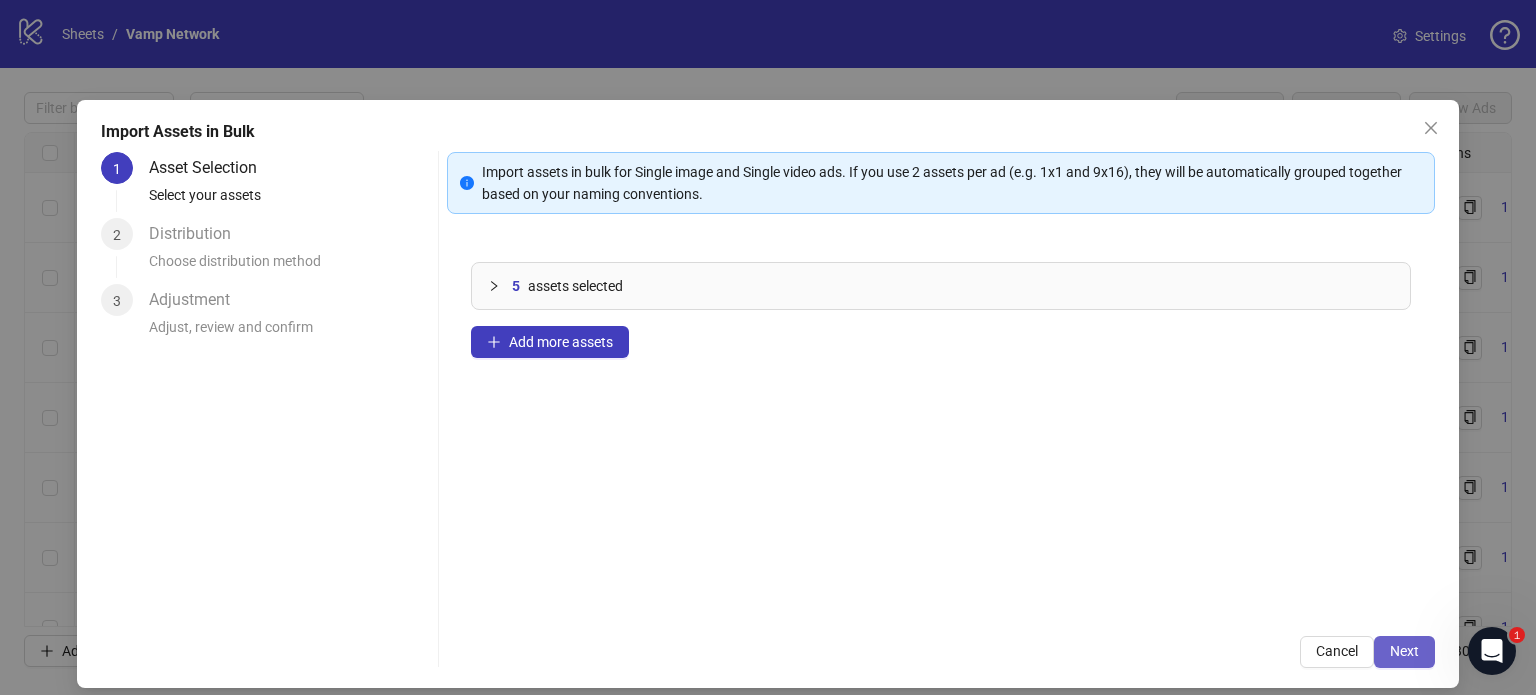 click on "Next" at bounding box center [1404, 651] 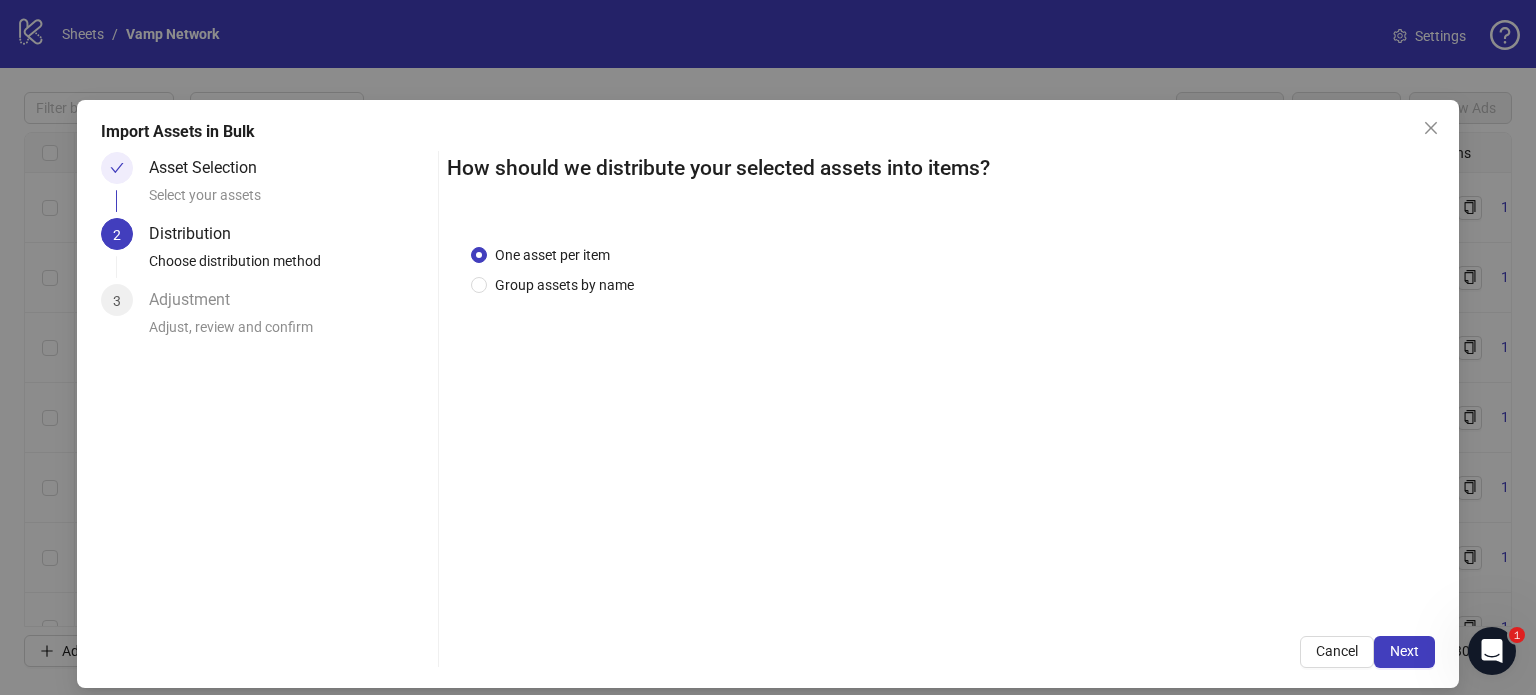 click on "Next" at bounding box center [1404, 651] 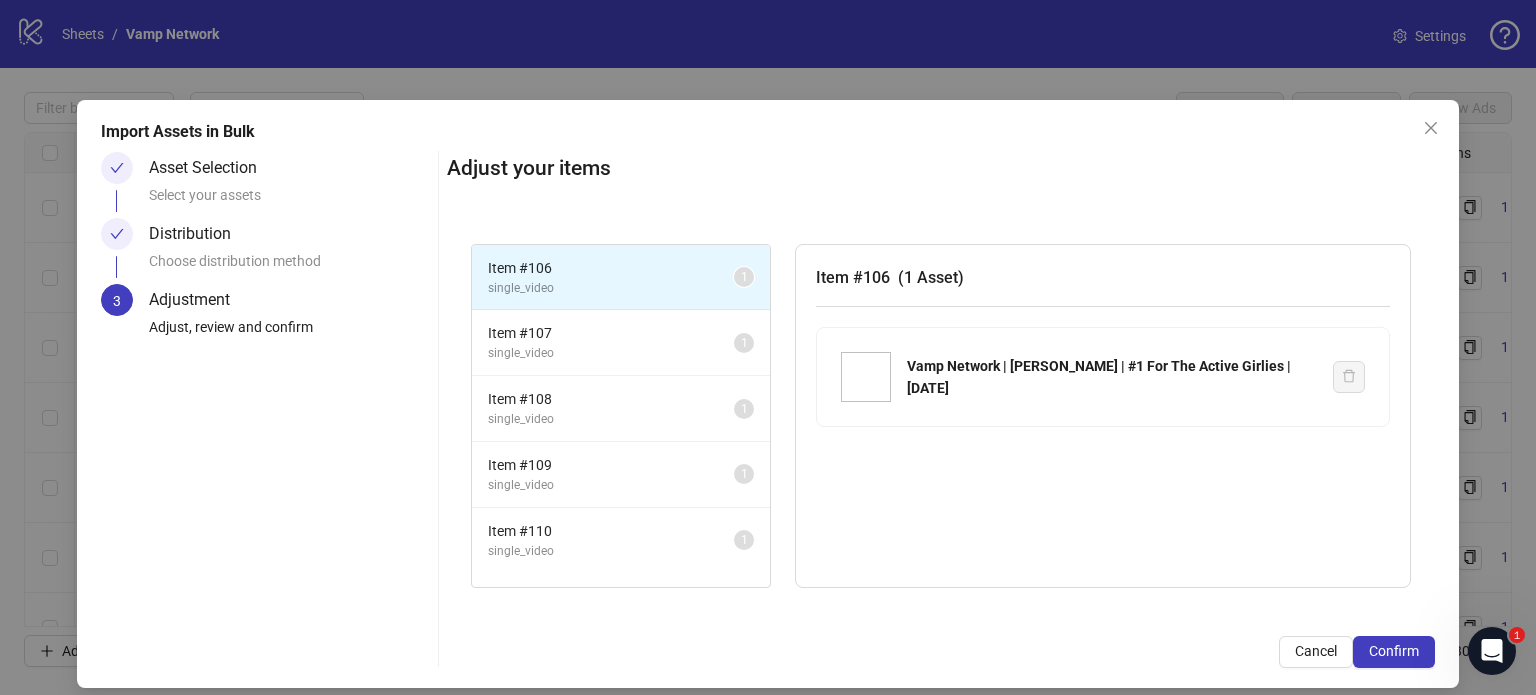 click on "Confirm" at bounding box center [1394, 651] 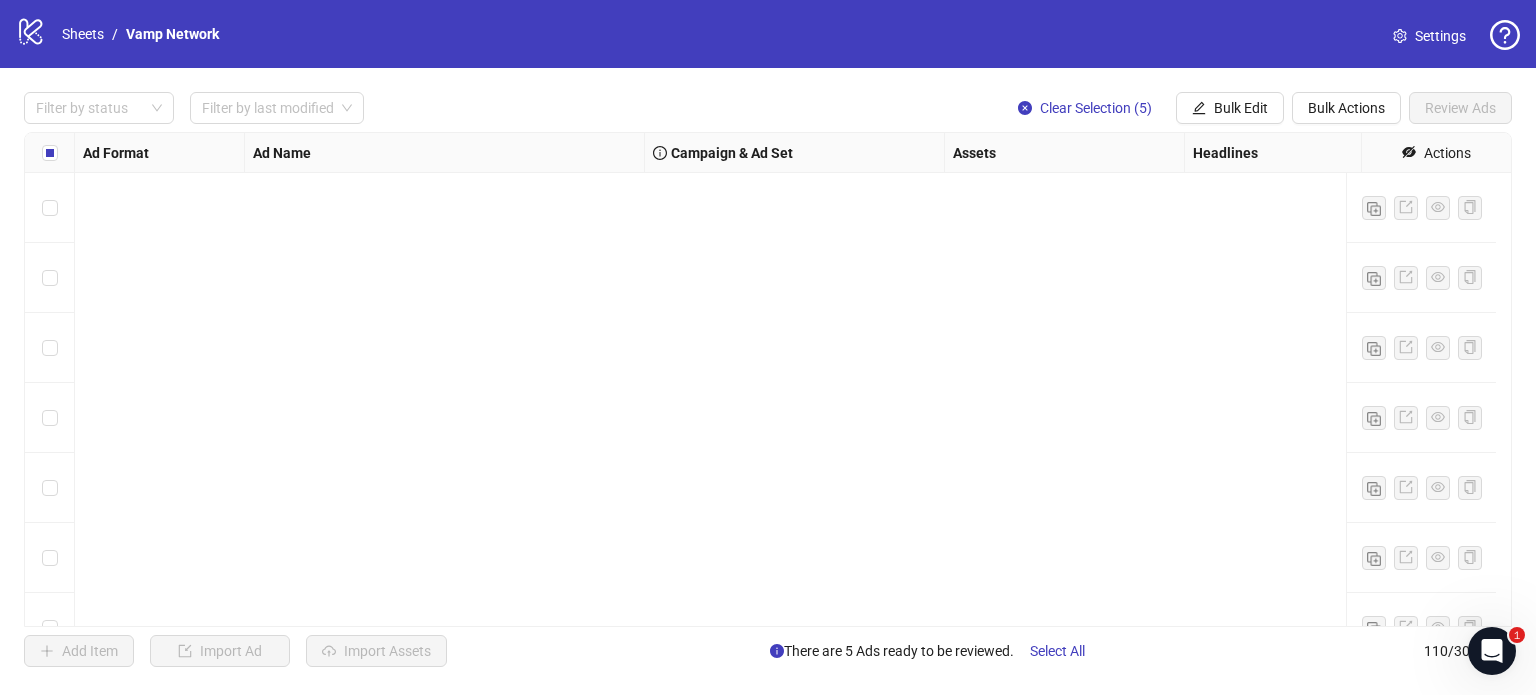 scroll, scrollTop: 7261, scrollLeft: 0, axis: vertical 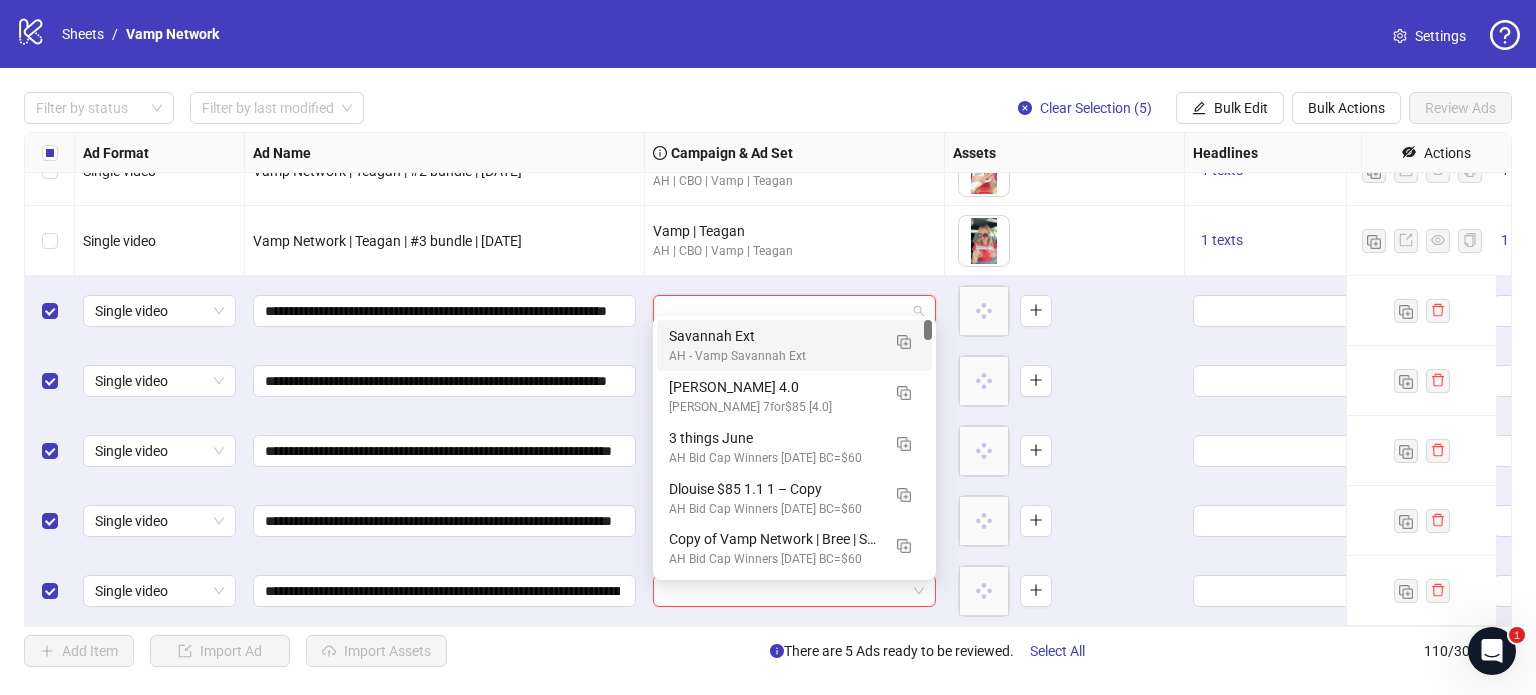 click at bounding box center [785, 311] 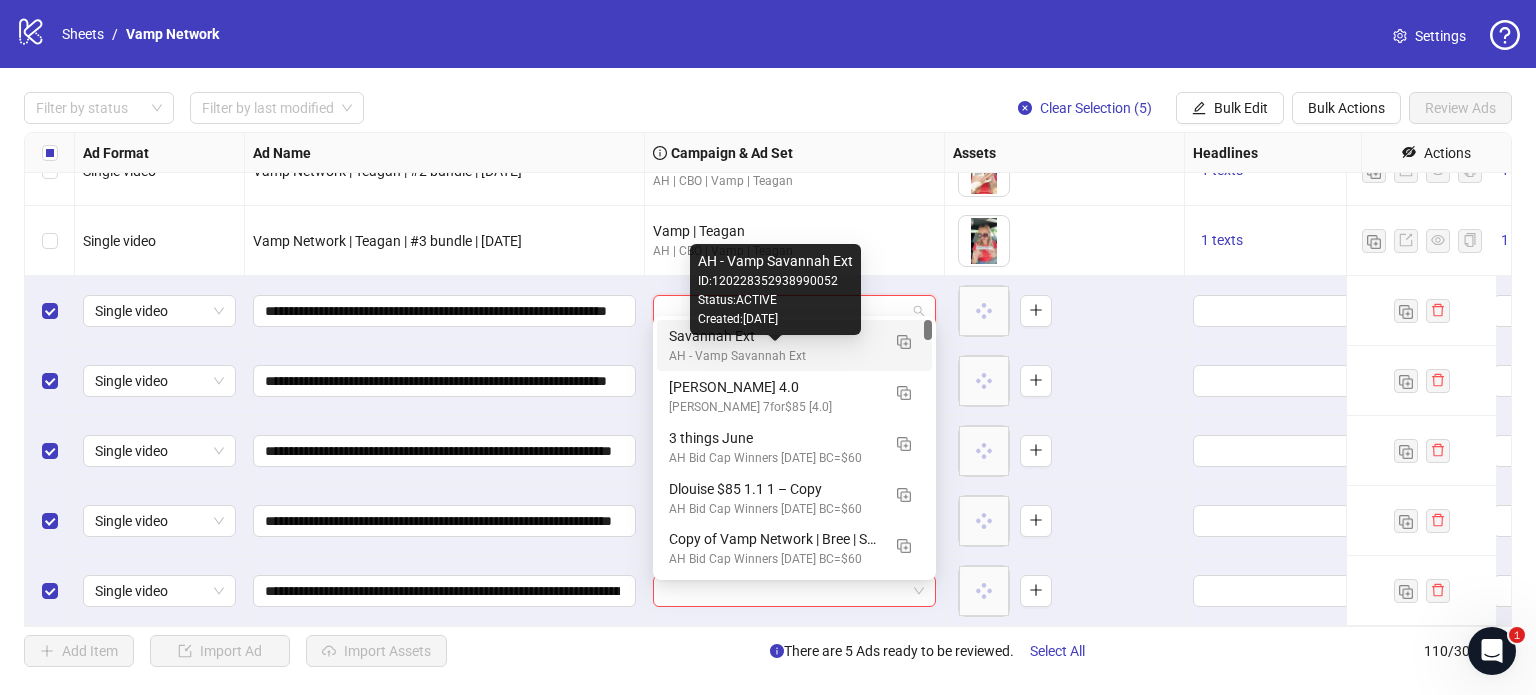 click on "AH - Vamp Savannah Ext" at bounding box center (774, 356) 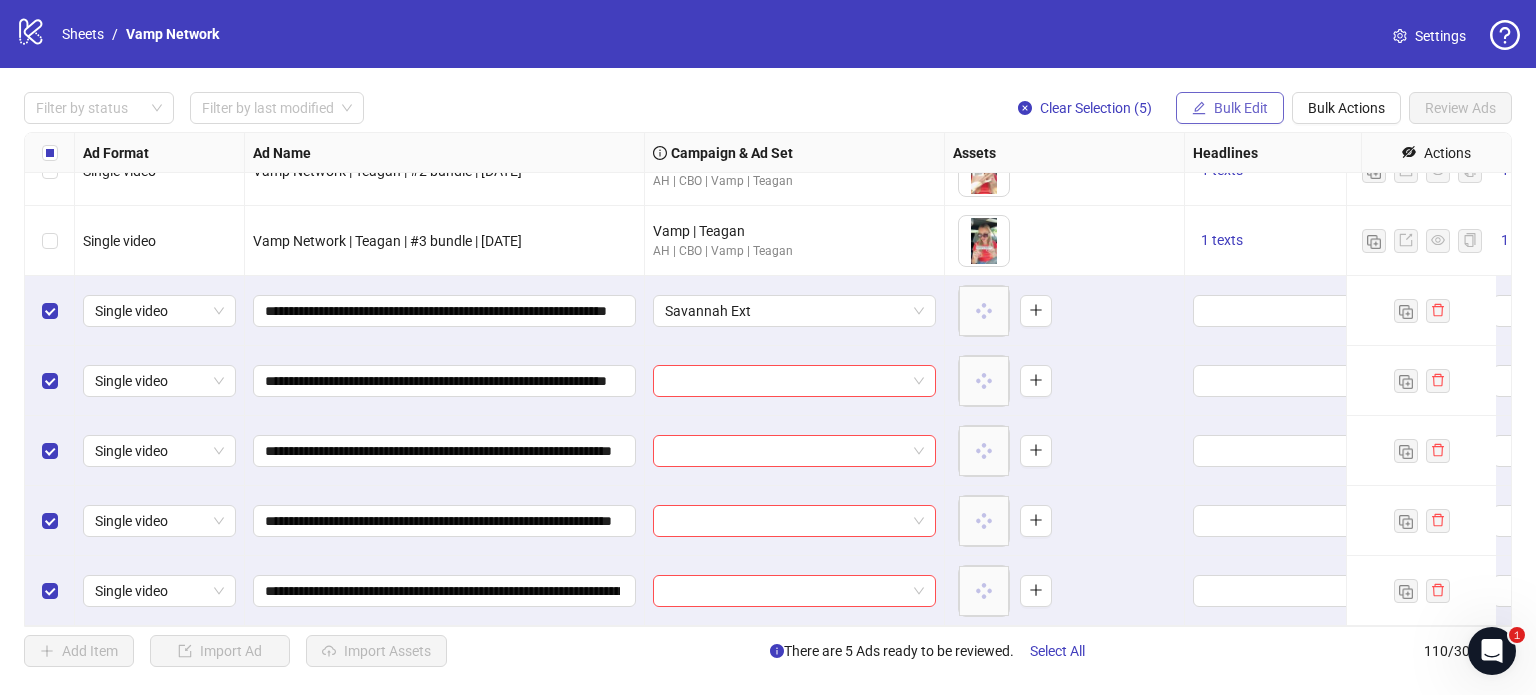 click on "Bulk Edit" at bounding box center [1241, 108] 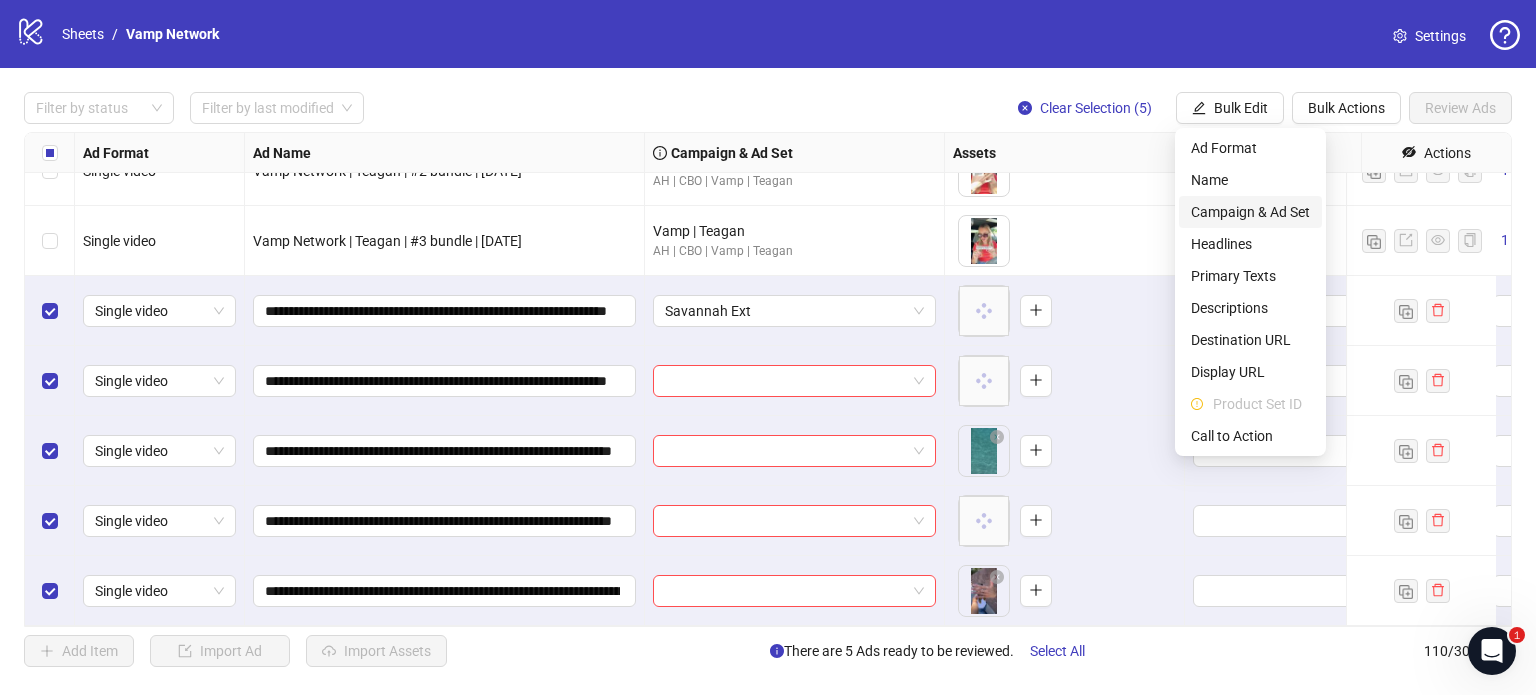 click on "Campaign & Ad Set" at bounding box center [1250, 212] 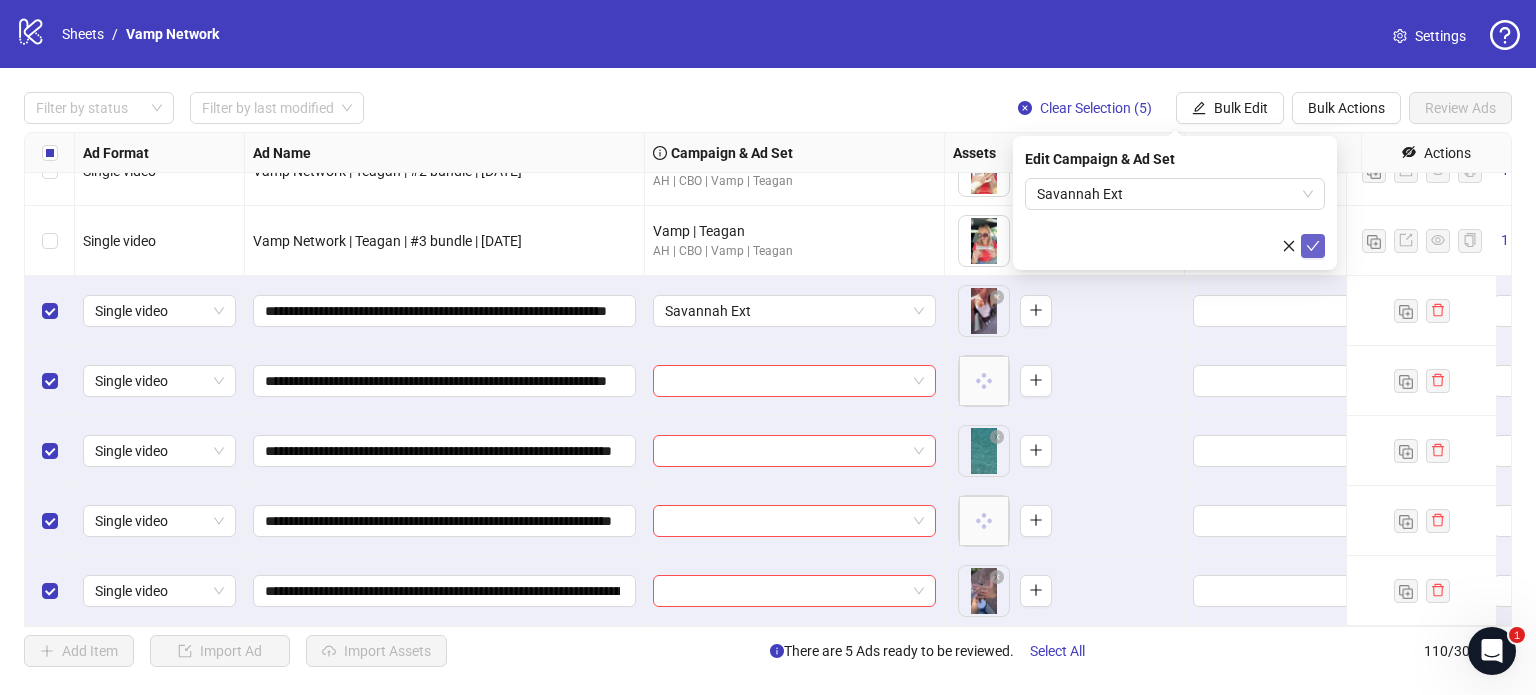 click at bounding box center [1313, 246] 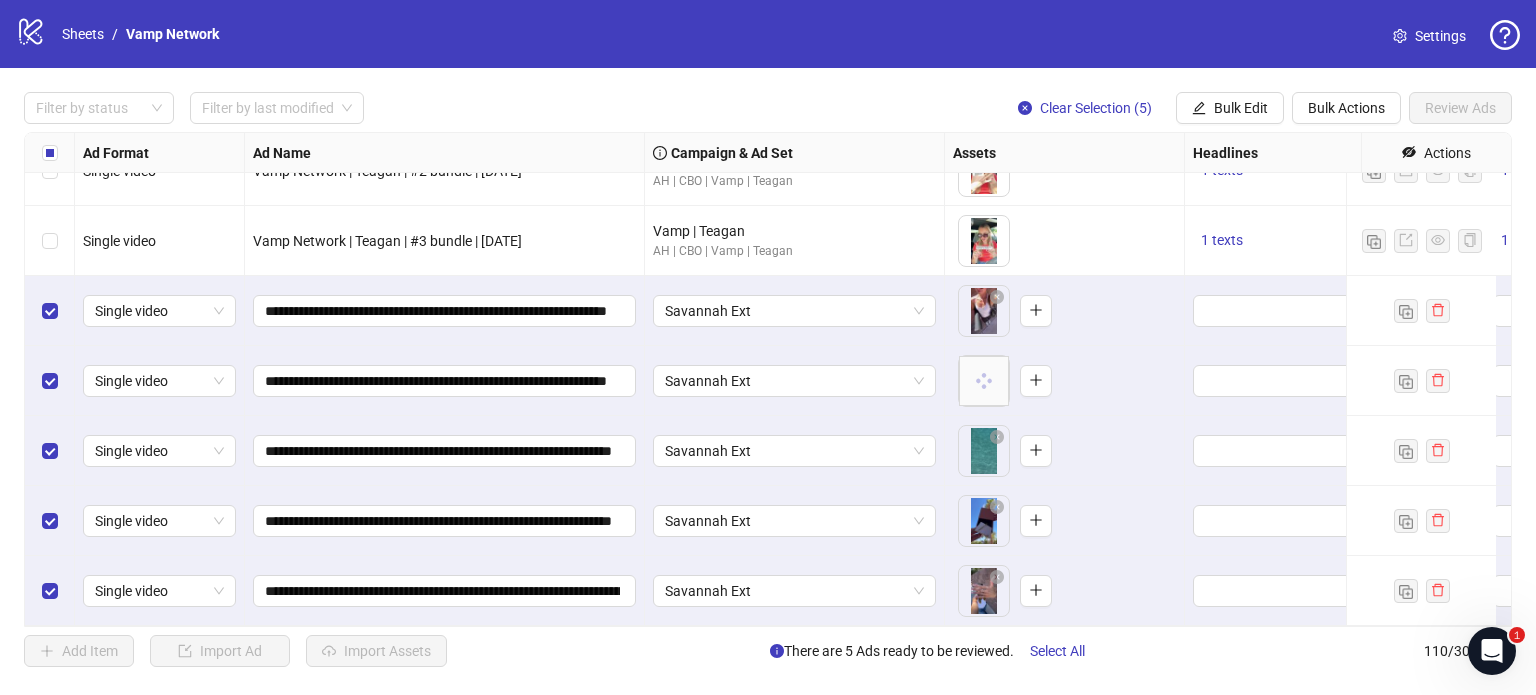 scroll, scrollTop: 7261, scrollLeft: 200, axis: both 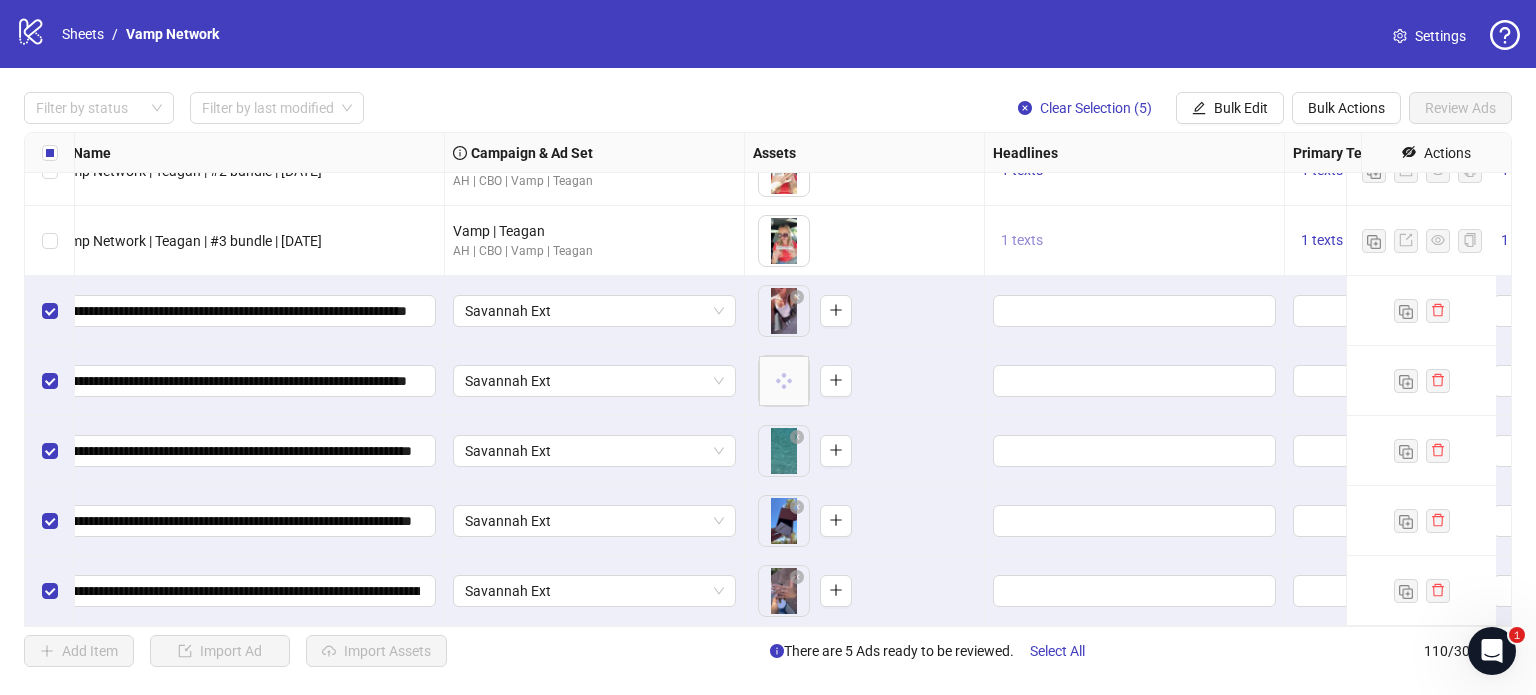 click on "1 texts" at bounding box center (1022, 240) 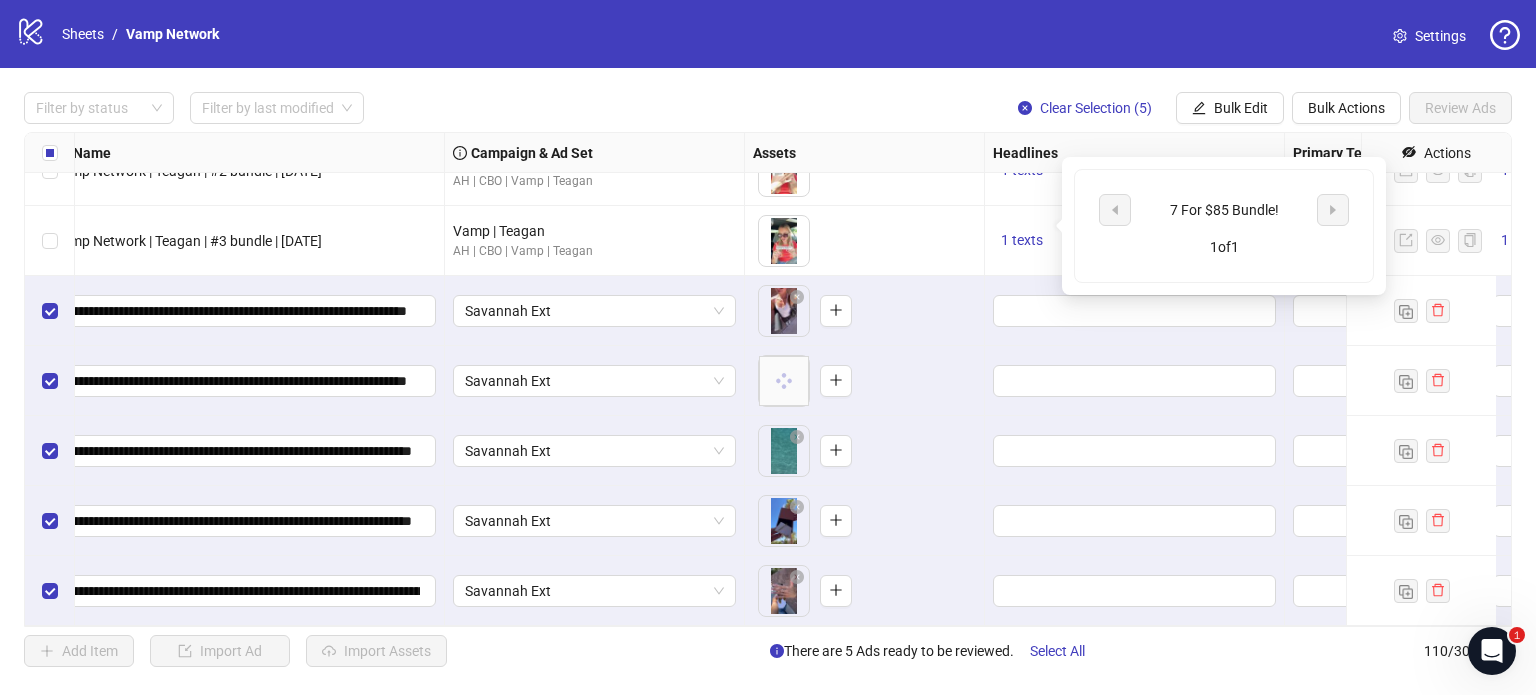click on "7 For $85 Bundle!" at bounding box center (1224, 210) 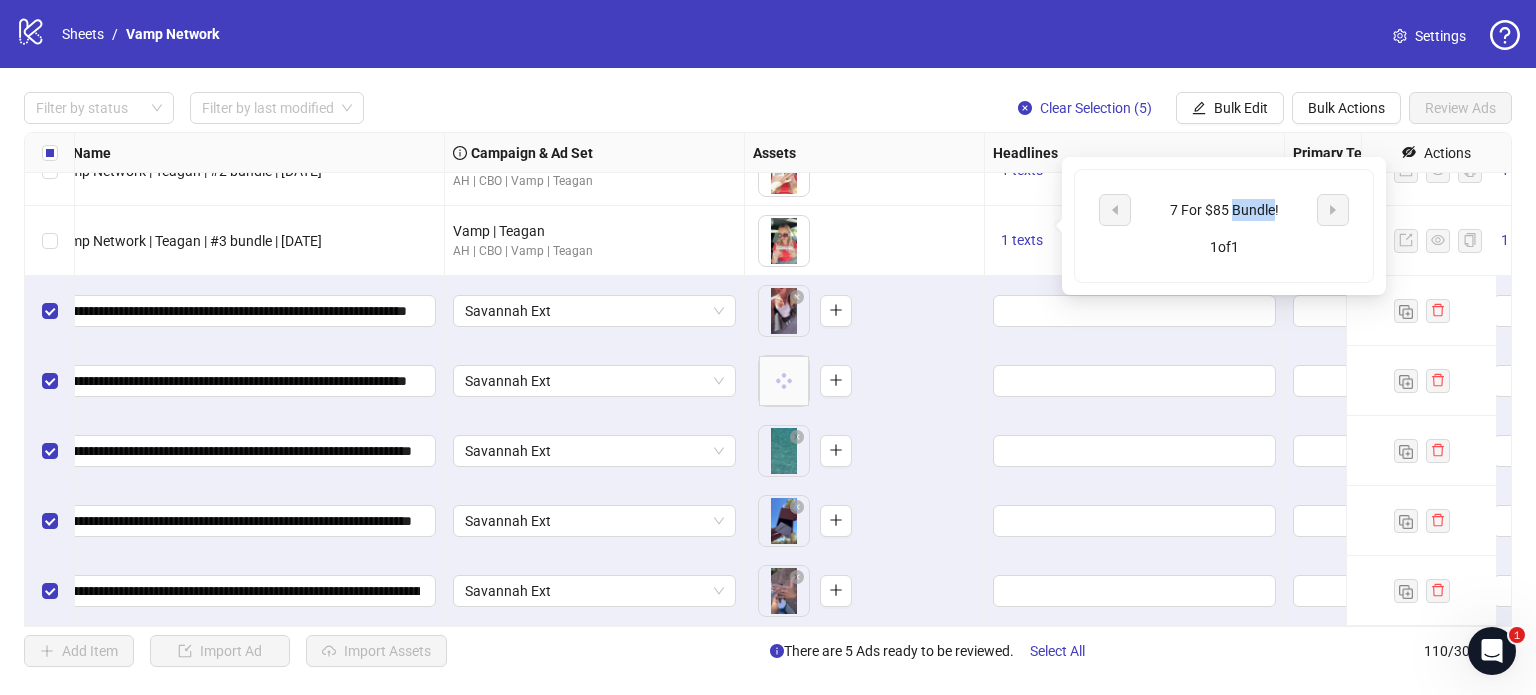click on "7 For $85 Bundle!" at bounding box center (1224, 210) 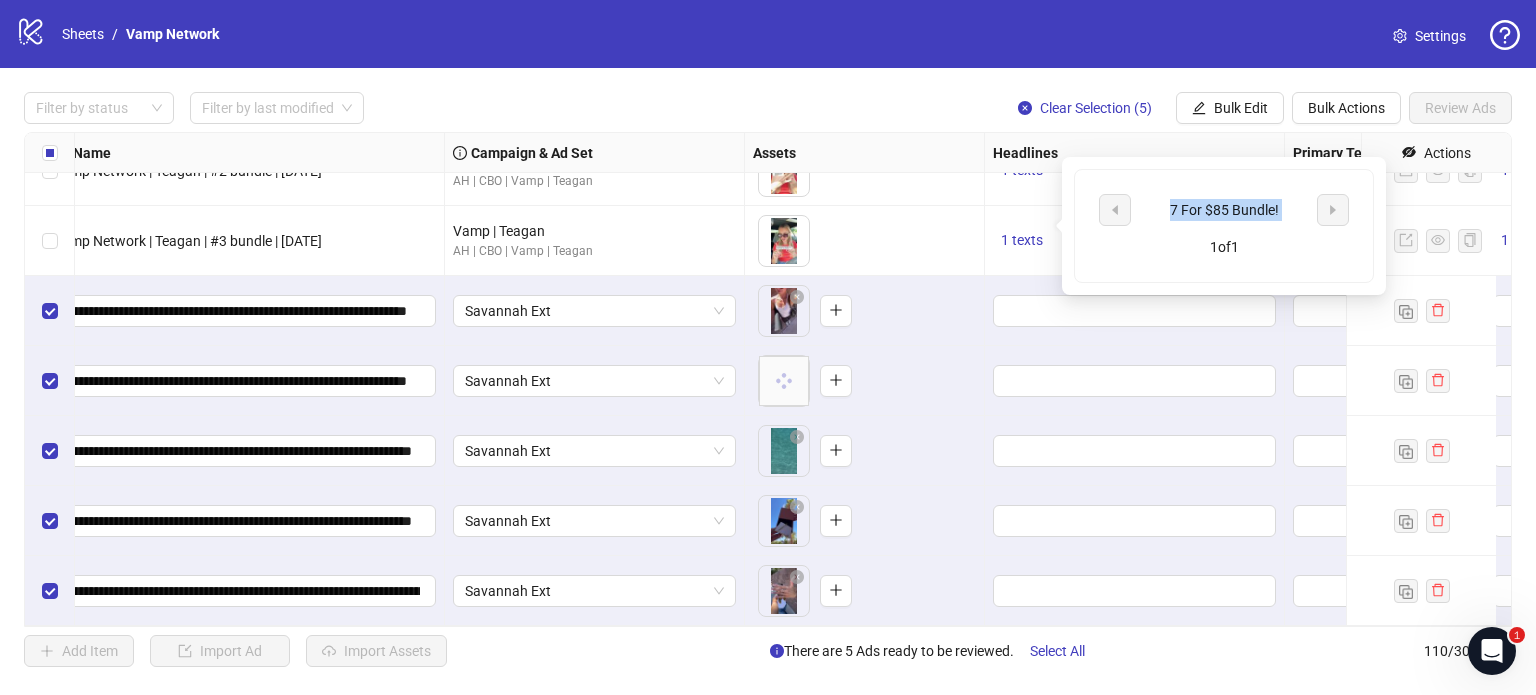 click on "7 For $85 Bundle!" at bounding box center [1224, 210] 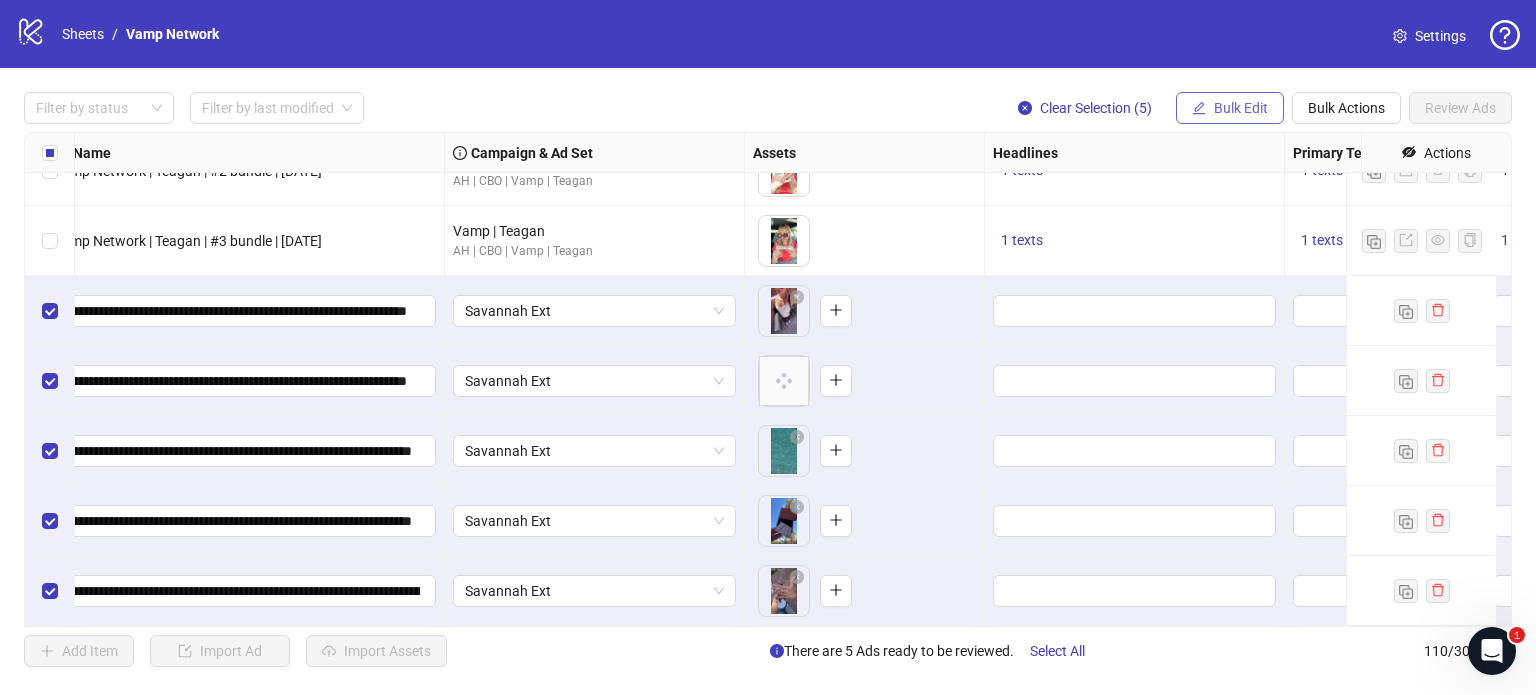 click on "Bulk Edit" at bounding box center (1230, 108) 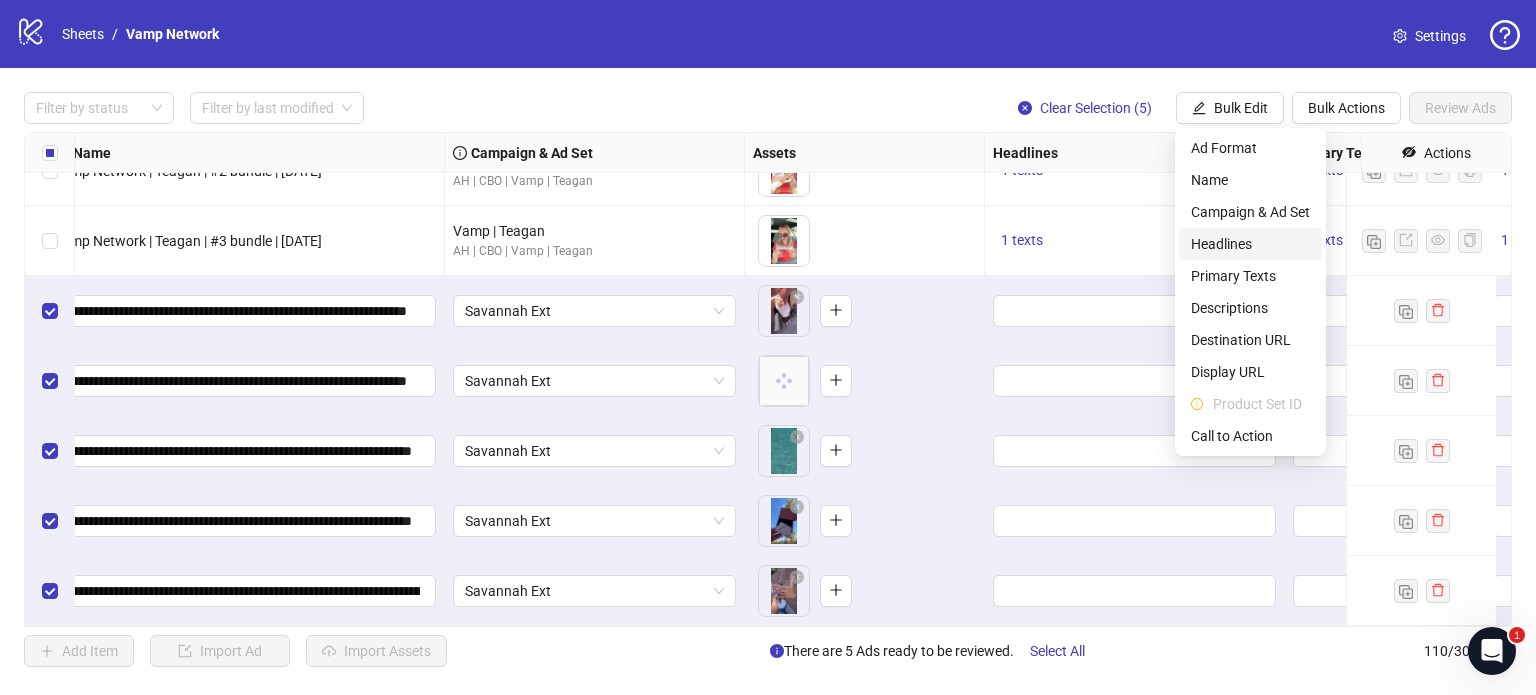 click on "Headlines" at bounding box center (1250, 244) 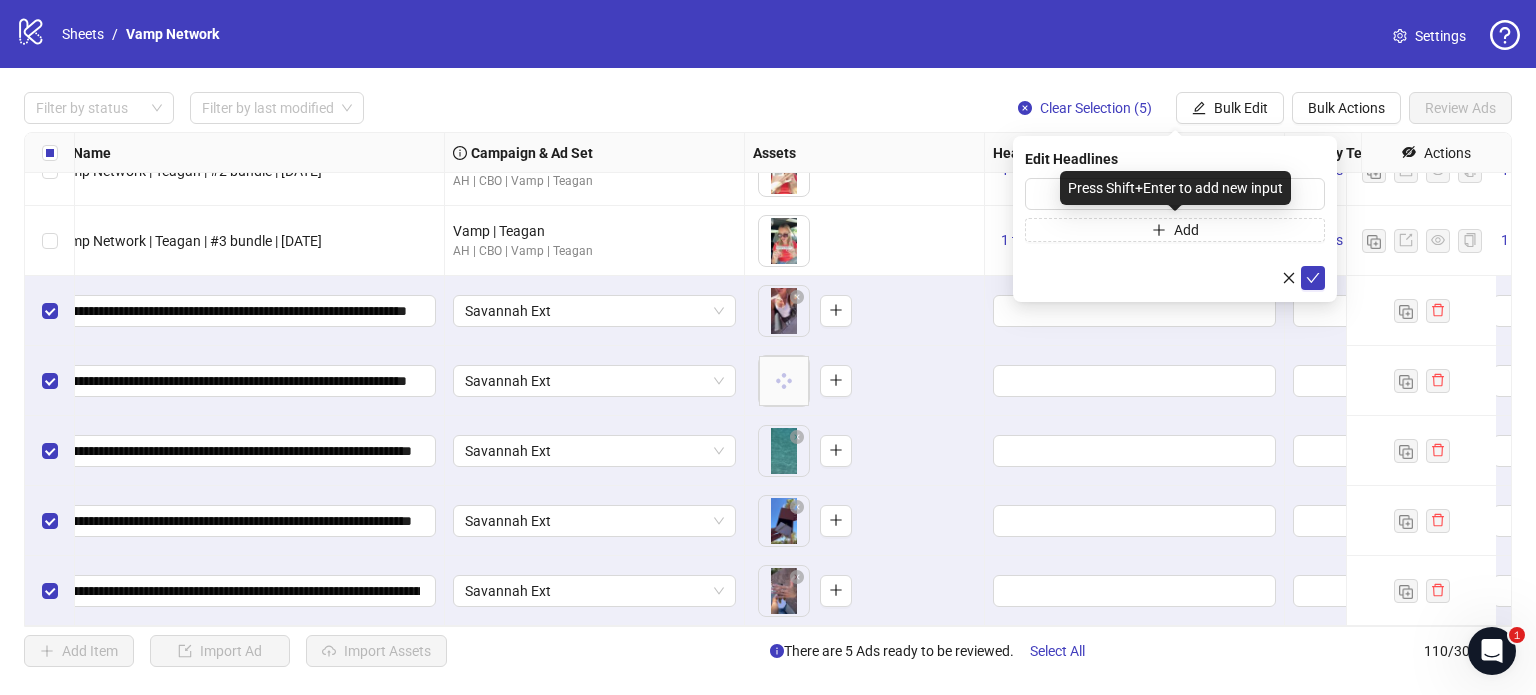 click on "Press Shift+Enter to add new input" at bounding box center [1175, 188] 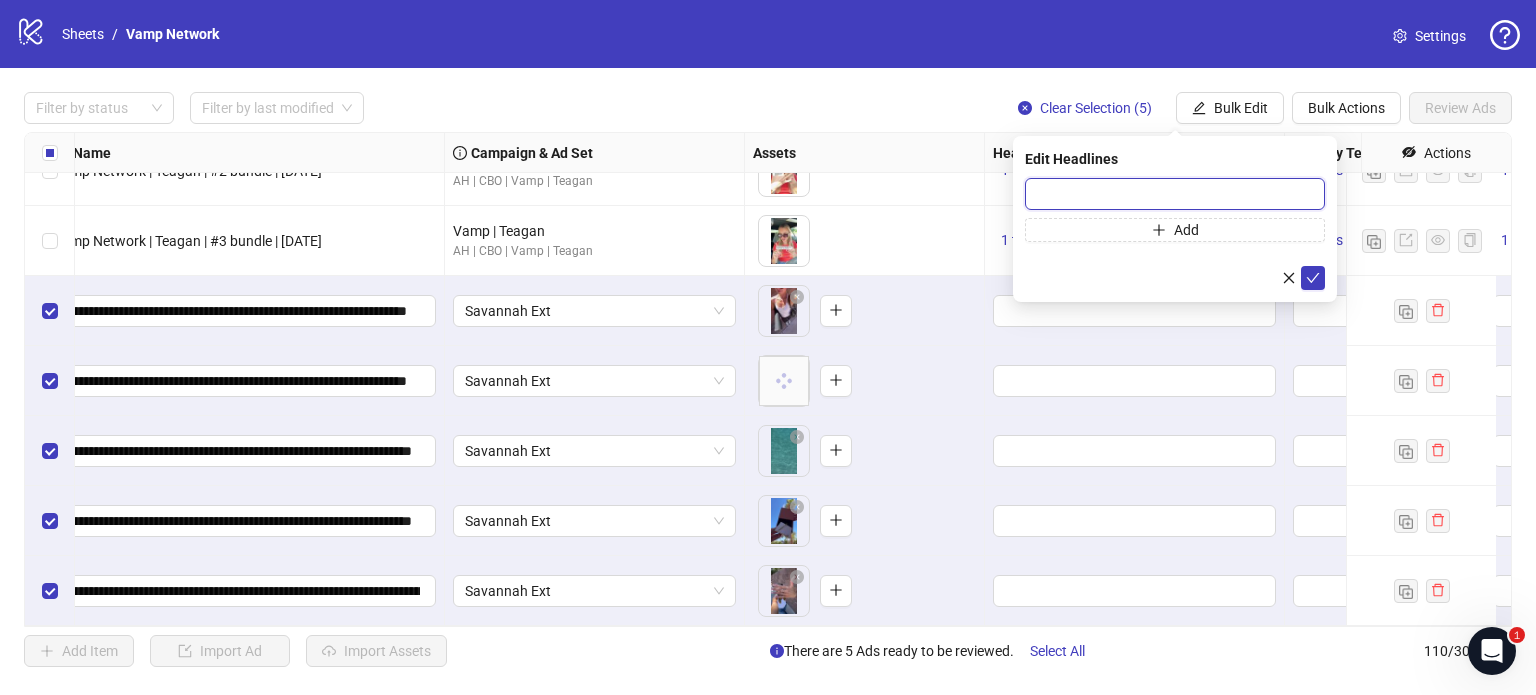 click at bounding box center [1175, 194] 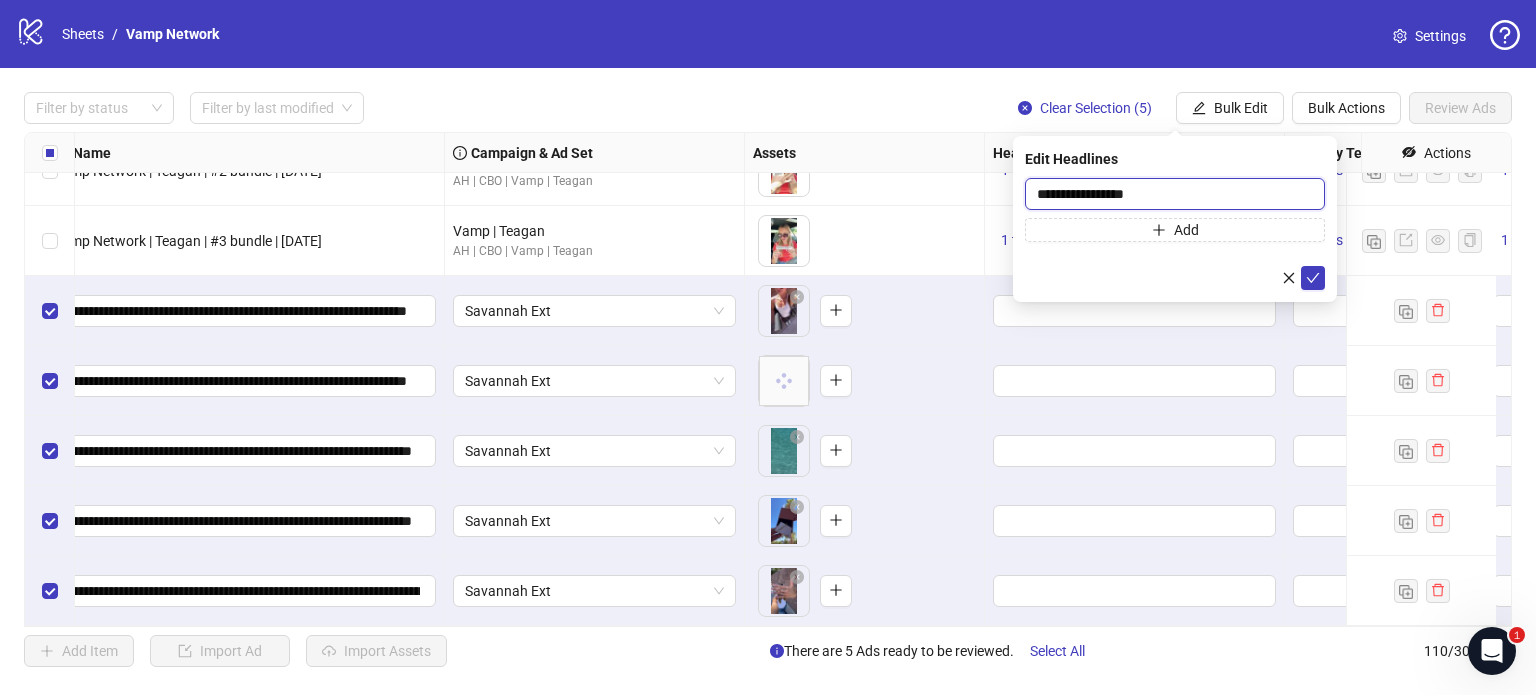 type on "**********" 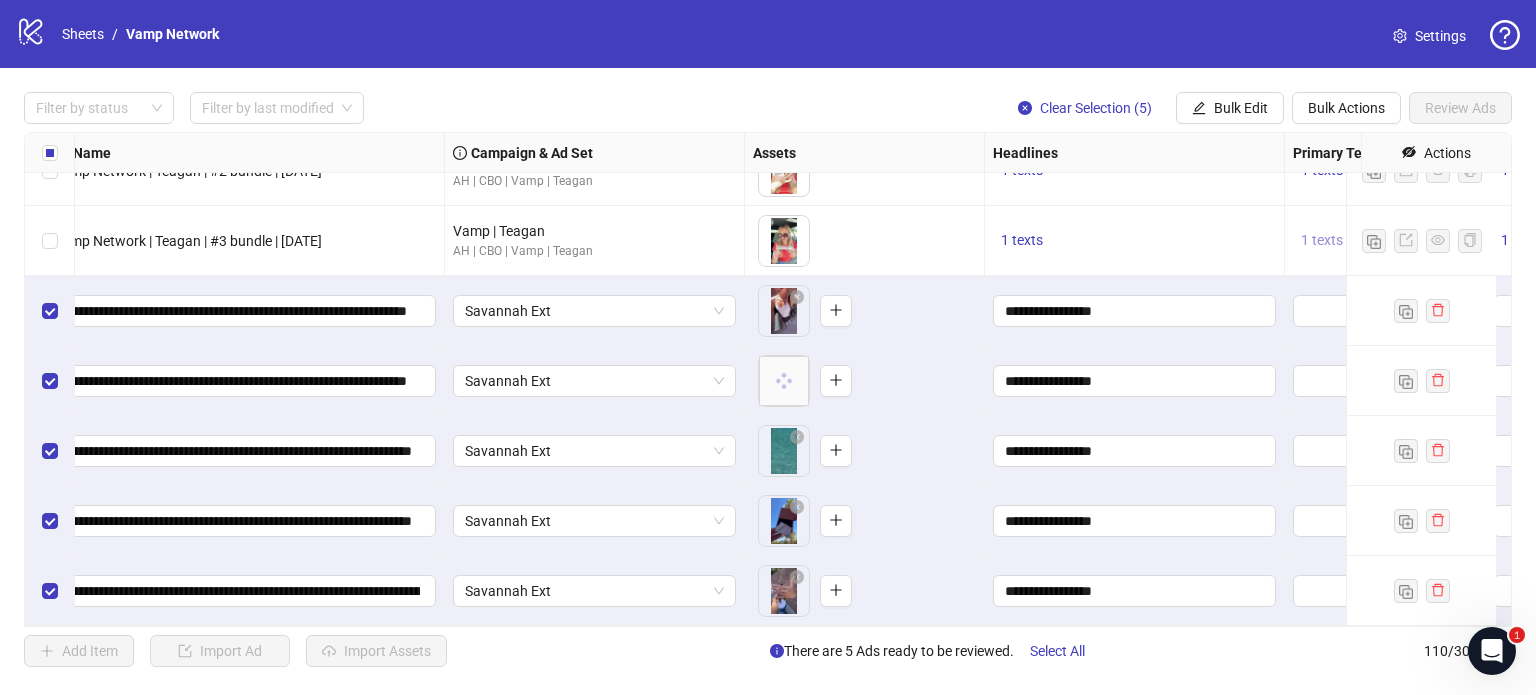 scroll, scrollTop: 7261, scrollLeft: 907, axis: both 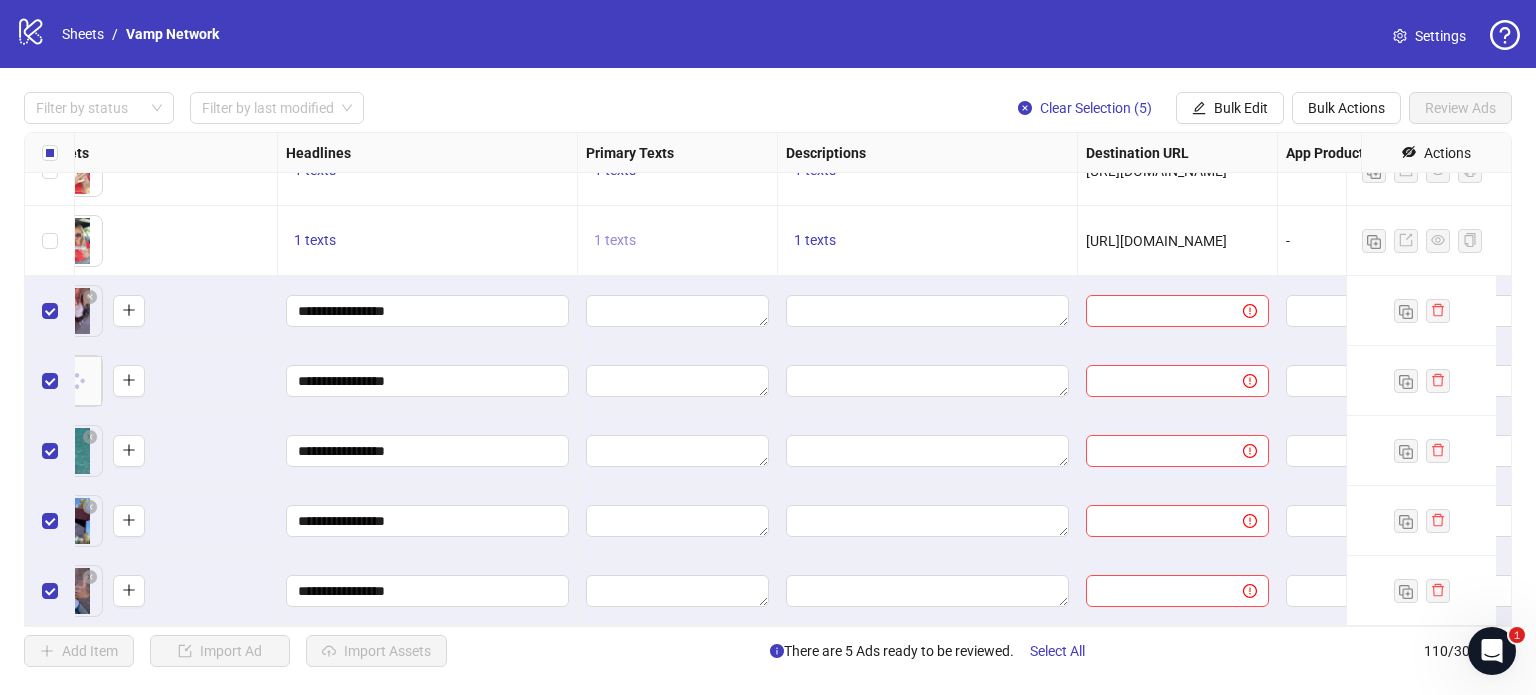 click on "1 texts" at bounding box center (615, 241) 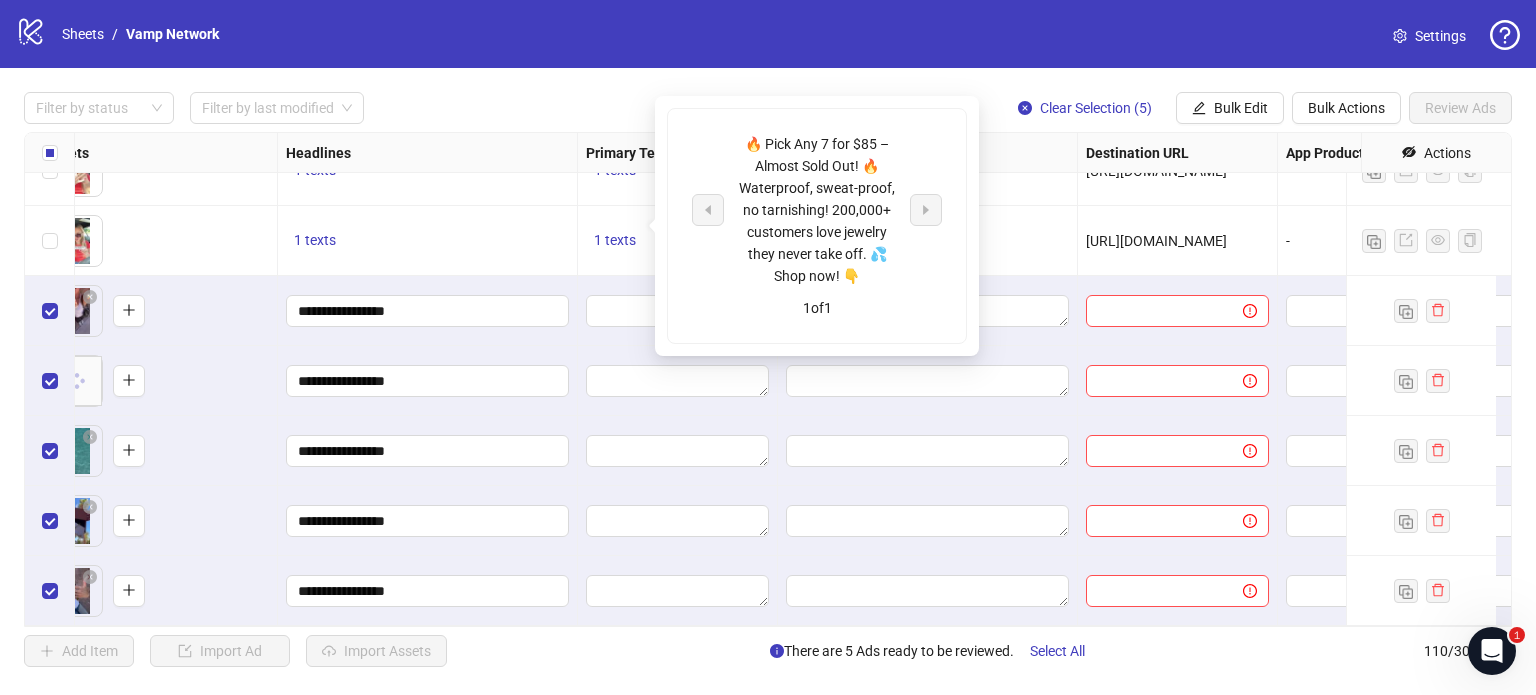 click on "🔥 Pick Any 7 for $85 – Almost Sold Out! 🔥 Waterproof, sweat-proof, no tarnishing! 200,000+ customers love jewelry they never take off. 💦 Shop now! 👇" at bounding box center (817, 210) 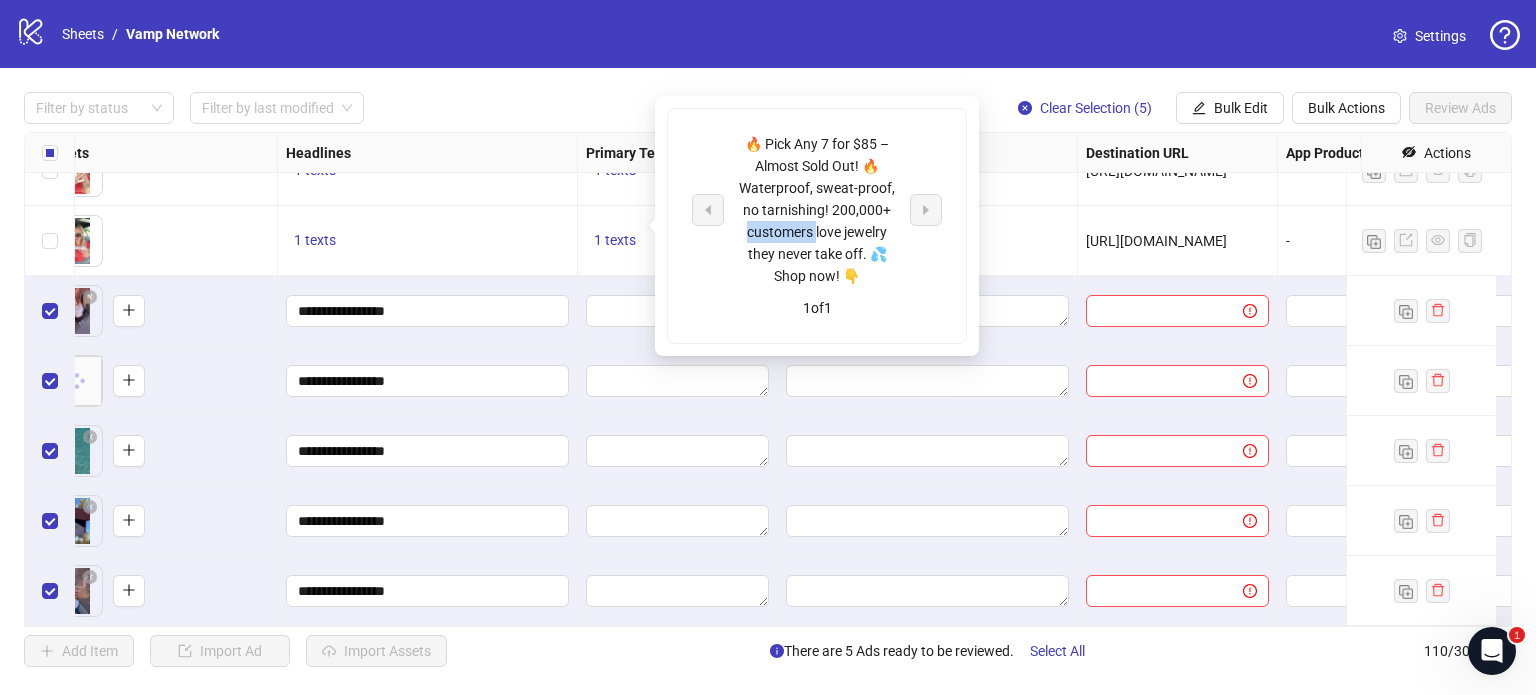 click on "🔥 Pick Any 7 for $85 – Almost Sold Out! 🔥 Waterproof, sweat-proof, no tarnishing! 200,000+ customers love jewelry they never take off. 💦 Shop now! 👇" at bounding box center (817, 210) 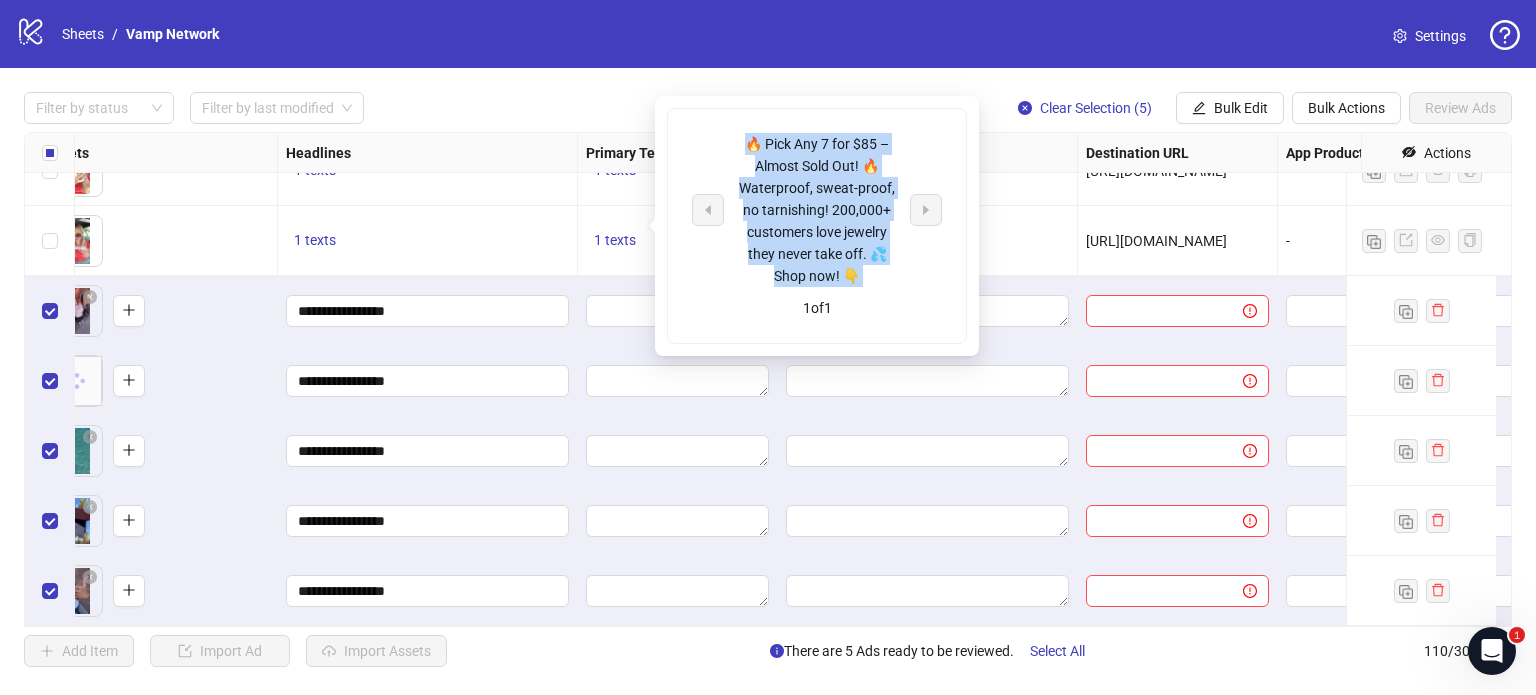 click on "🔥 Pick Any 7 for $85 – Almost Sold Out! 🔥 Waterproof, sweat-proof, no tarnishing! 200,000+ customers love jewelry they never take off. 💦 Shop now! 👇" at bounding box center (817, 210) 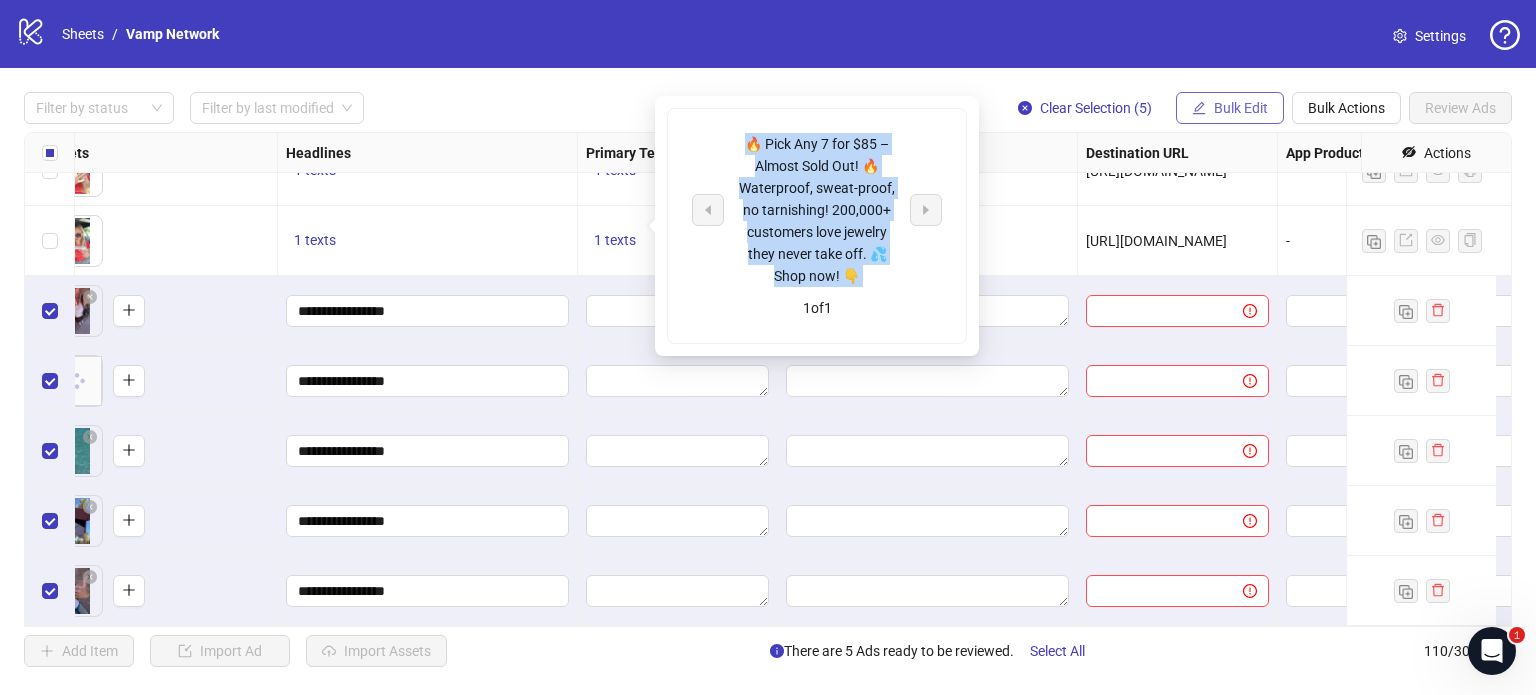 click on "Bulk Edit" at bounding box center (1241, 108) 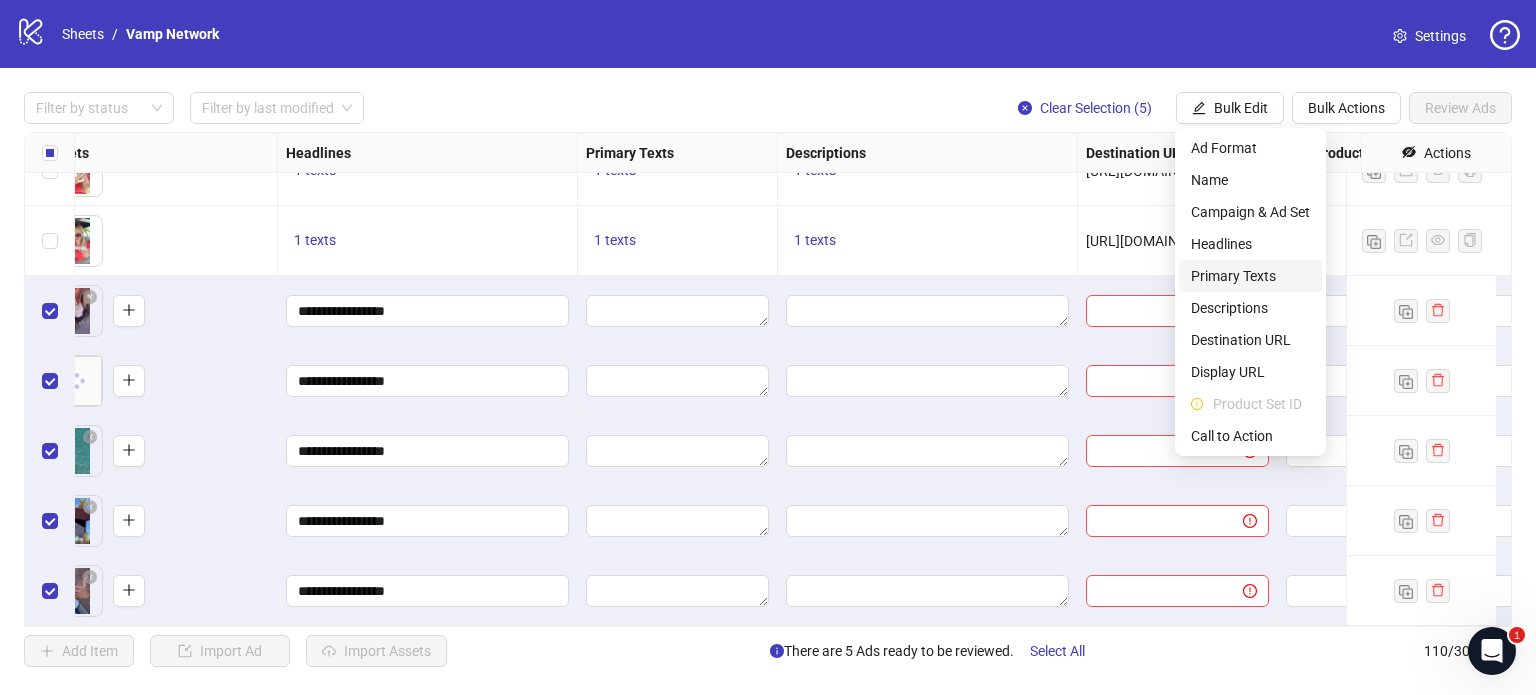click on "Primary Texts" at bounding box center (1250, 276) 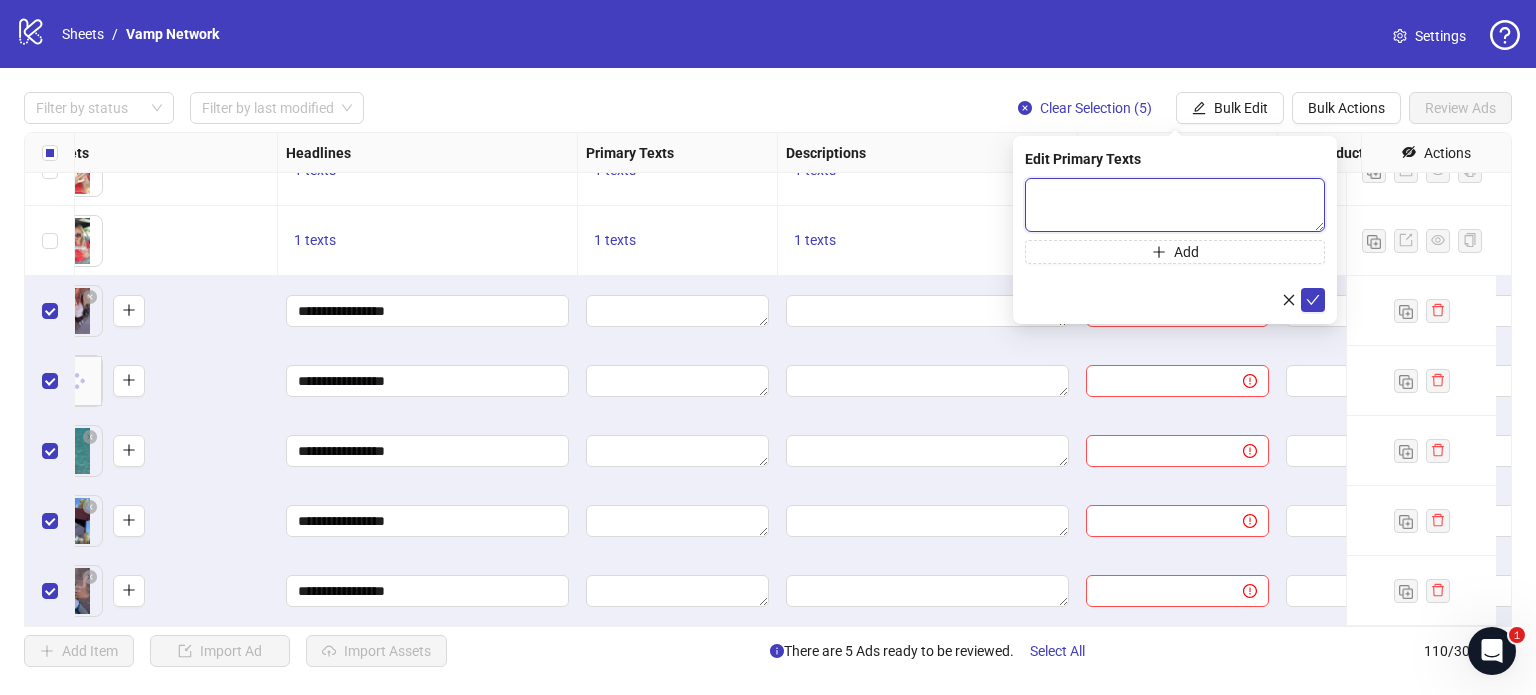 click at bounding box center [1175, 205] 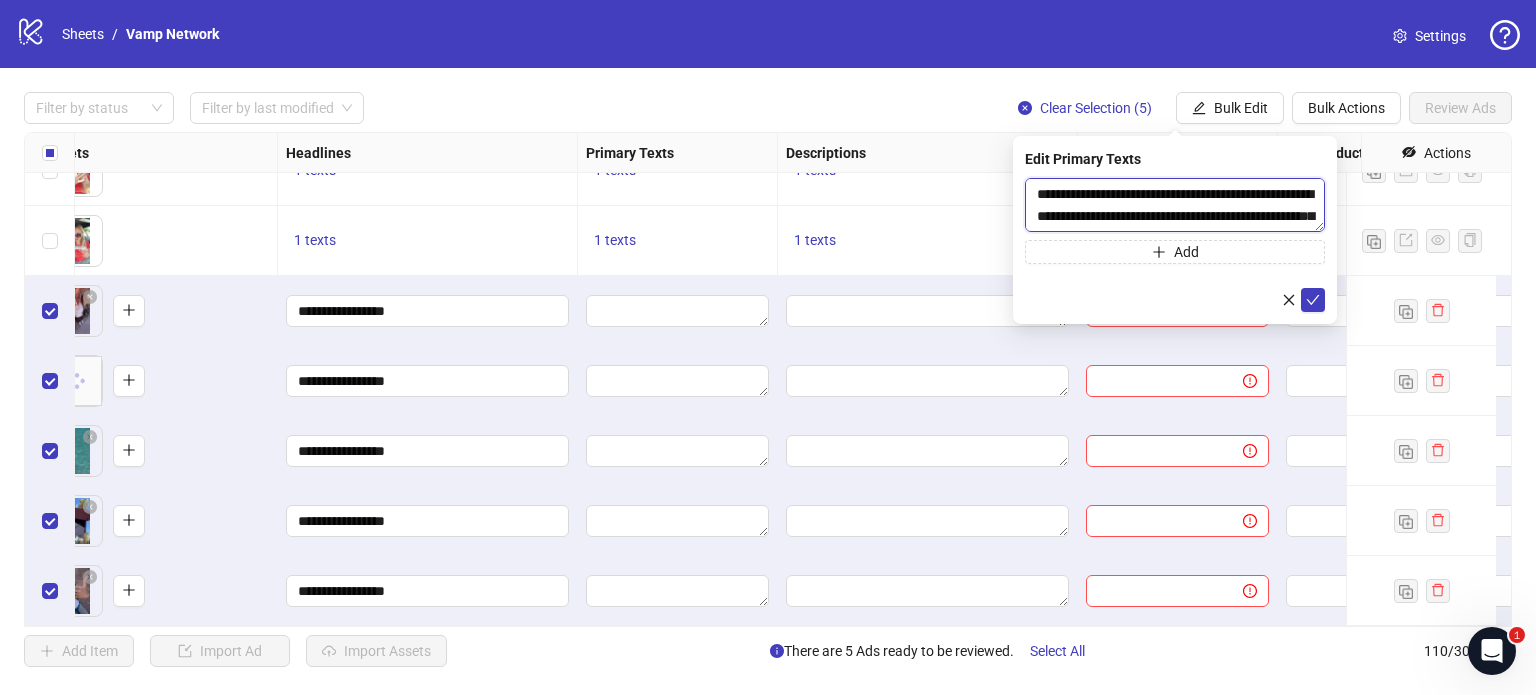 scroll, scrollTop: 81, scrollLeft: 0, axis: vertical 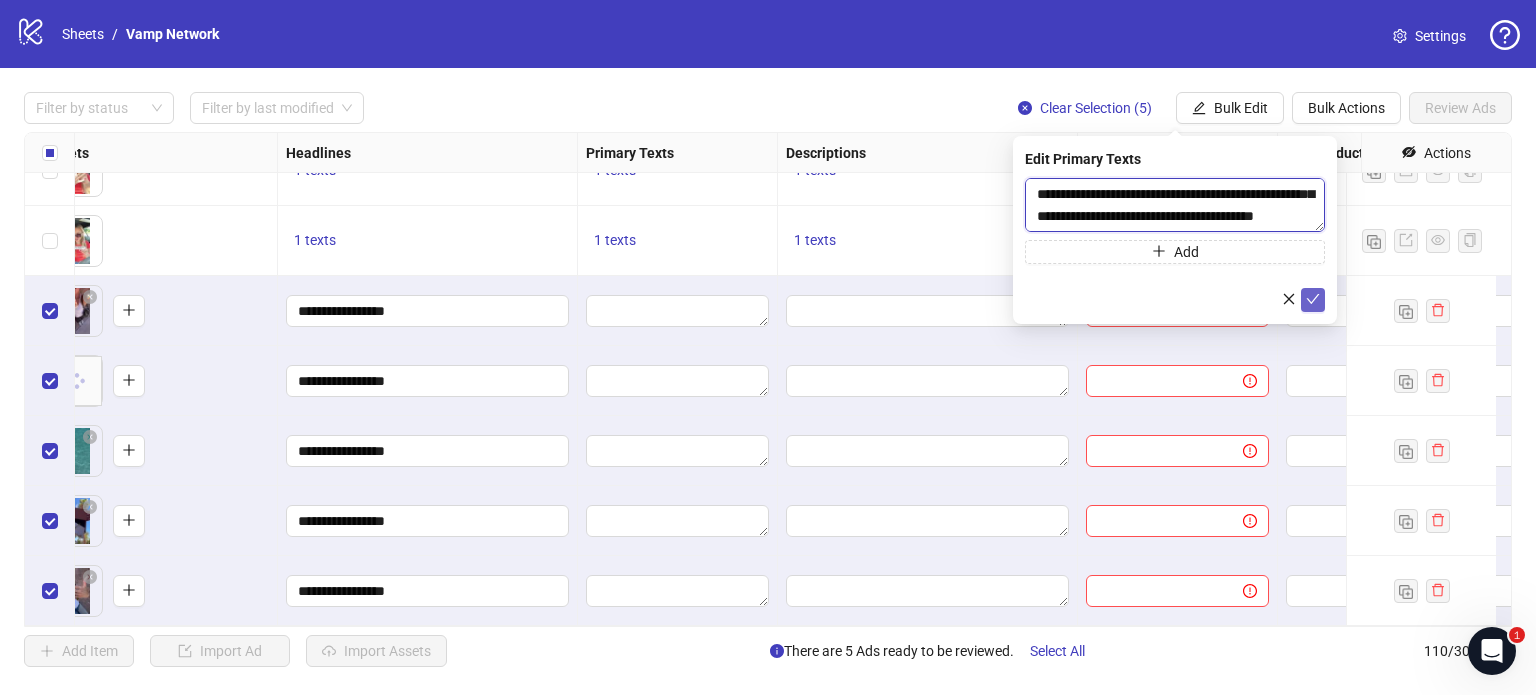 type on "**********" 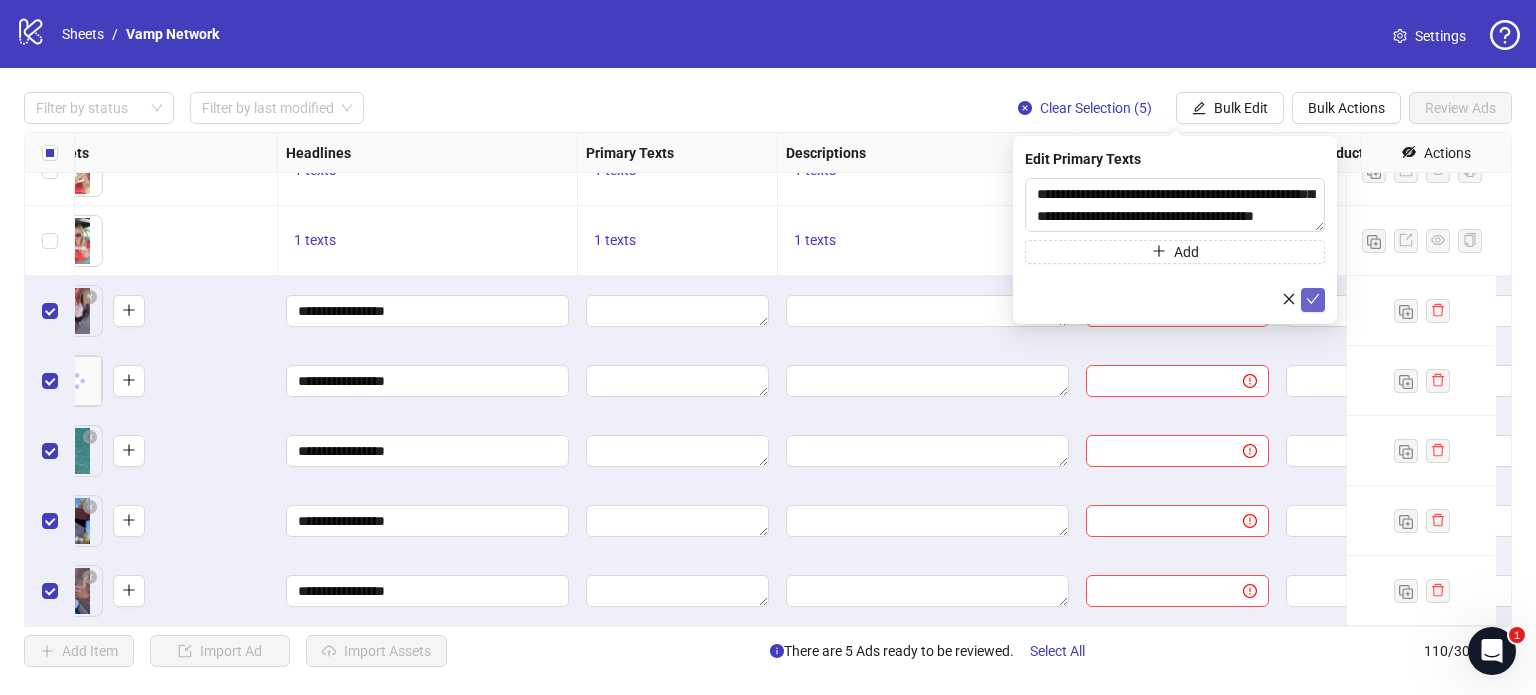 click 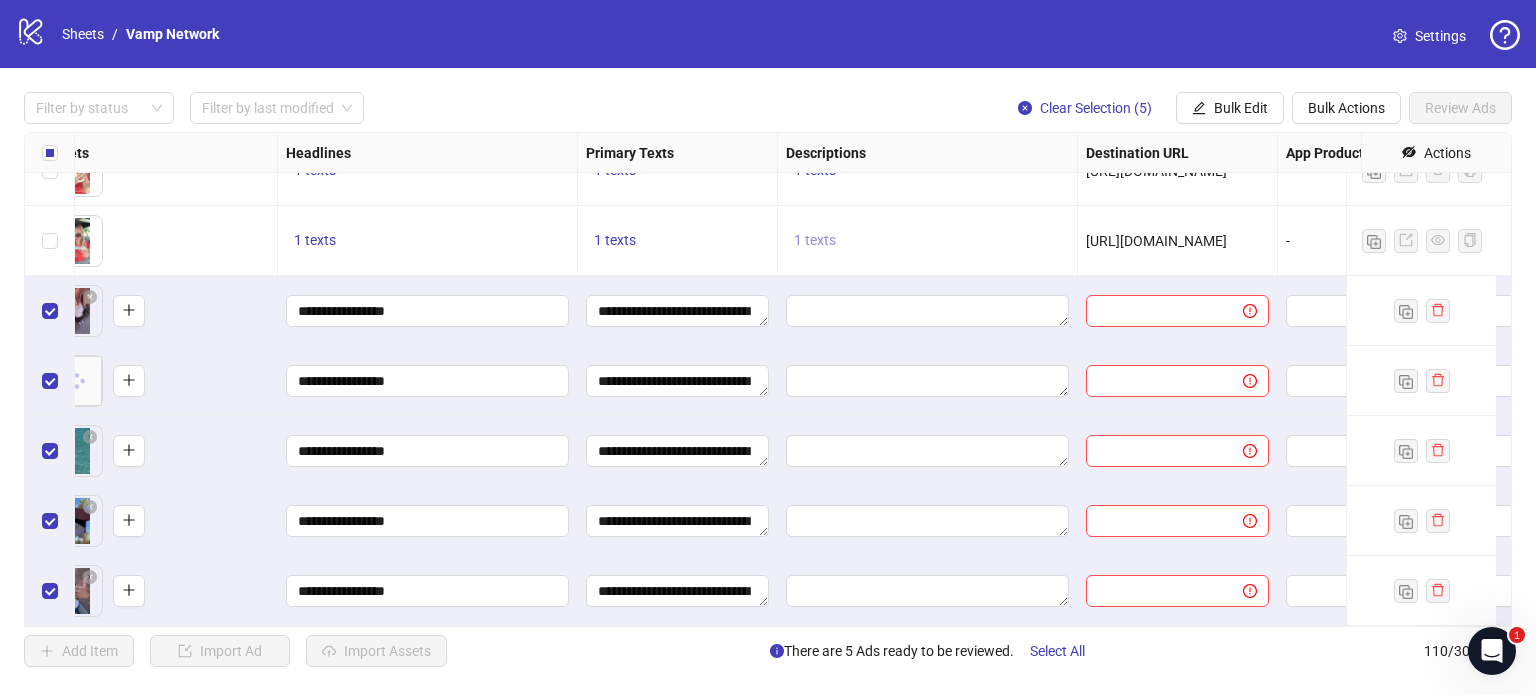 click on "1 texts" at bounding box center (815, 240) 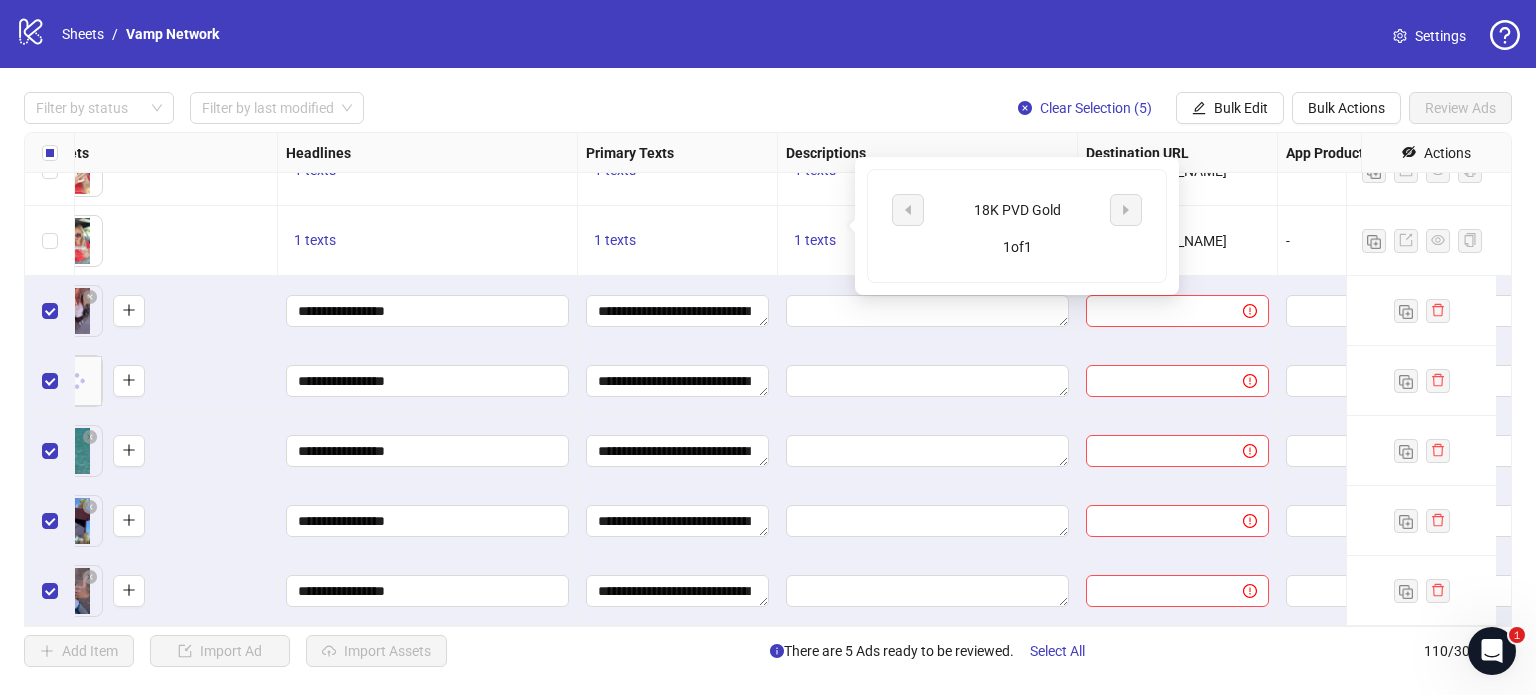 click on "18K PVD Gold" at bounding box center [1017, 210] 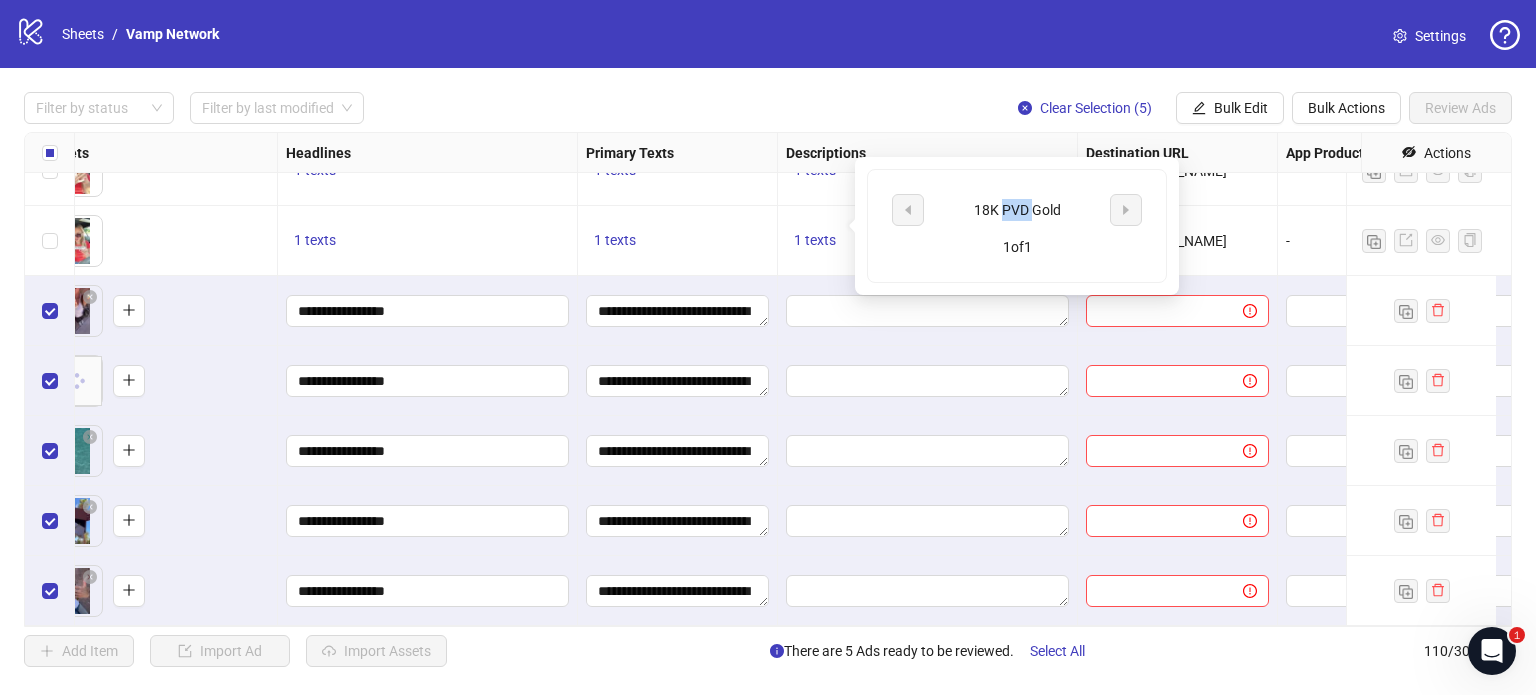 click on "18K PVD Gold" at bounding box center [1017, 210] 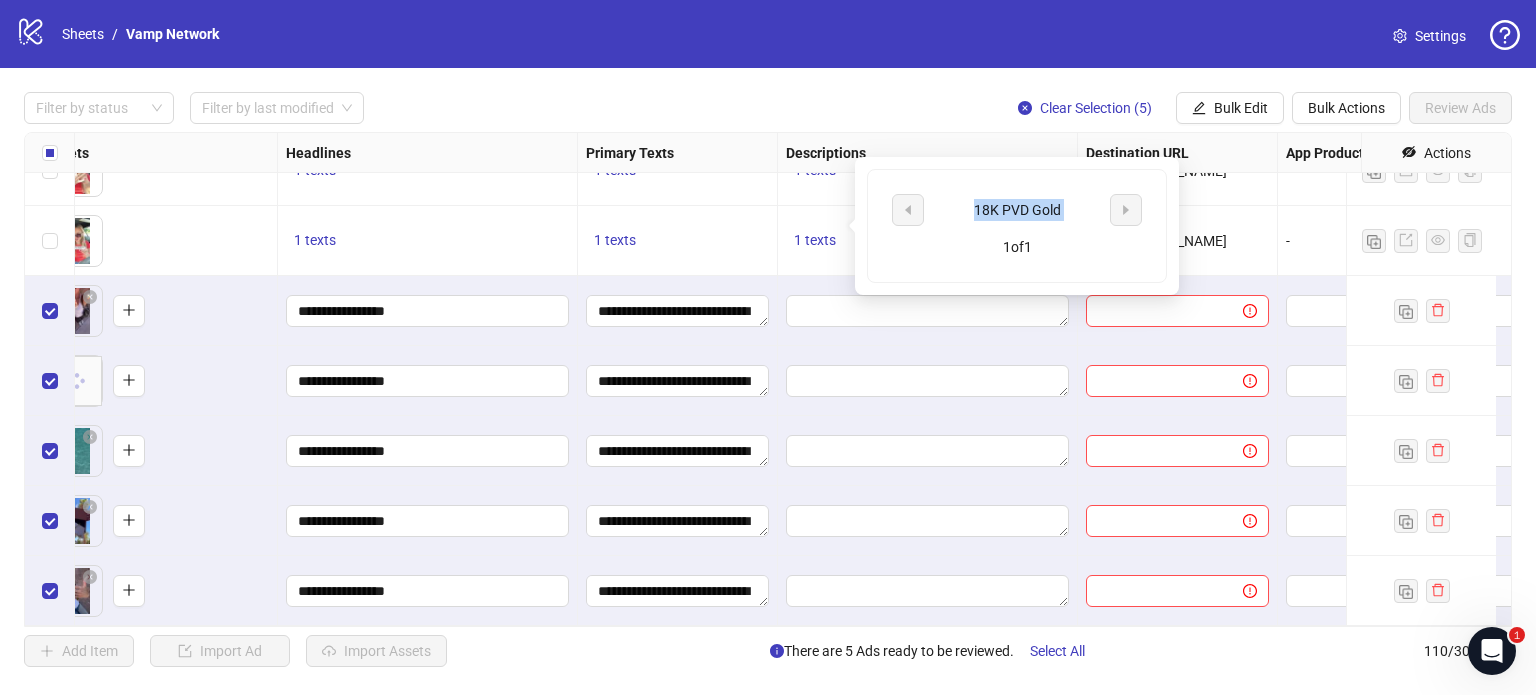 click on "18K PVD Gold" at bounding box center [1017, 210] 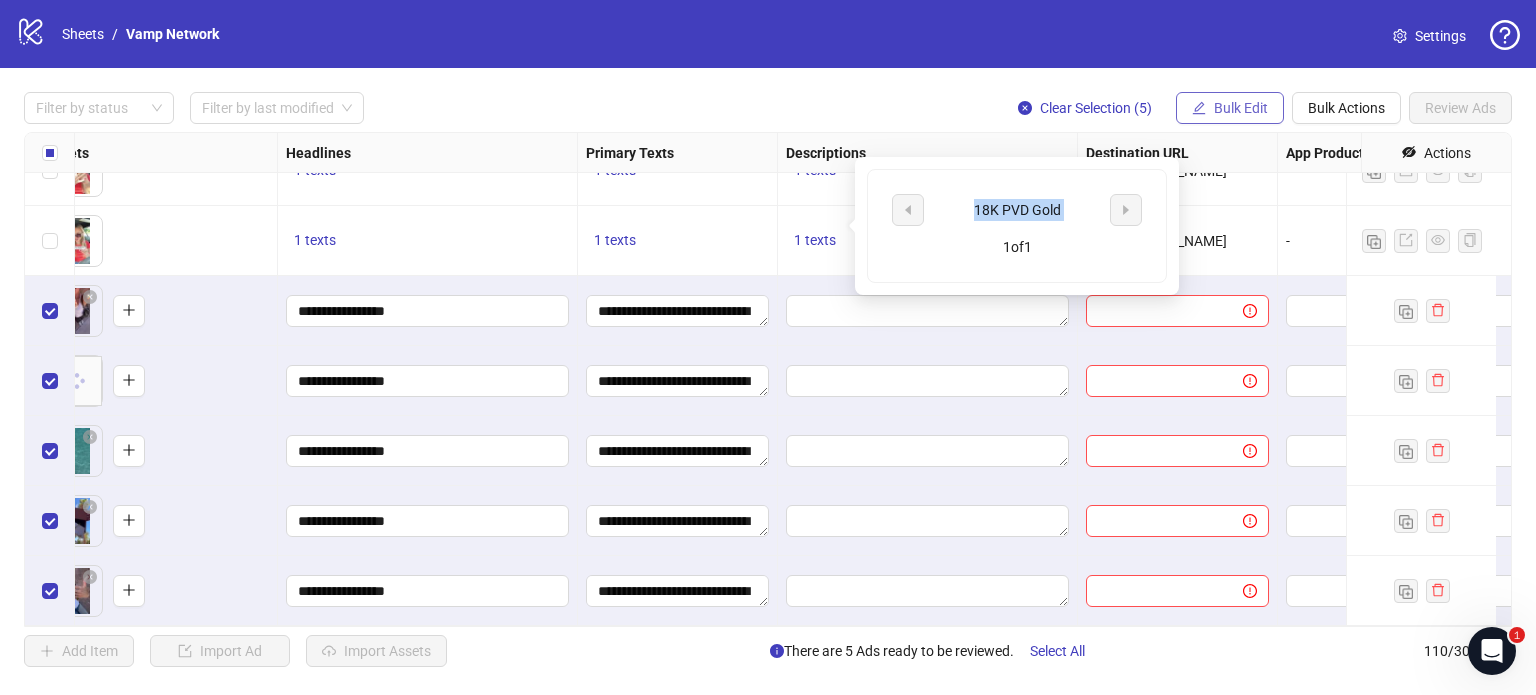 click on "Bulk Edit" at bounding box center (1241, 108) 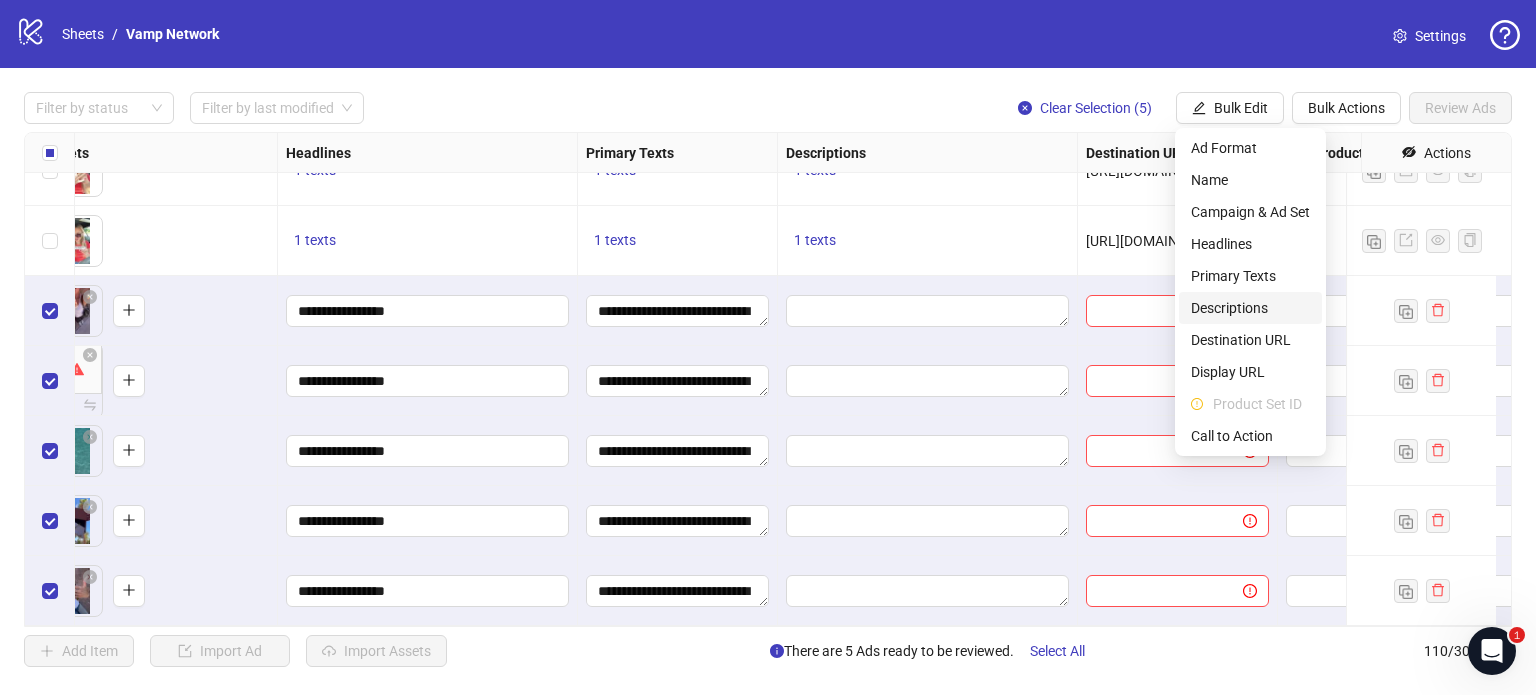 click on "Descriptions" at bounding box center [1250, 308] 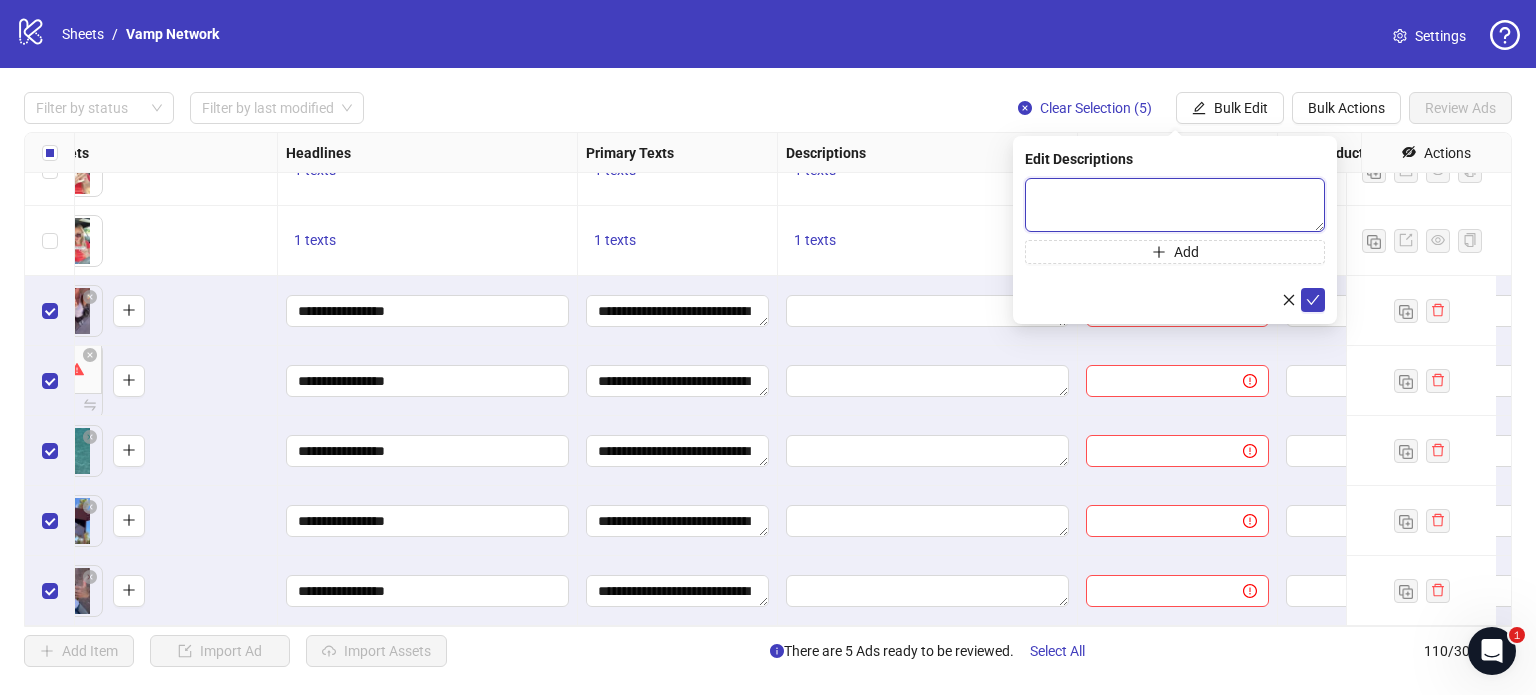 click at bounding box center [1175, 205] 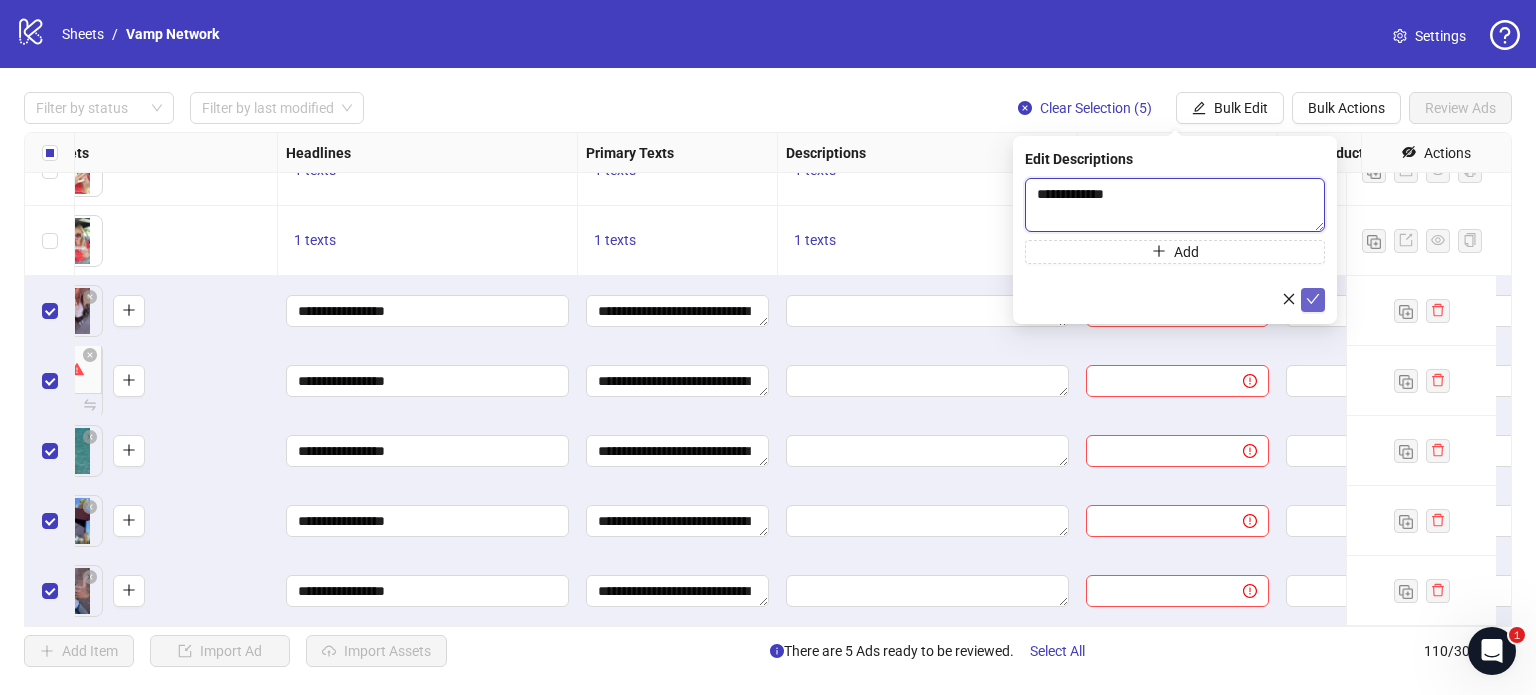 type on "**********" 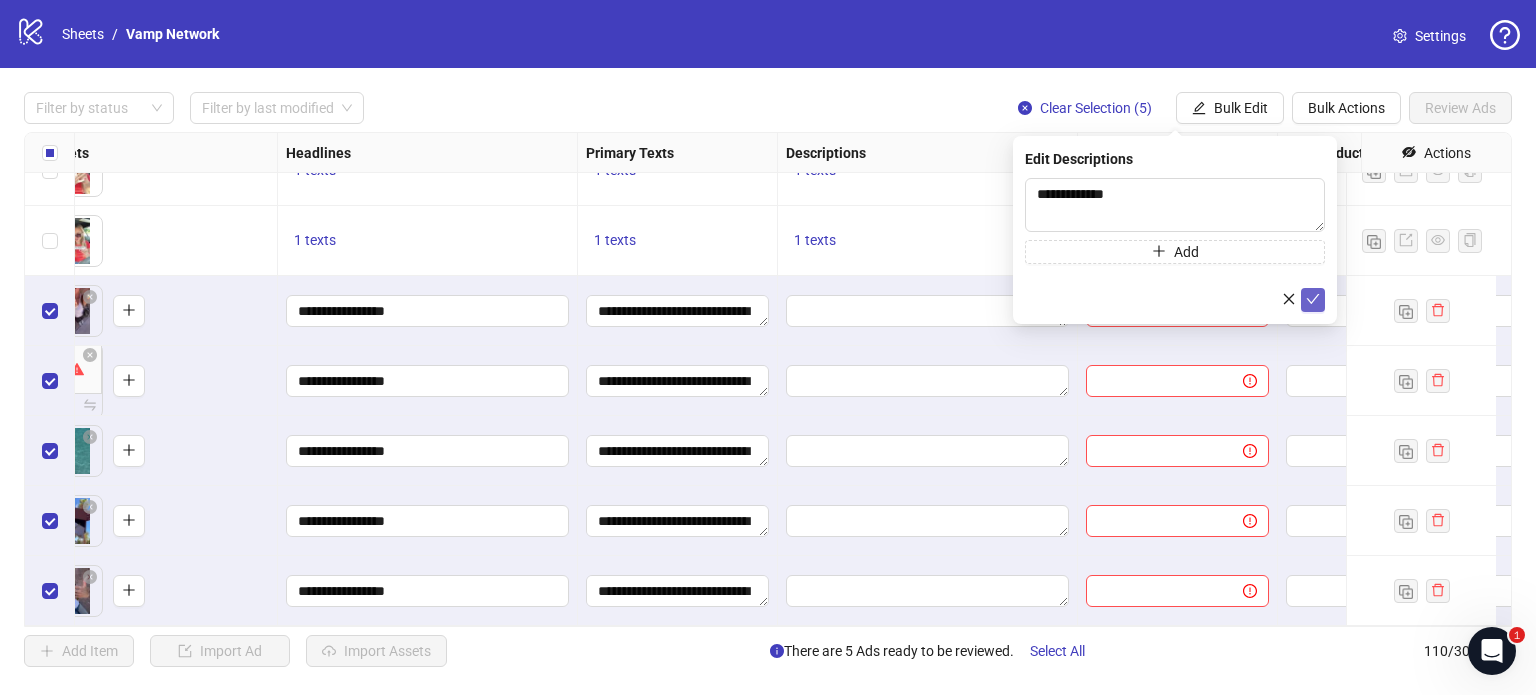 click 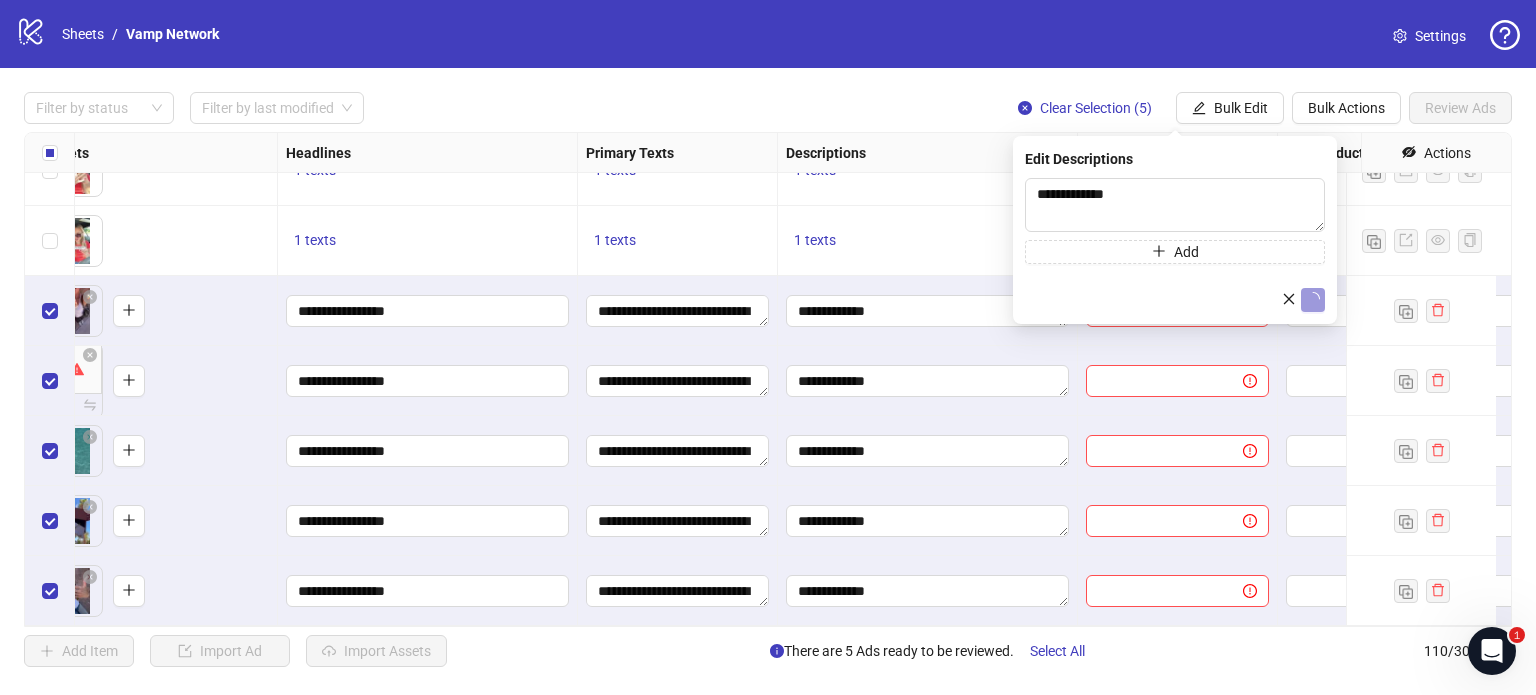 scroll, scrollTop: 7261, scrollLeft: 1172, axis: both 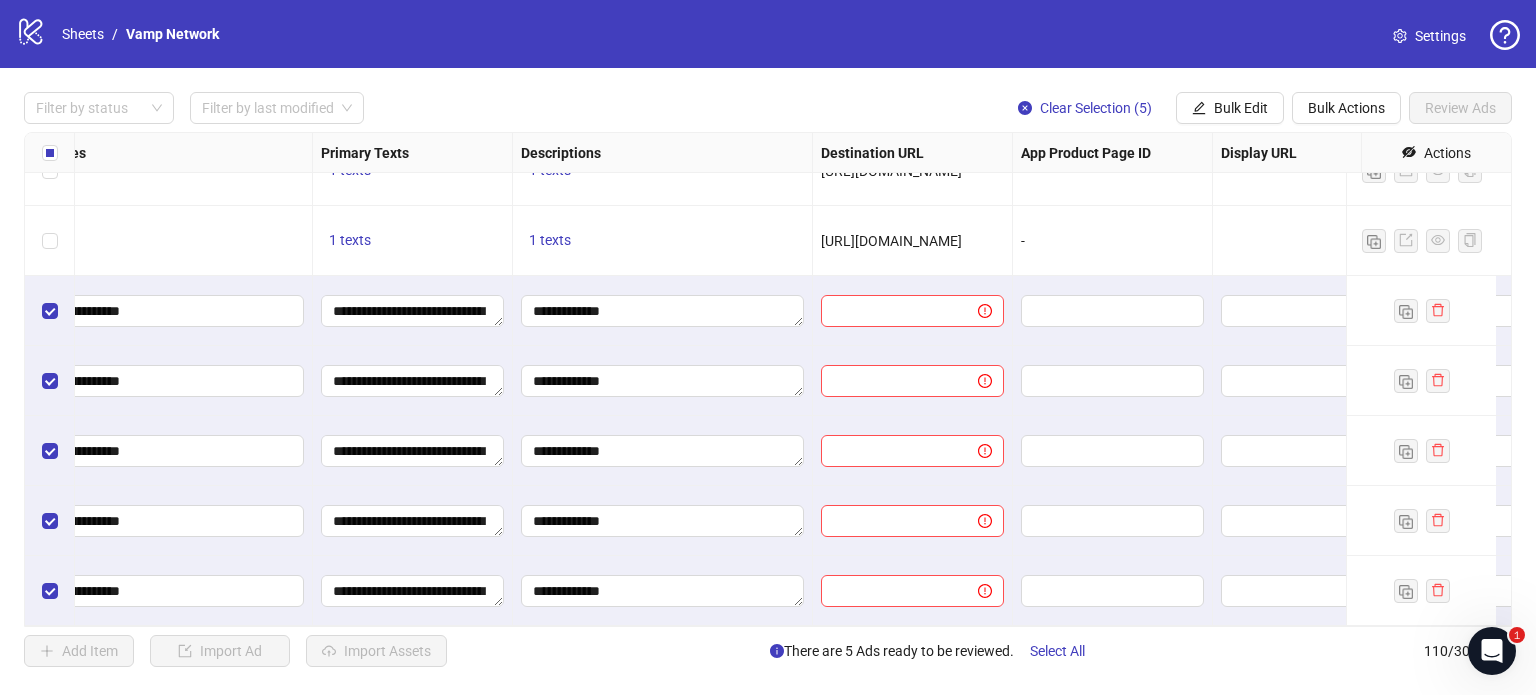 click on "https://louisecarter-official.com/collections/7-for-85-waterproof-bundle?fbclid=fbclid" at bounding box center [891, 241] 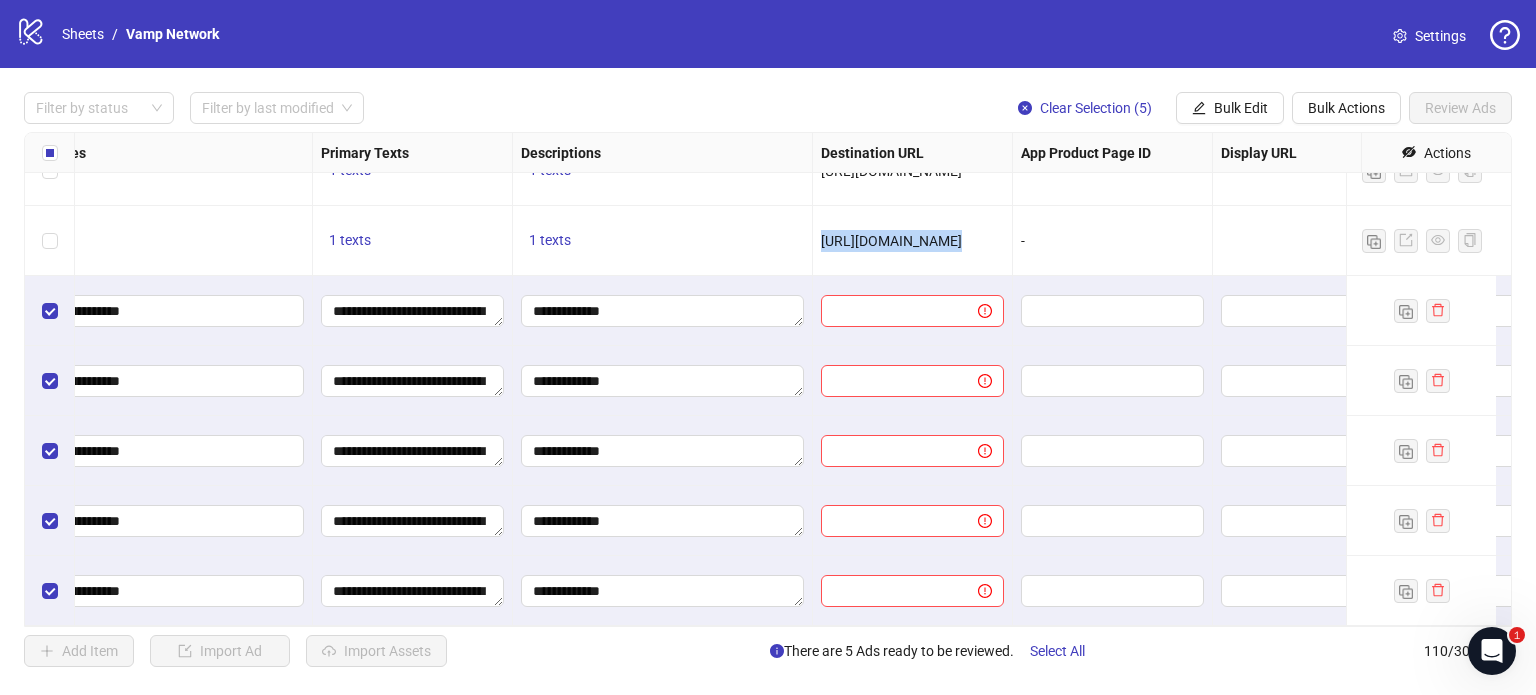 click on "https://louisecarter-official.com/collections/7-for-85-waterproof-bundle?fbclid=fbclid" at bounding box center (891, 241) 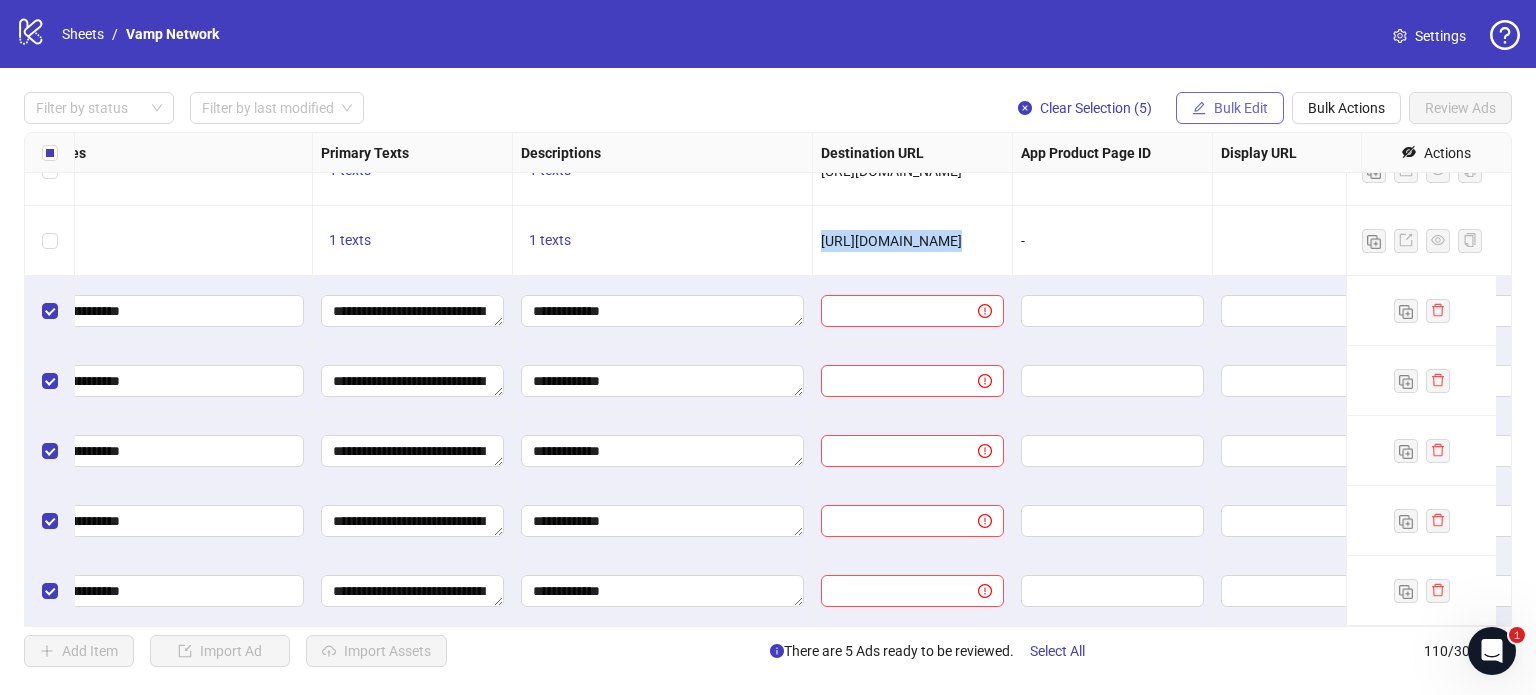 click on "Bulk Edit" at bounding box center (1241, 108) 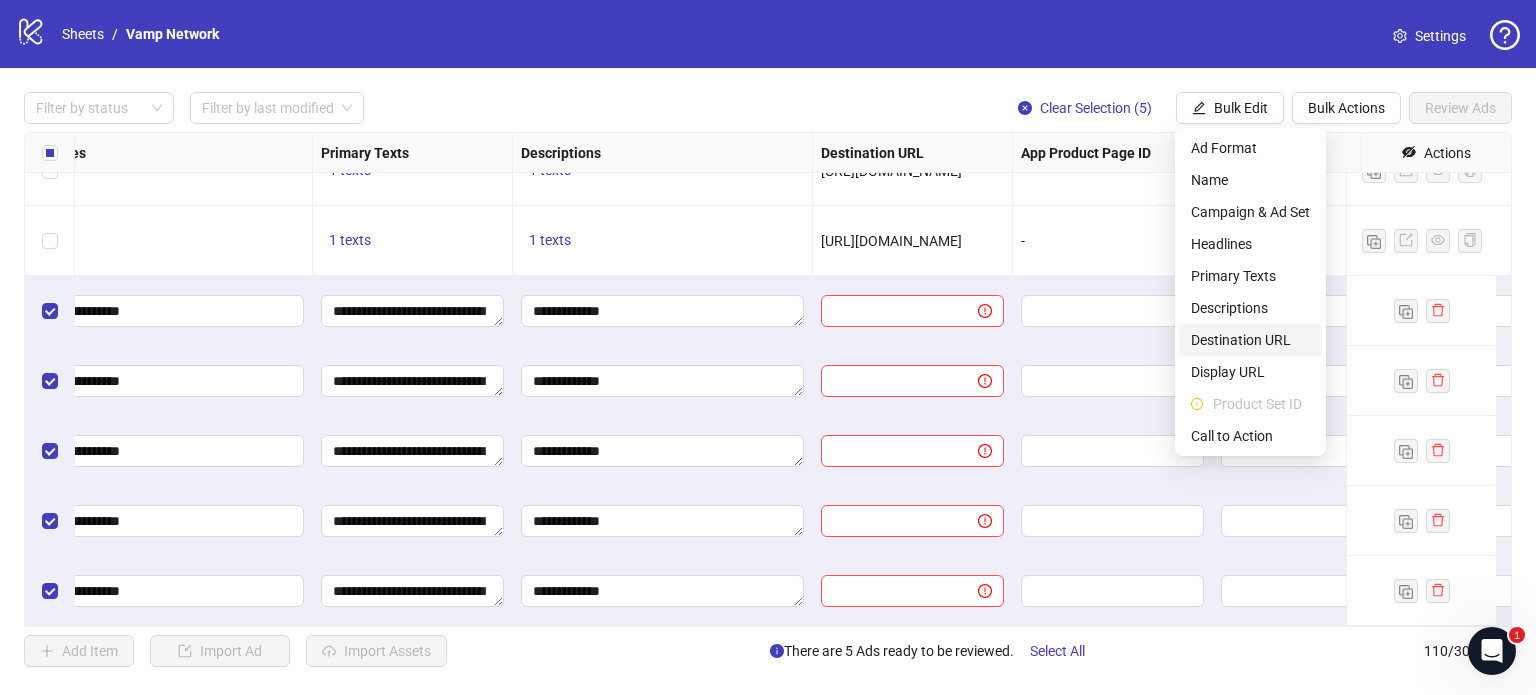 click on "Destination URL" at bounding box center (1250, 340) 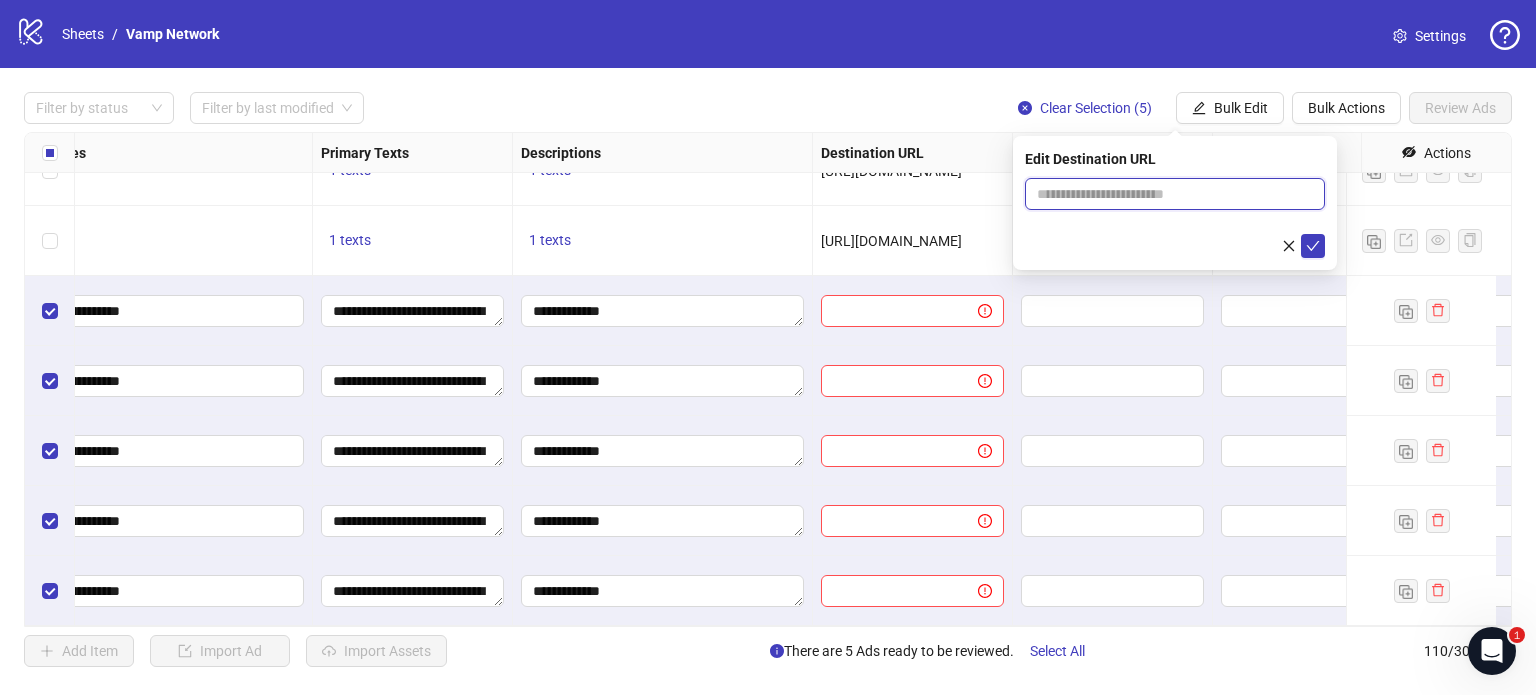 click at bounding box center (1167, 194) 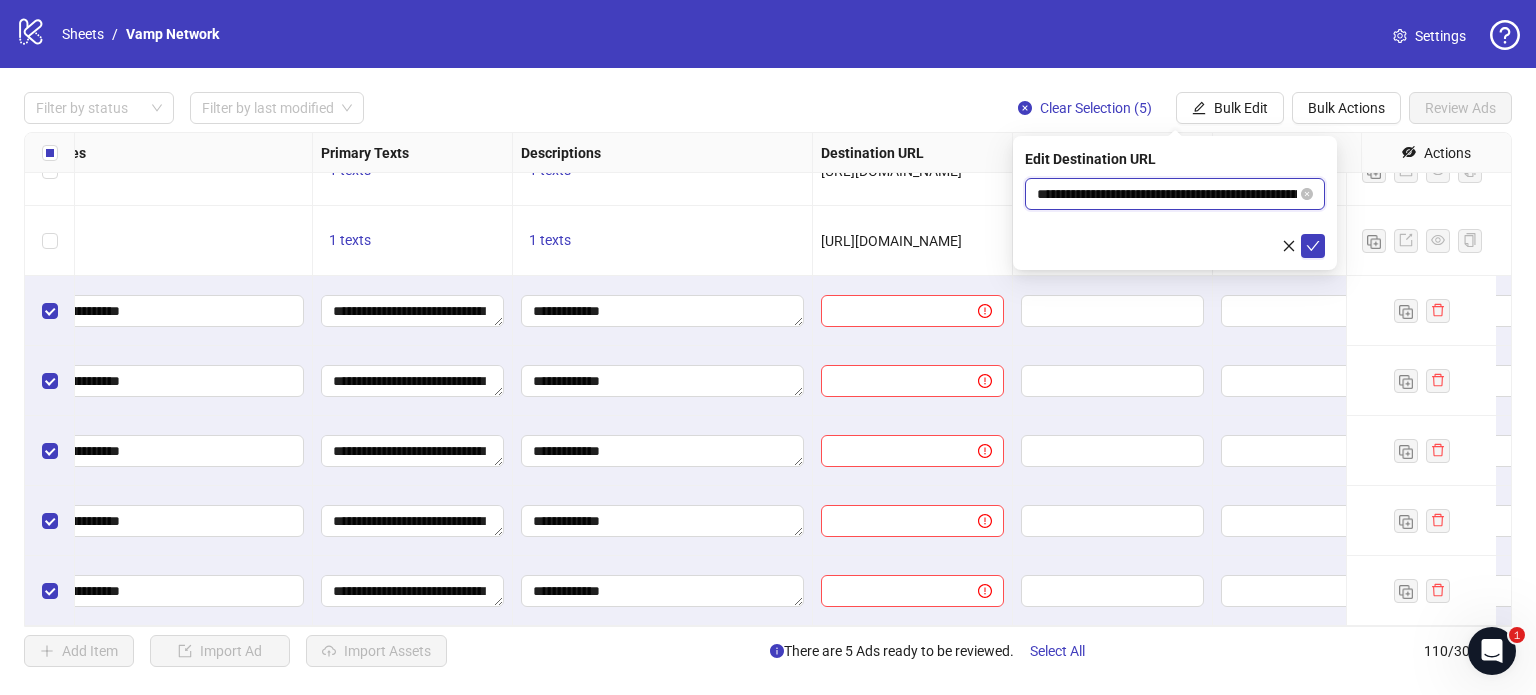 scroll, scrollTop: 0, scrollLeft: 265, axis: horizontal 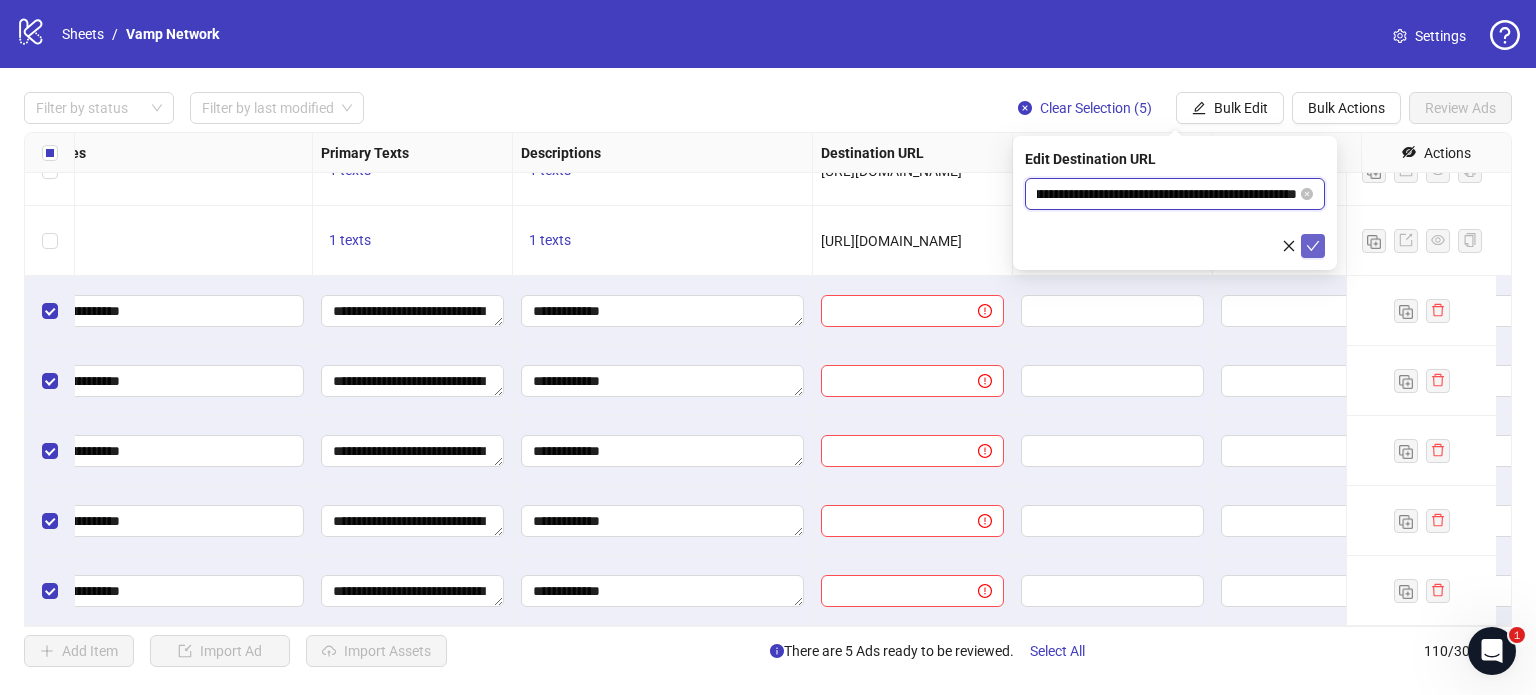 type on "**********" 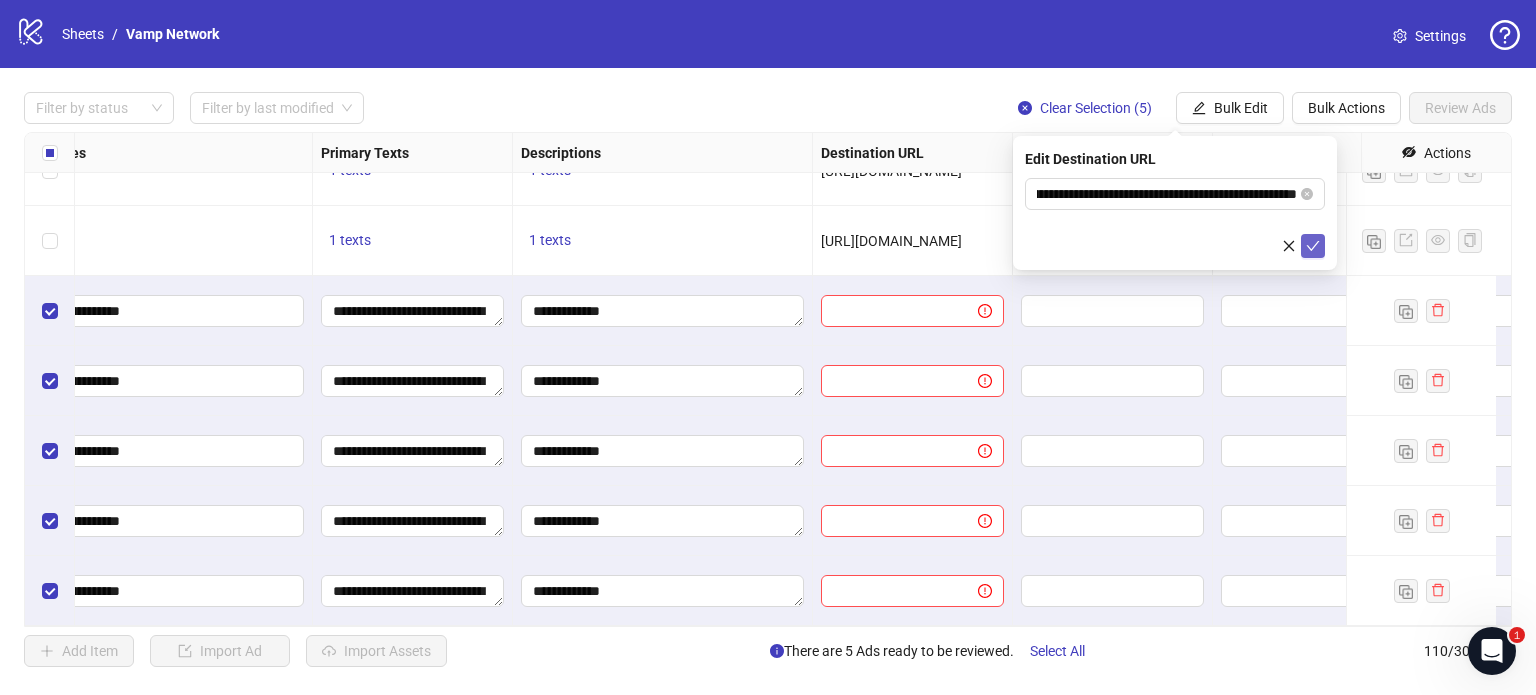 scroll, scrollTop: 0, scrollLeft: 0, axis: both 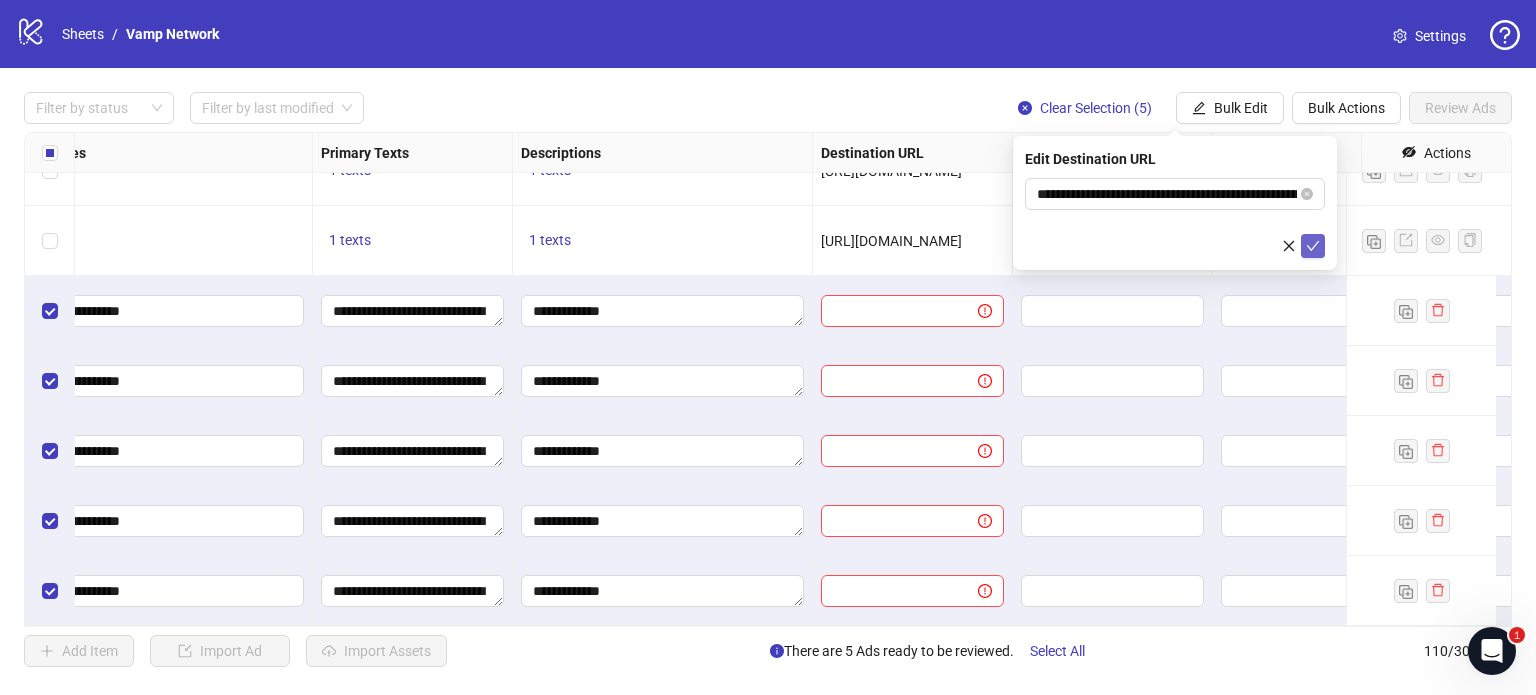 click 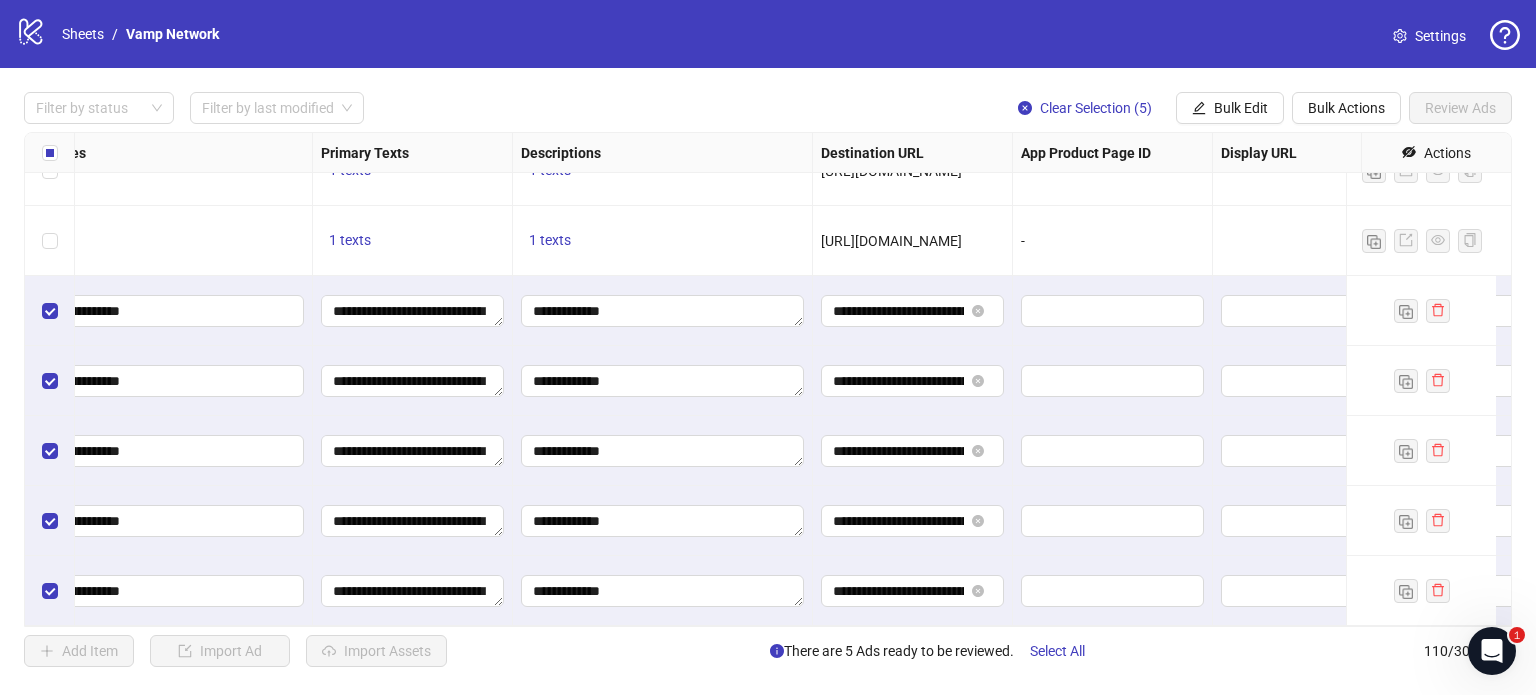 scroll, scrollTop: 7261, scrollLeft: 1424, axis: both 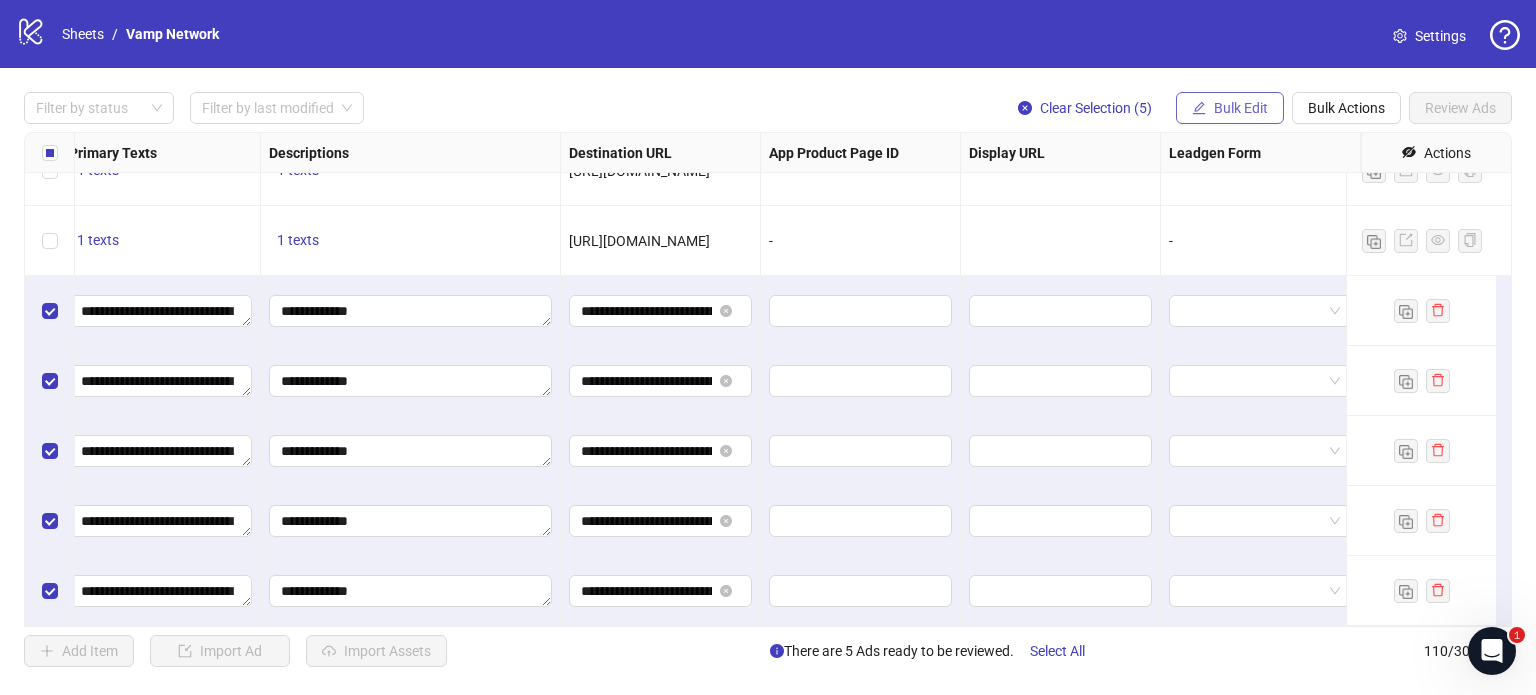 click on "Bulk Edit" at bounding box center [1241, 108] 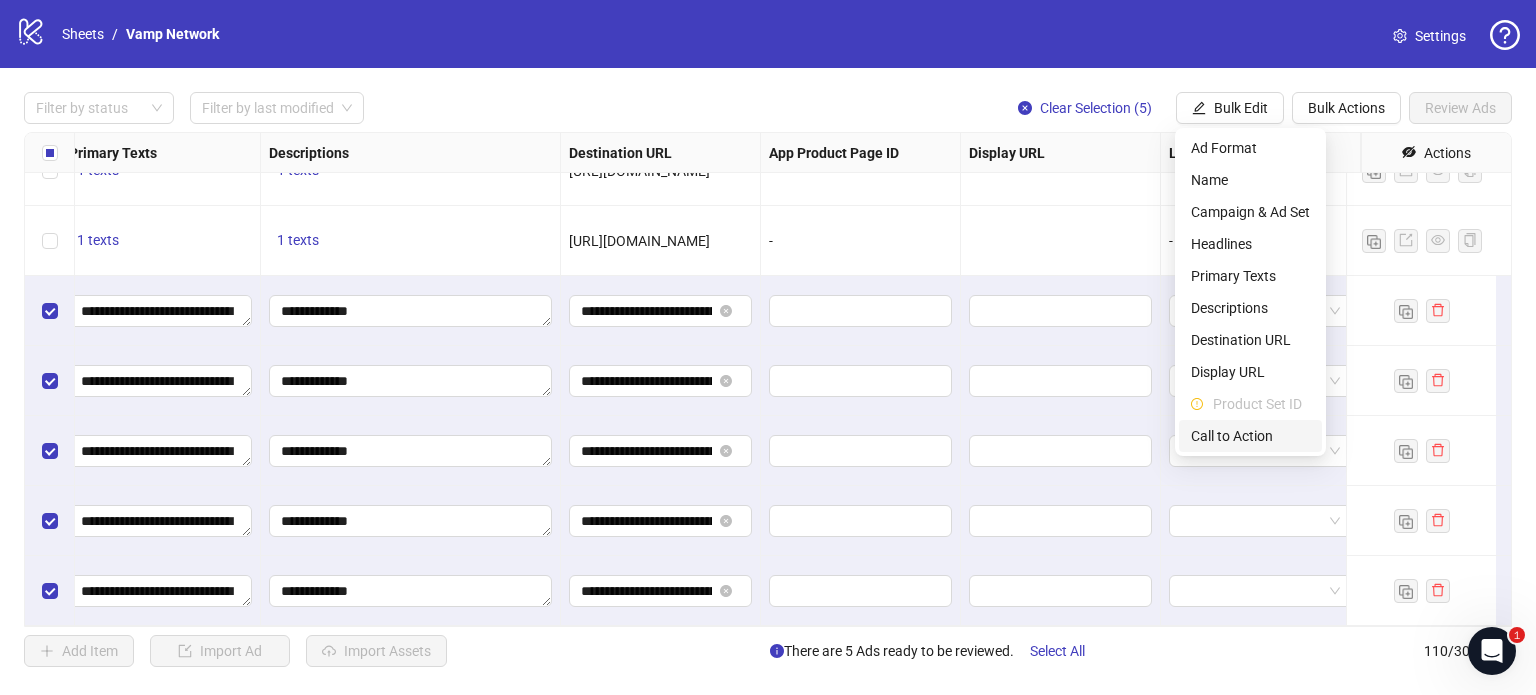 click on "Call to Action" at bounding box center (1250, 436) 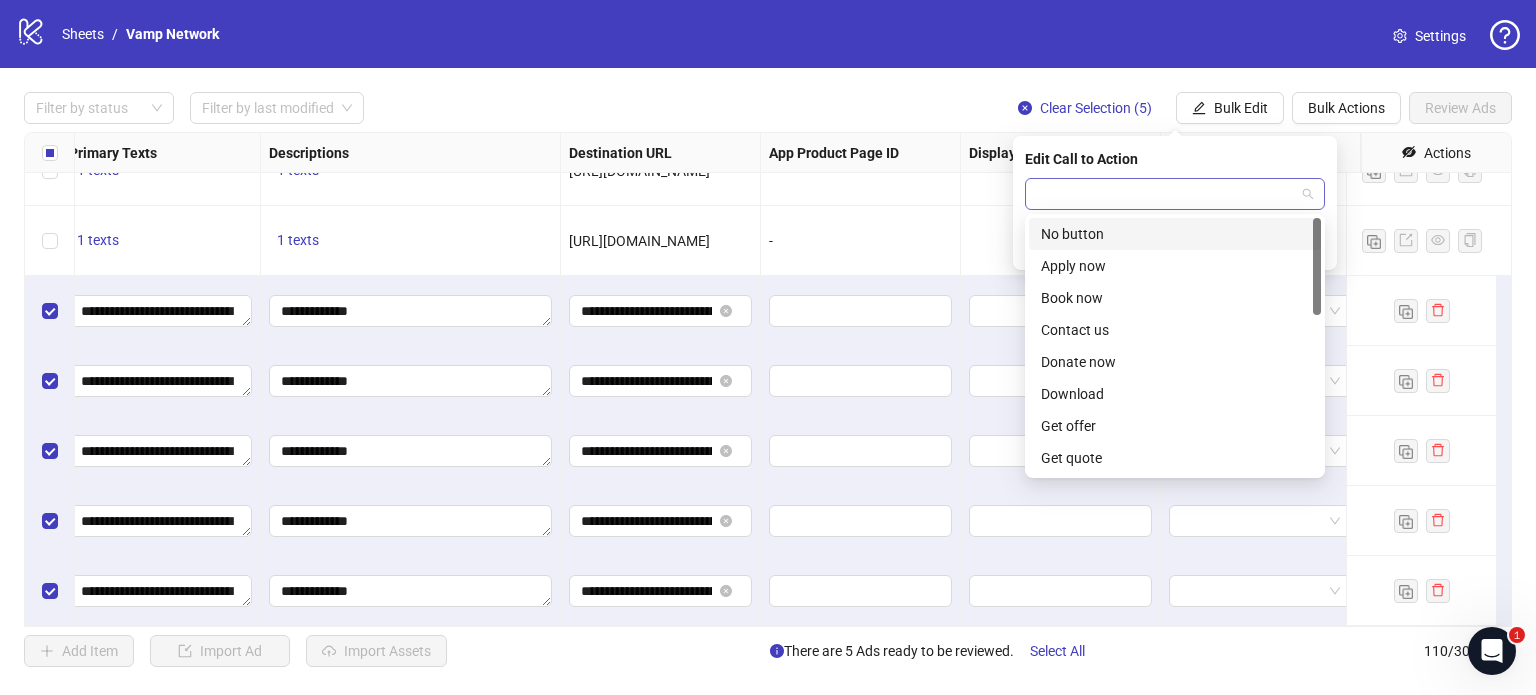 click at bounding box center (1175, 194) 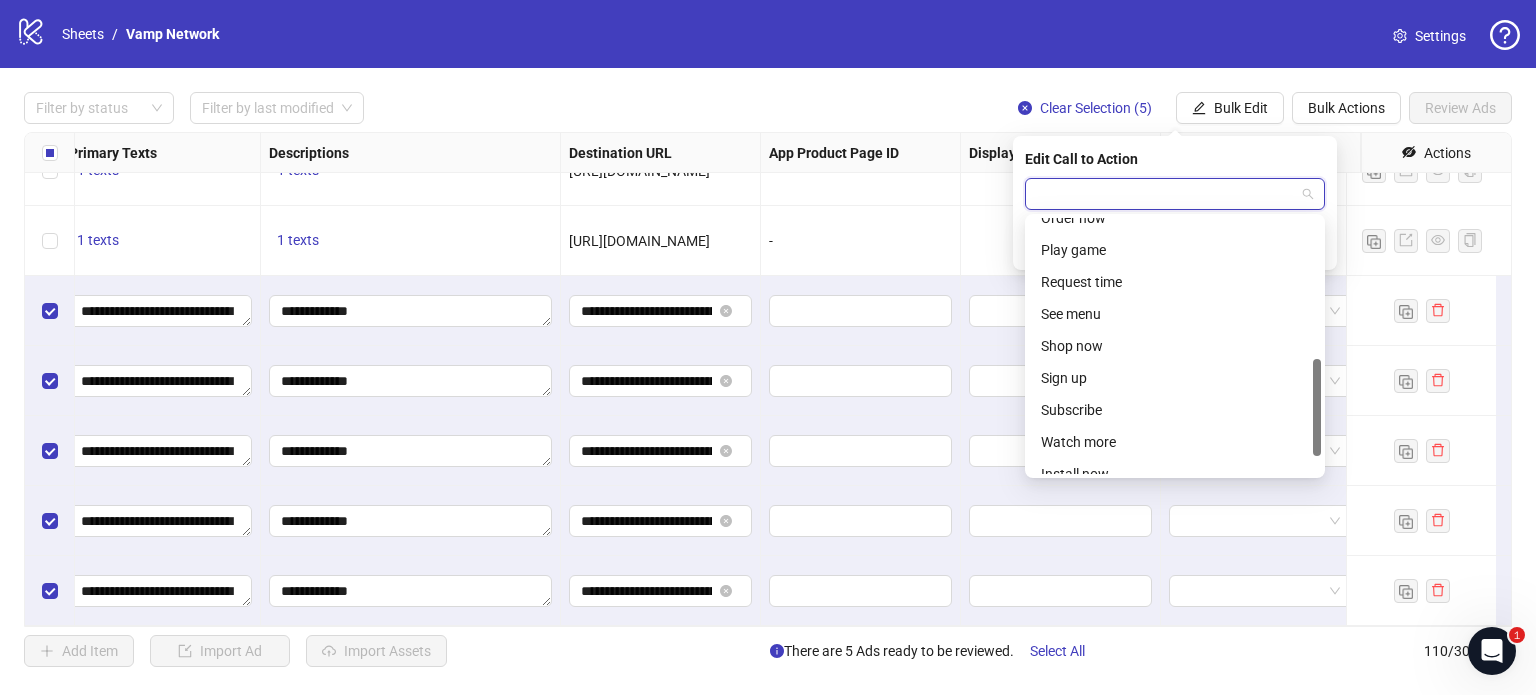 scroll, scrollTop: 369, scrollLeft: 0, axis: vertical 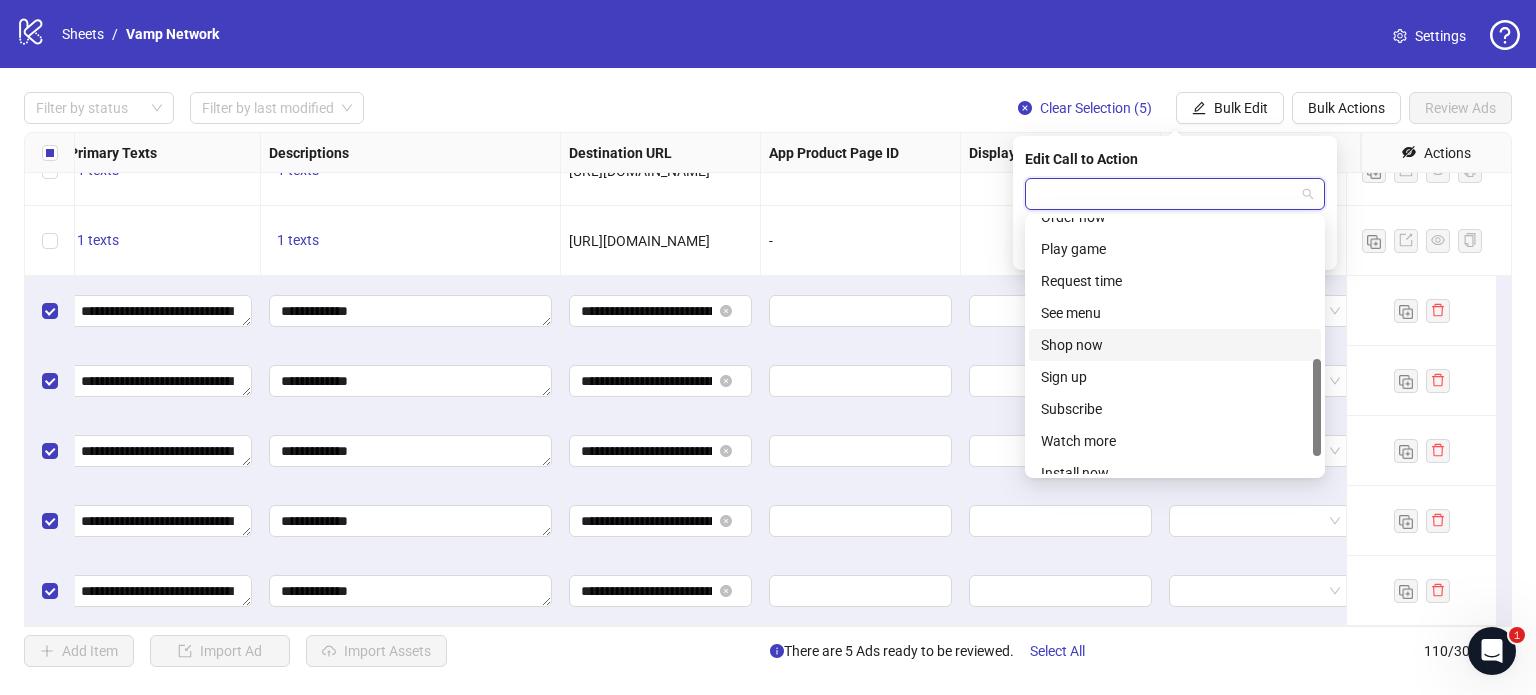 click on "Shop now" at bounding box center [1175, 345] 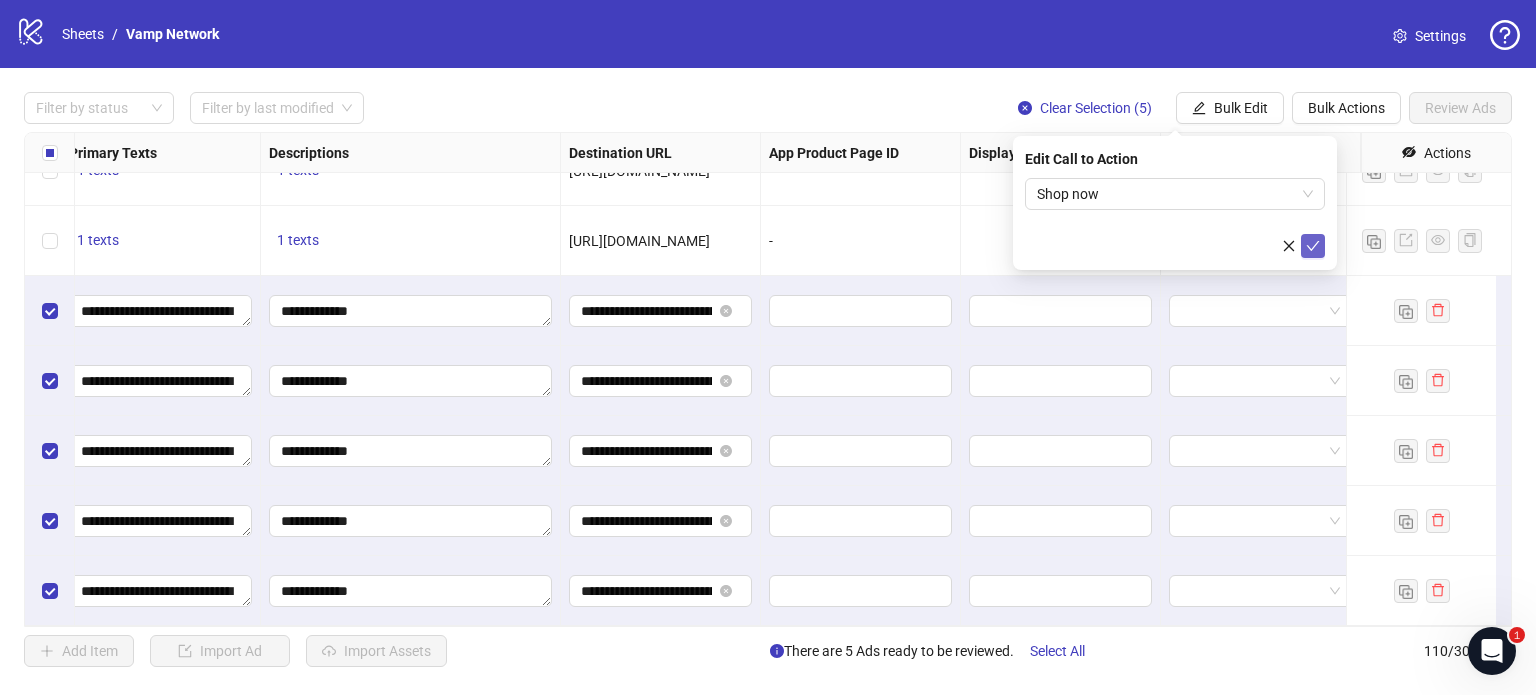click at bounding box center [1313, 246] 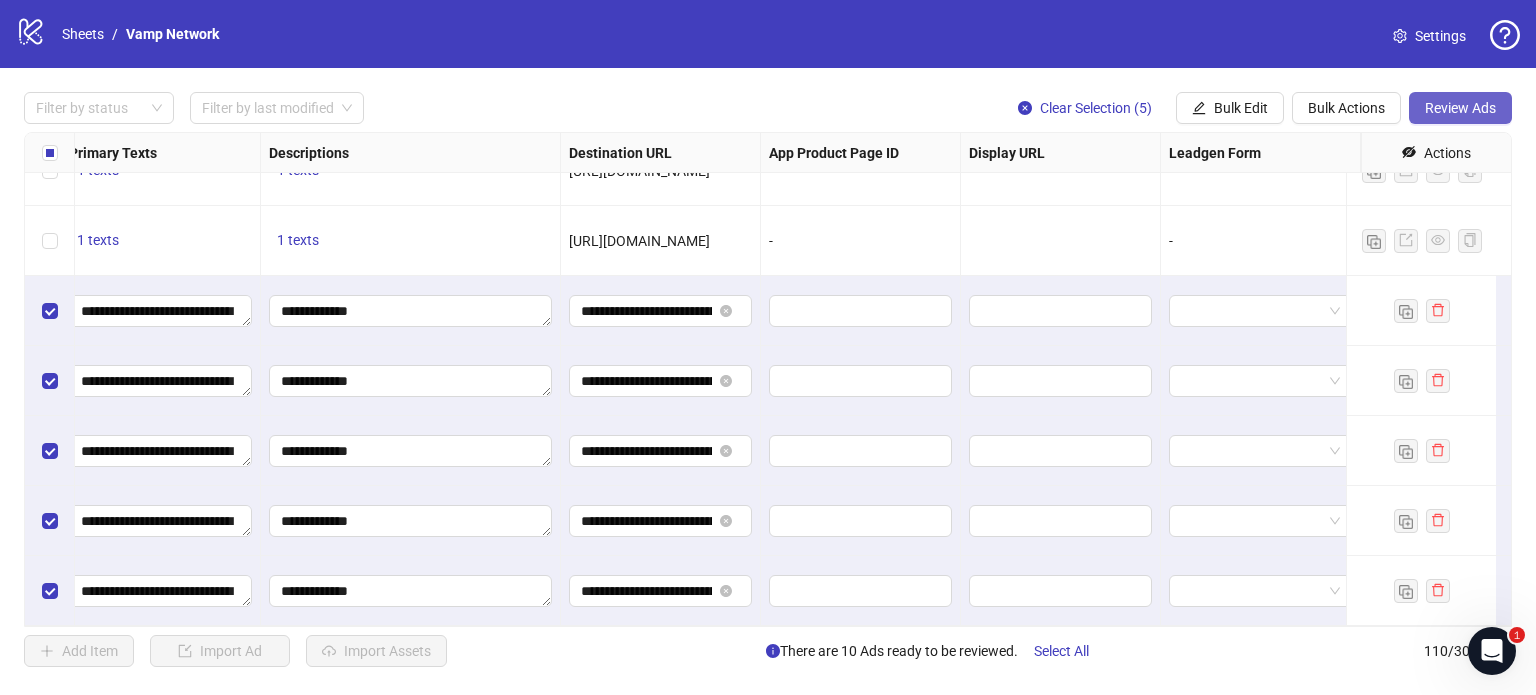 click on "Review Ads" at bounding box center (1460, 108) 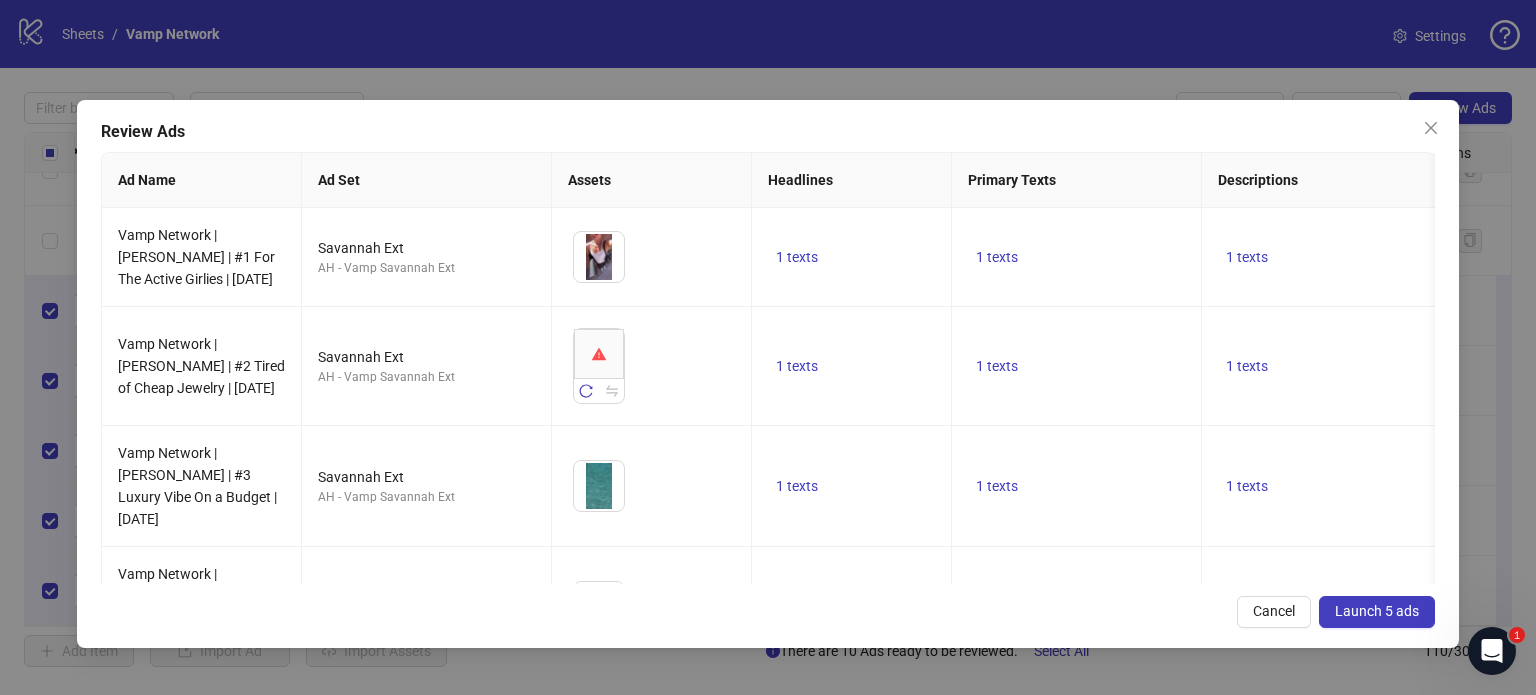 click on "Launch 5 ads" at bounding box center (1377, 612) 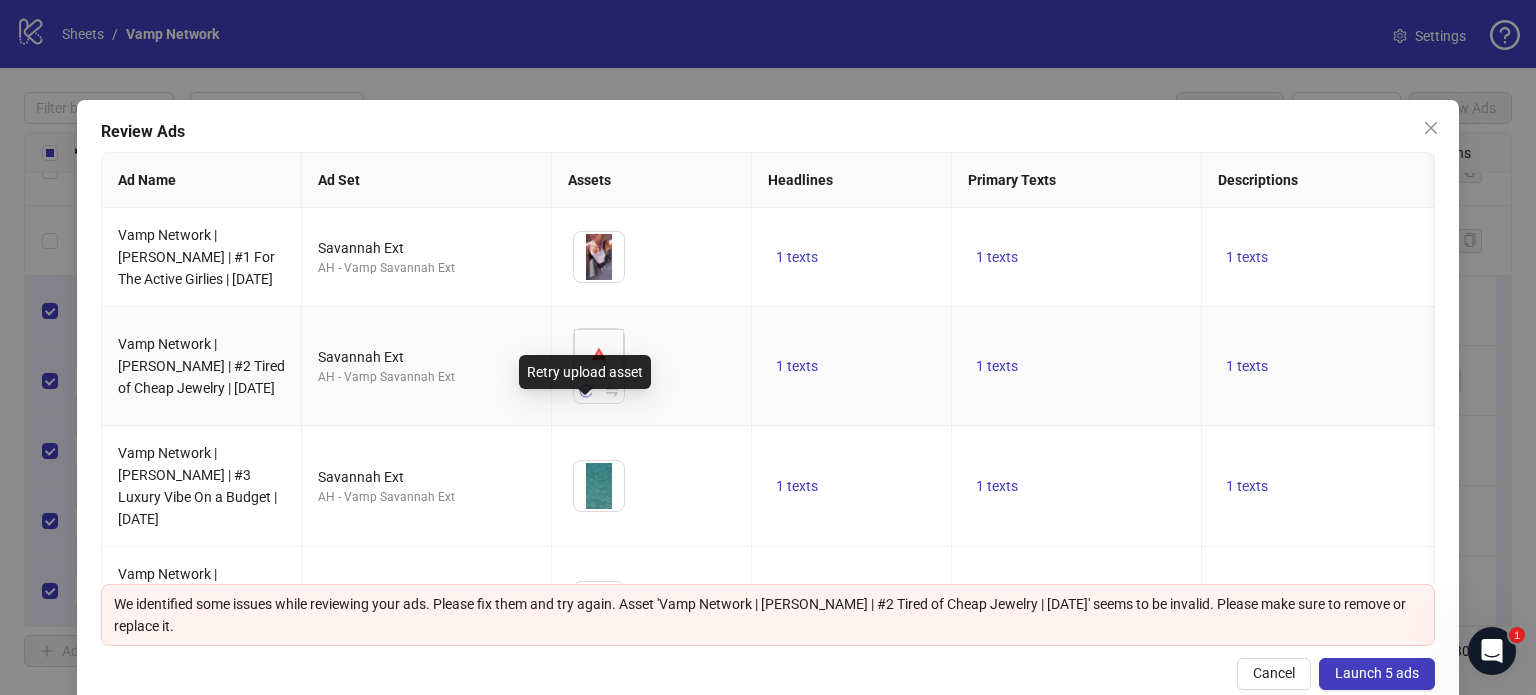 click 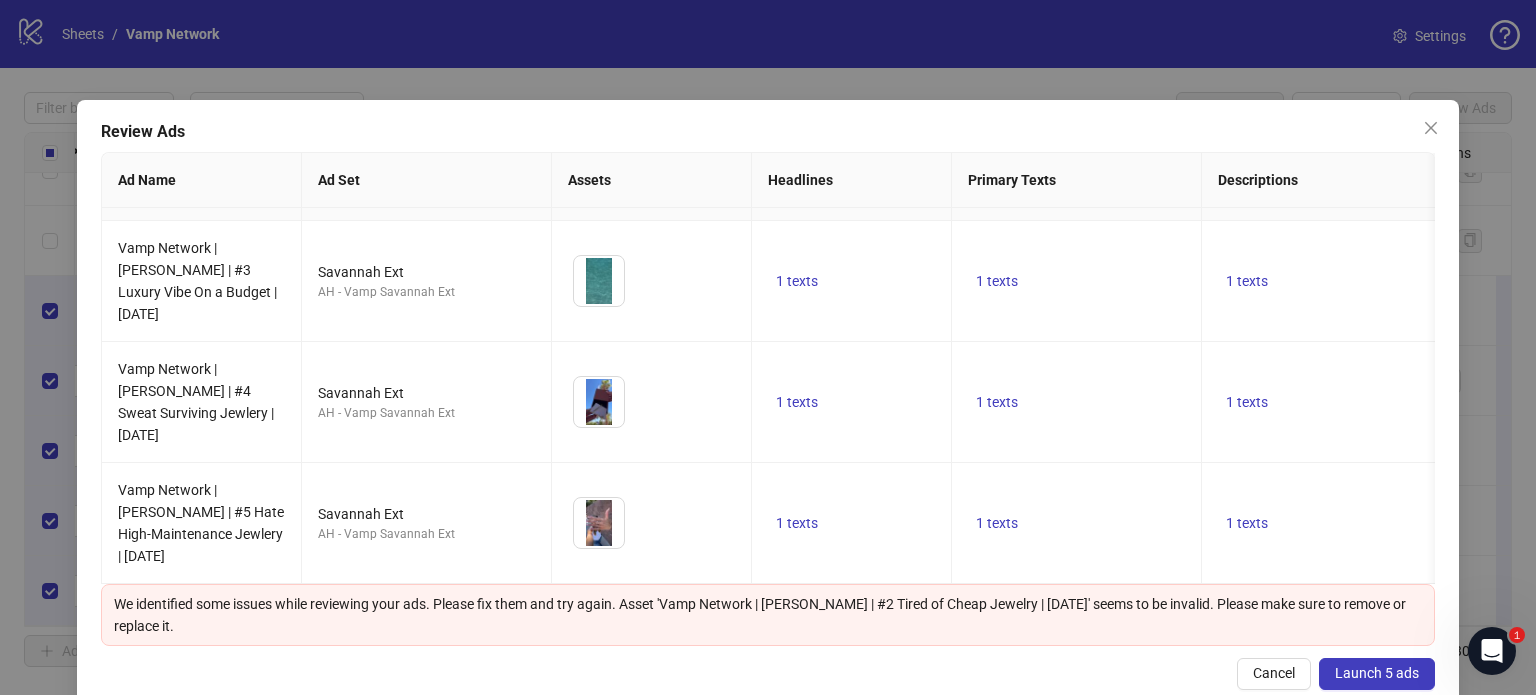 scroll, scrollTop: 0, scrollLeft: 0, axis: both 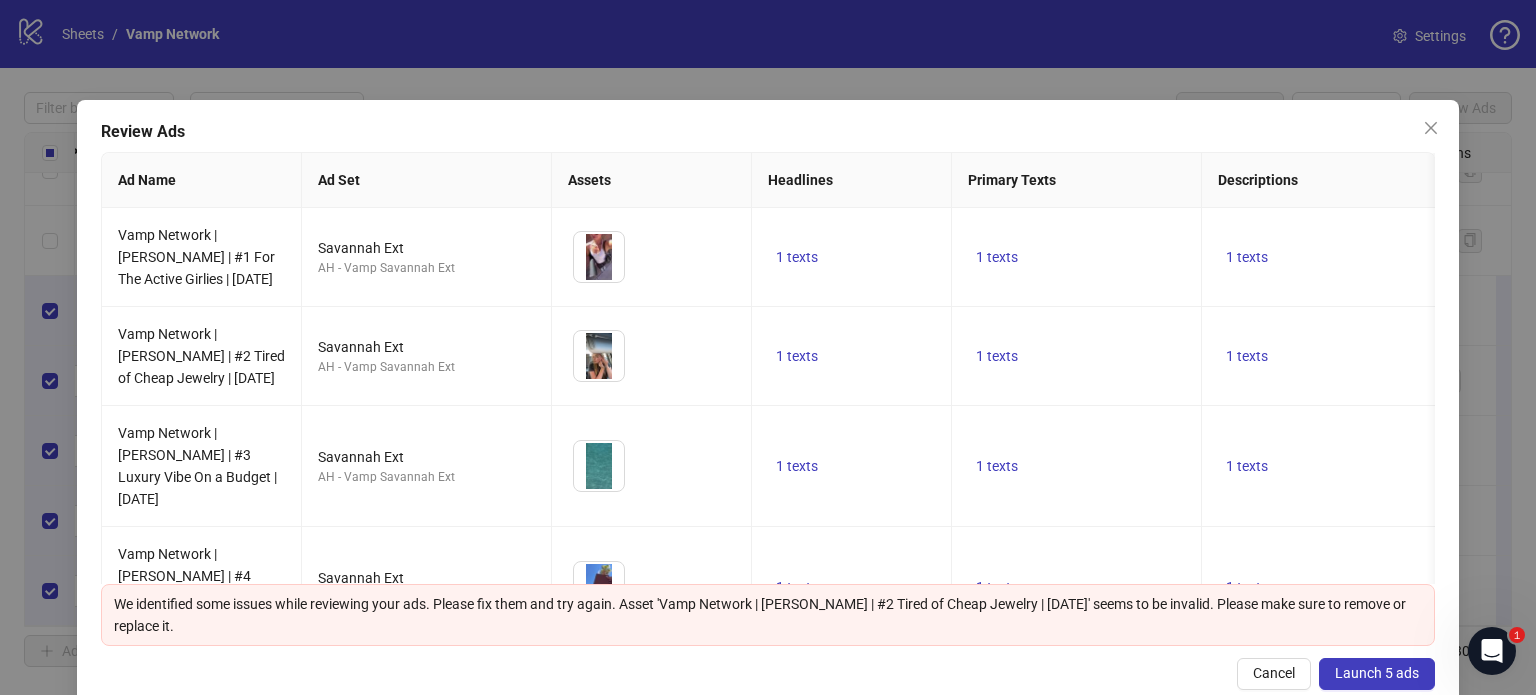 click on "Launch 5 ads" at bounding box center [1377, 674] 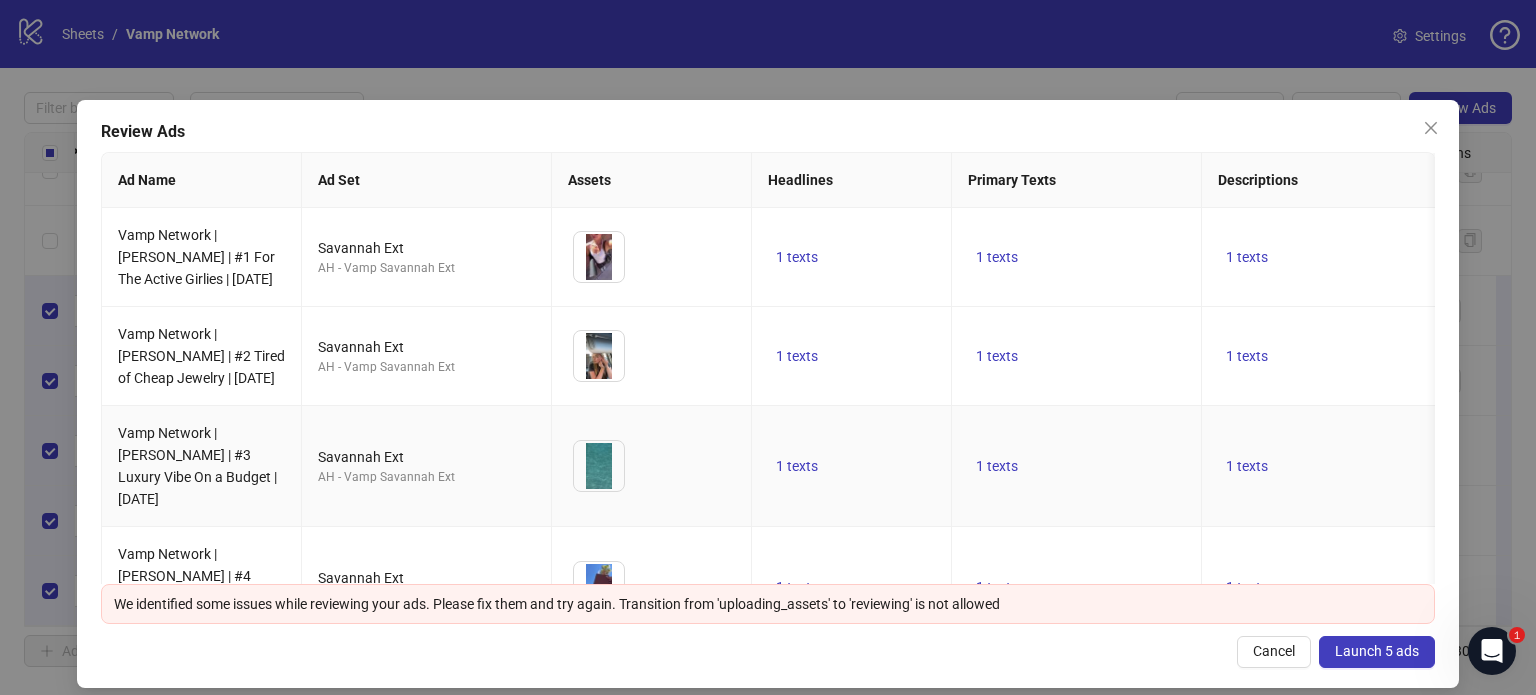 scroll, scrollTop: 243, scrollLeft: 0, axis: vertical 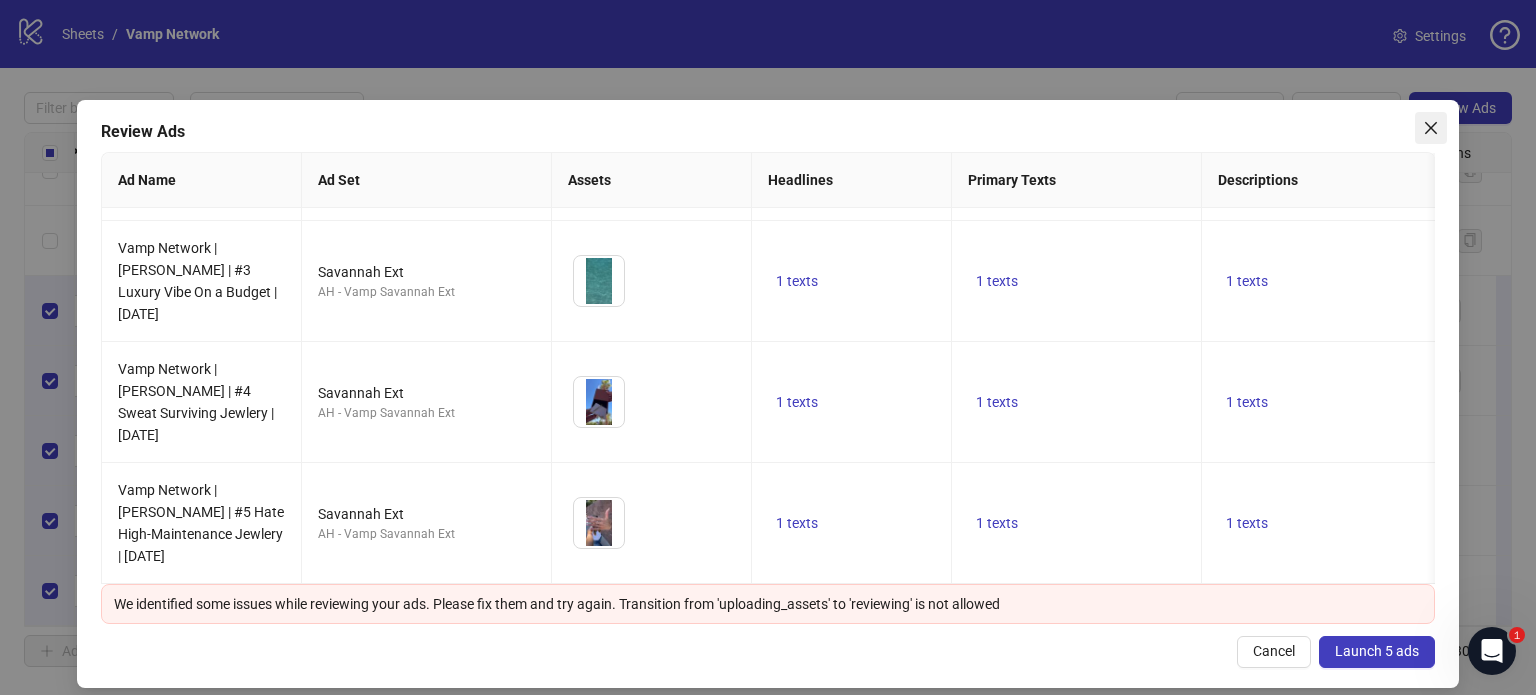 click 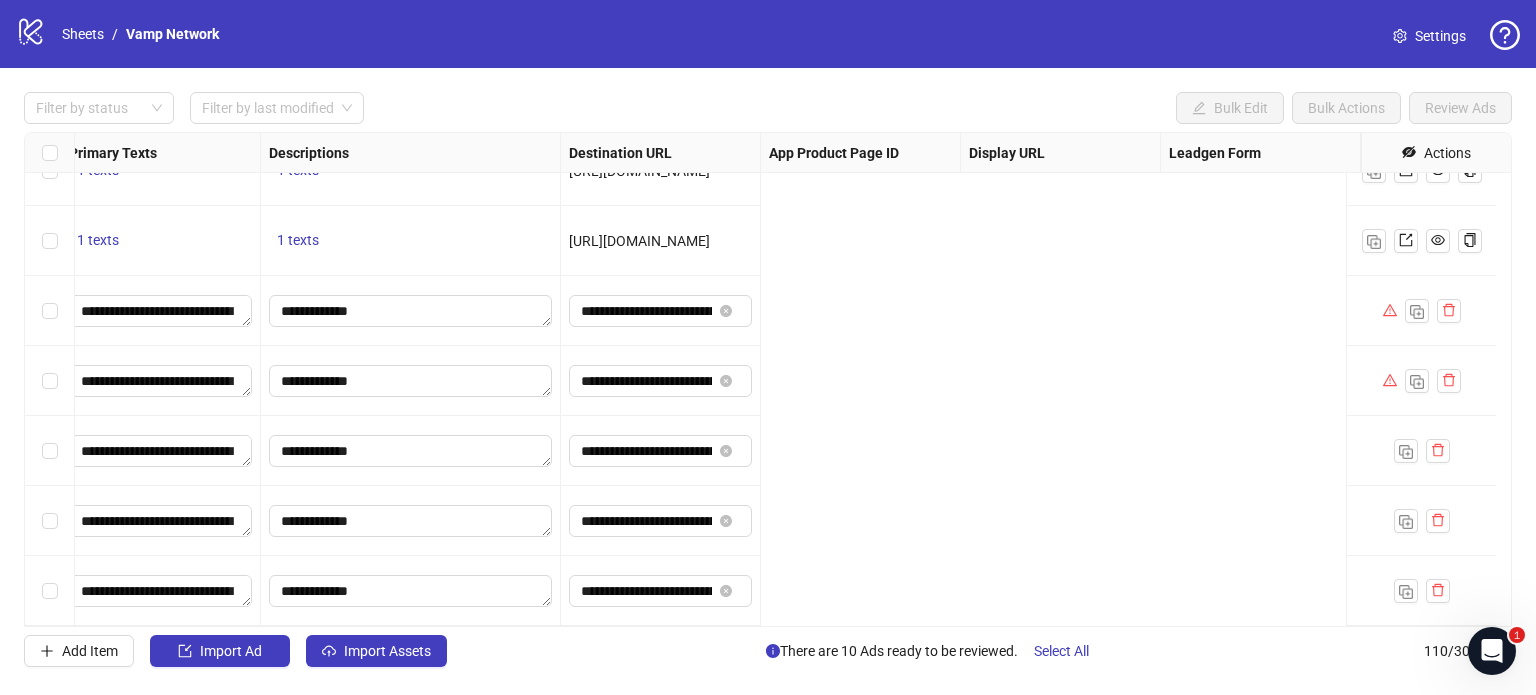 scroll, scrollTop: 7261, scrollLeft: 0, axis: vertical 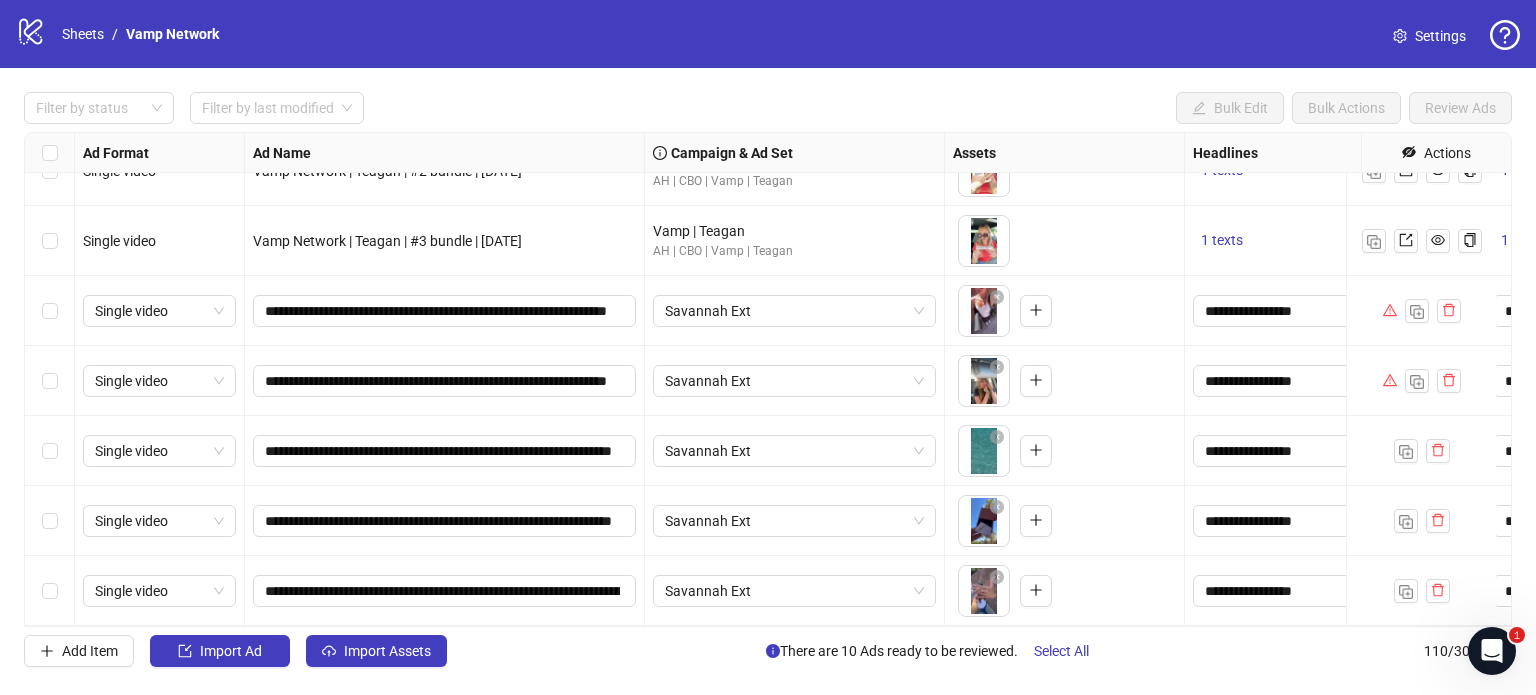click on "Single video" at bounding box center [160, 311] 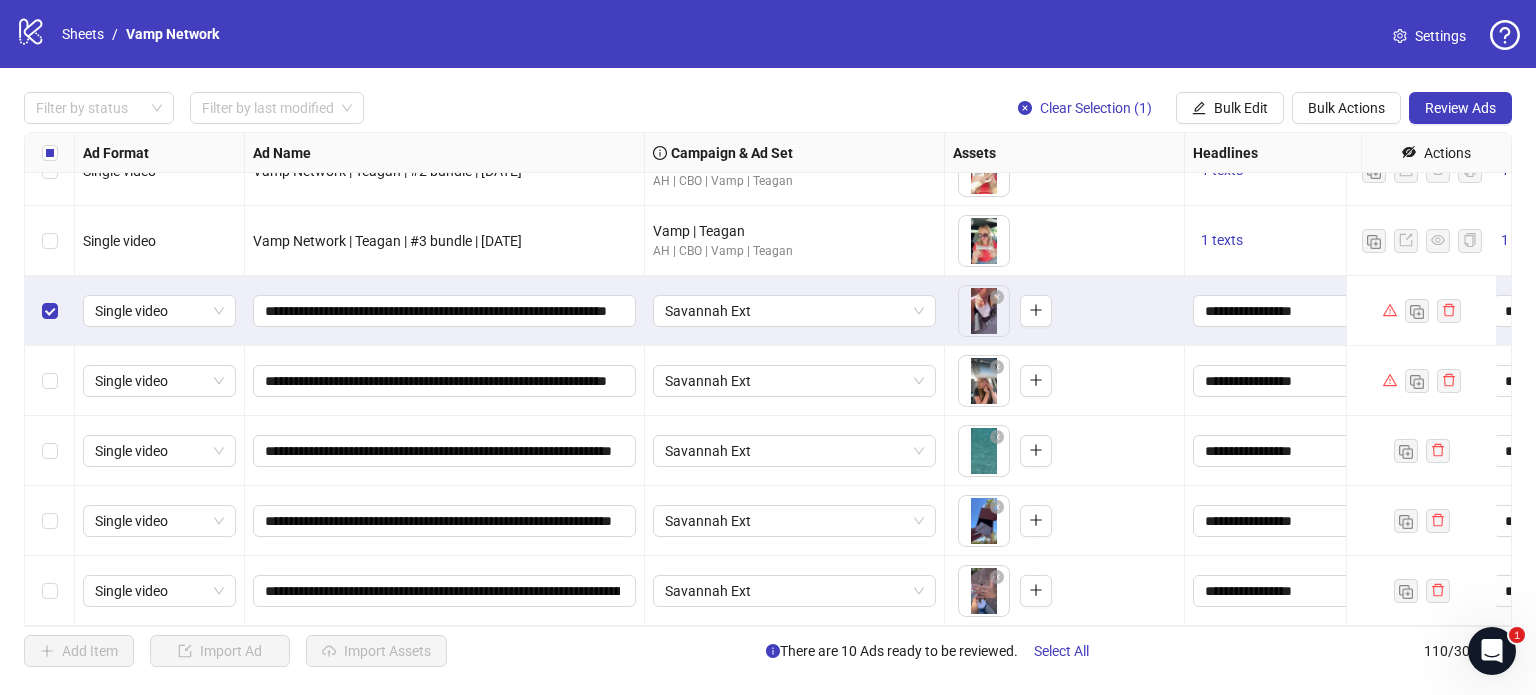 click at bounding box center [50, 591] 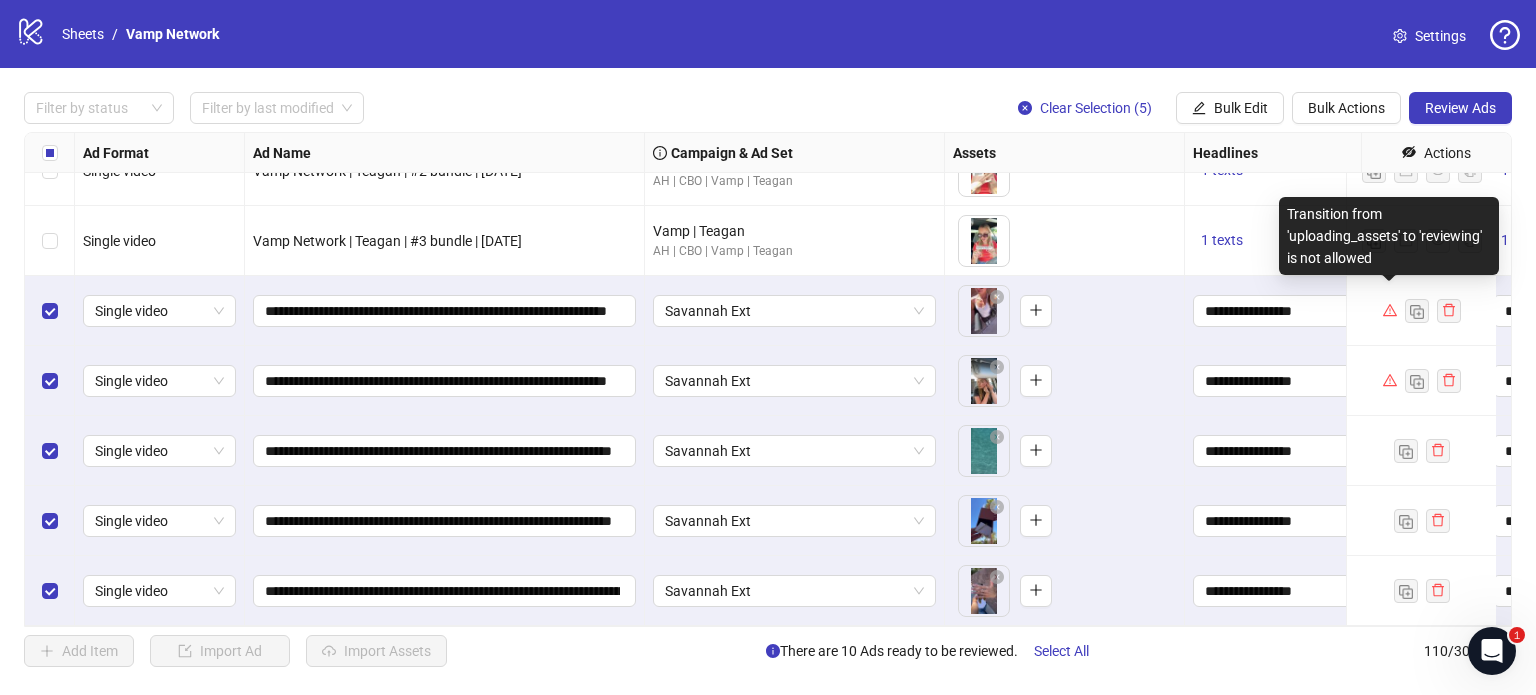 click 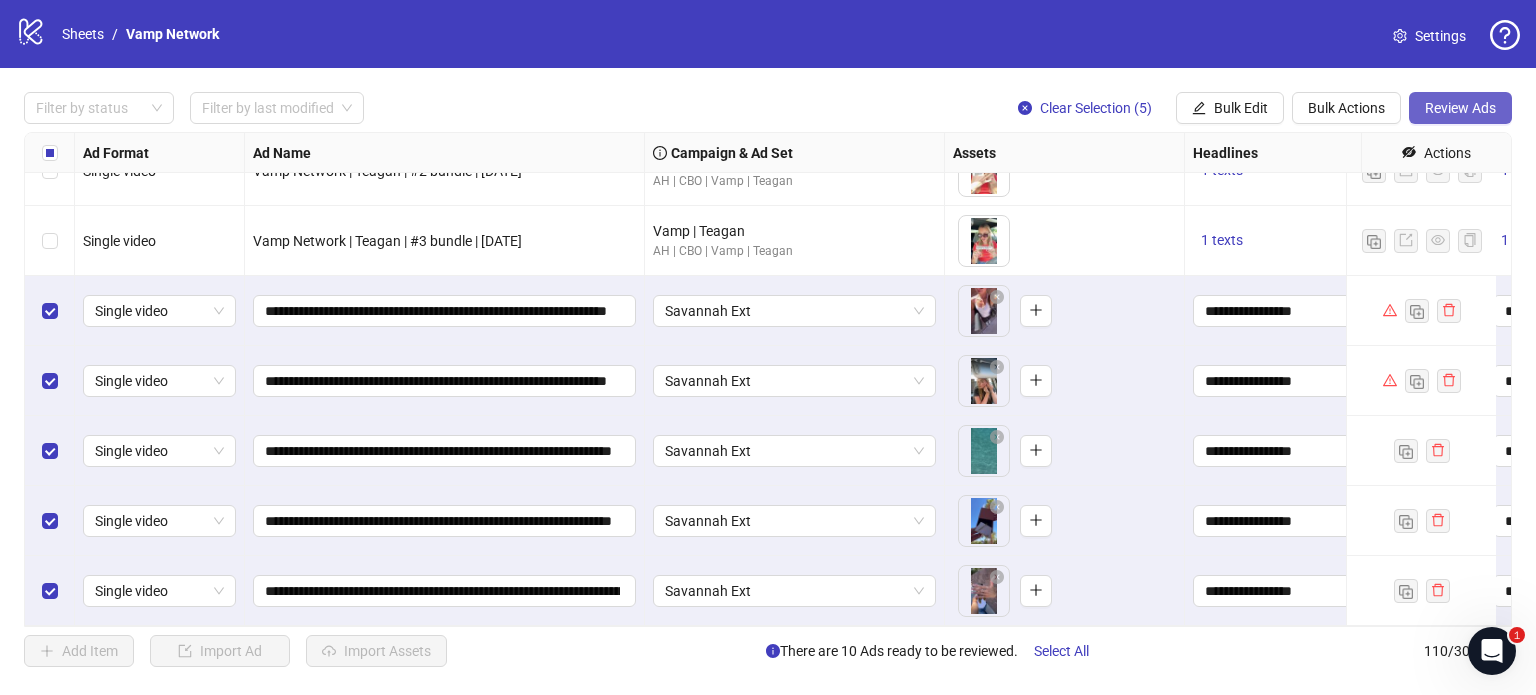 click on "Review Ads" at bounding box center [1460, 108] 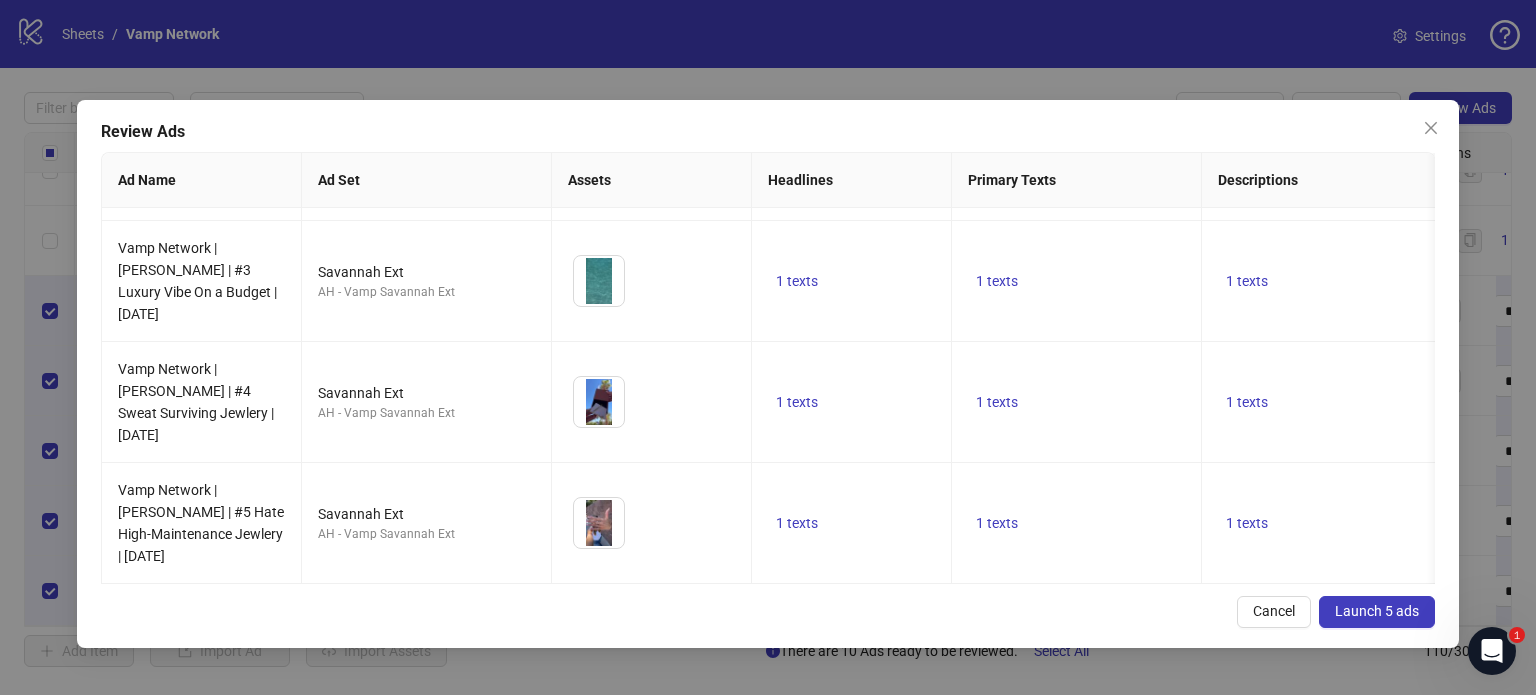 click on "Launch 5 ads" at bounding box center [1377, 611] 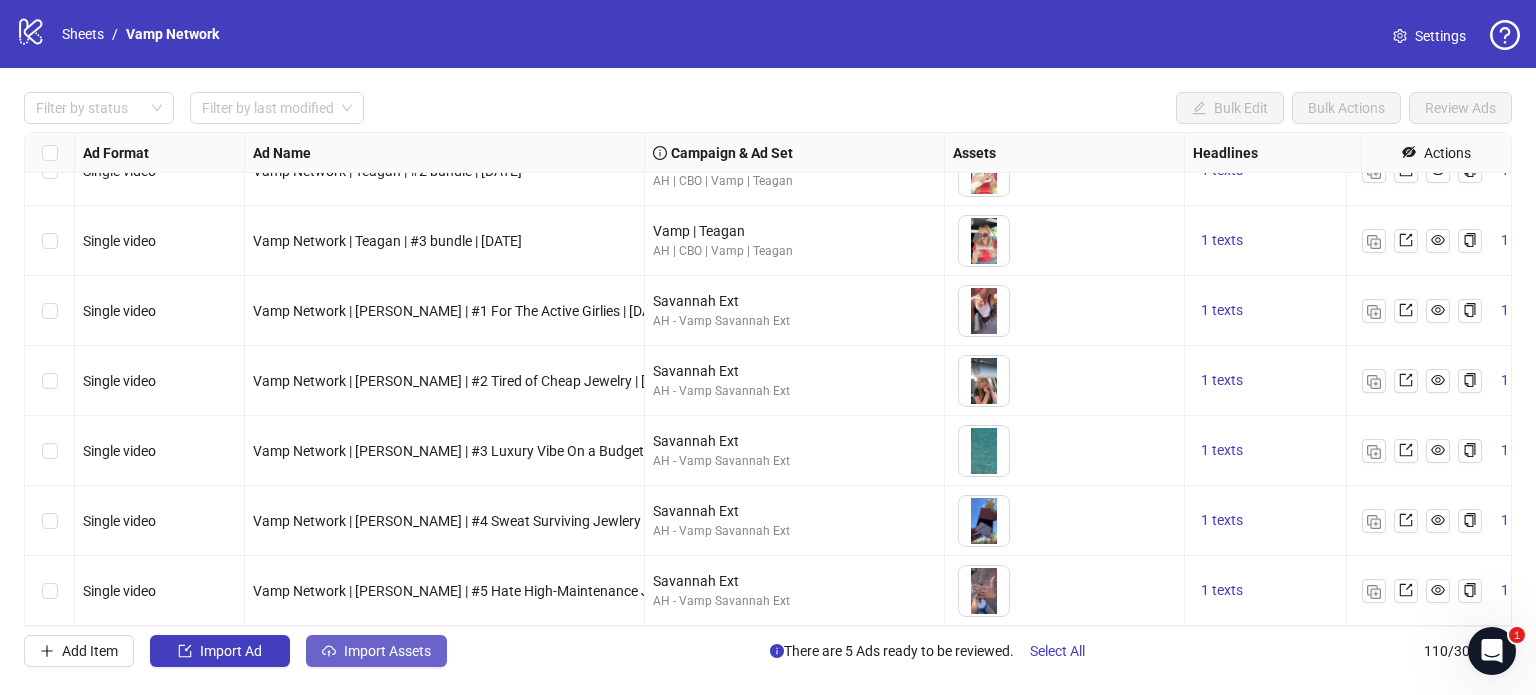 click on "Import Assets" at bounding box center (387, 651) 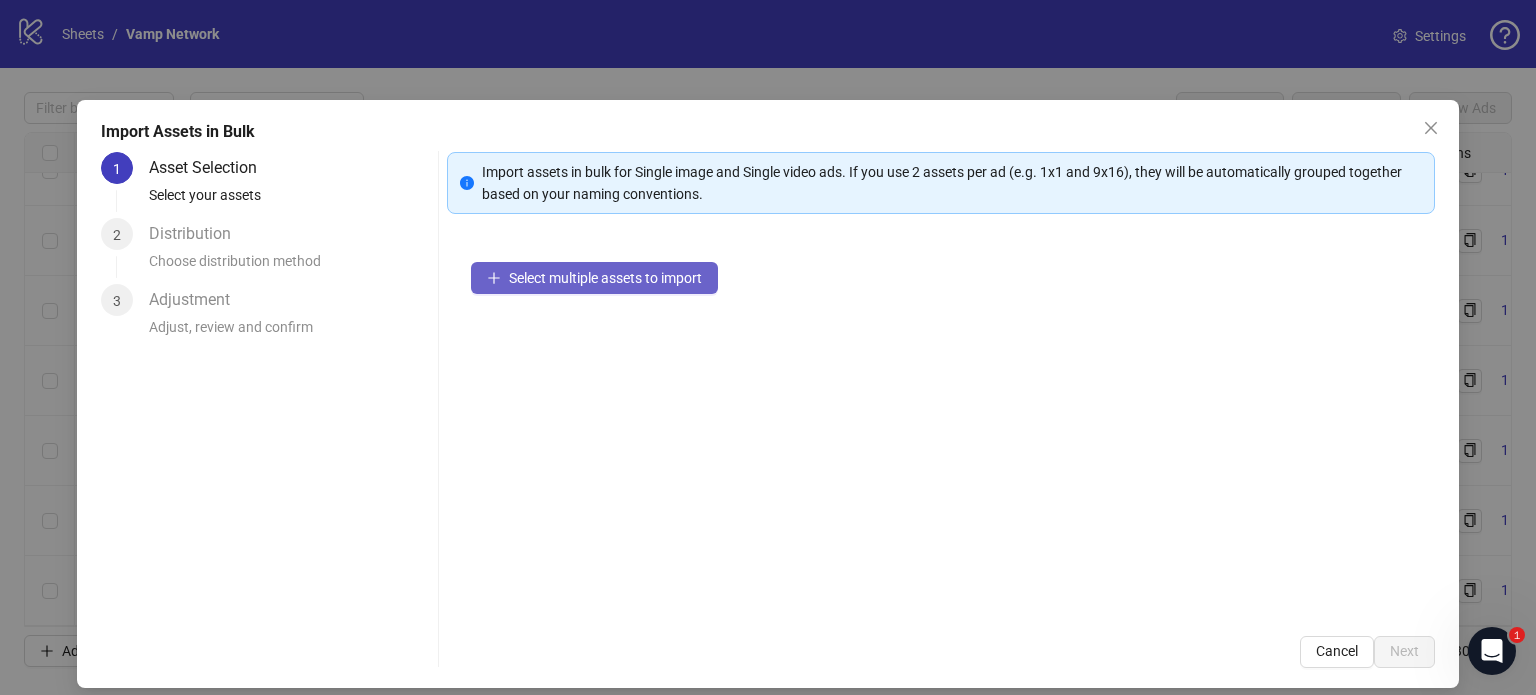click on "Select multiple assets to import" at bounding box center (594, 278) 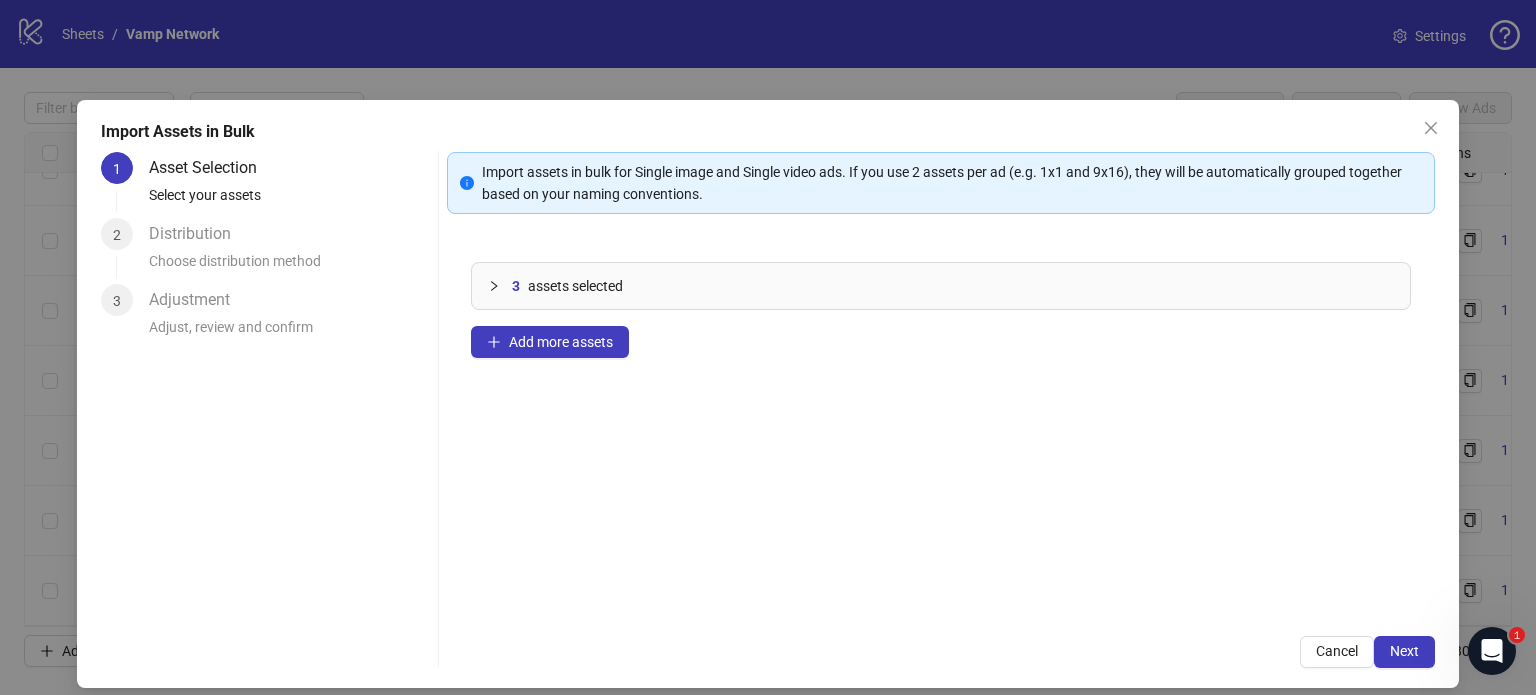 click on "Import Assets in Bulk 1 Asset Selection Select your assets 2 Distribution Choose distribution method 3 Adjustment Adjust, review and confirm Import assets in bulk for Single image and Single video ads. If you use 2 assets per ad (e.g. 1x1 and 9x16), they will be automatically grouped together based on your naming conventions. 3 assets selected Add more assets Cancel Next" at bounding box center (768, 394) 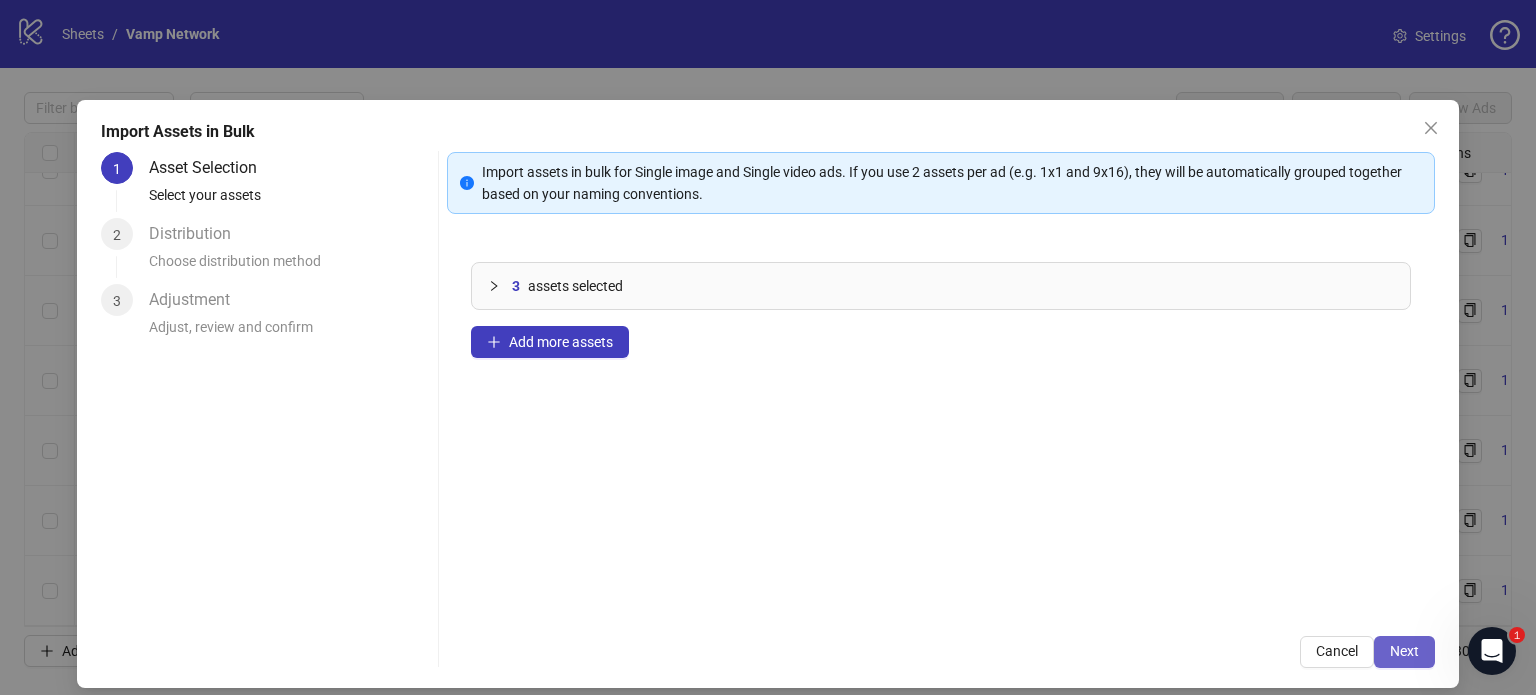 click on "Next" at bounding box center (1404, 652) 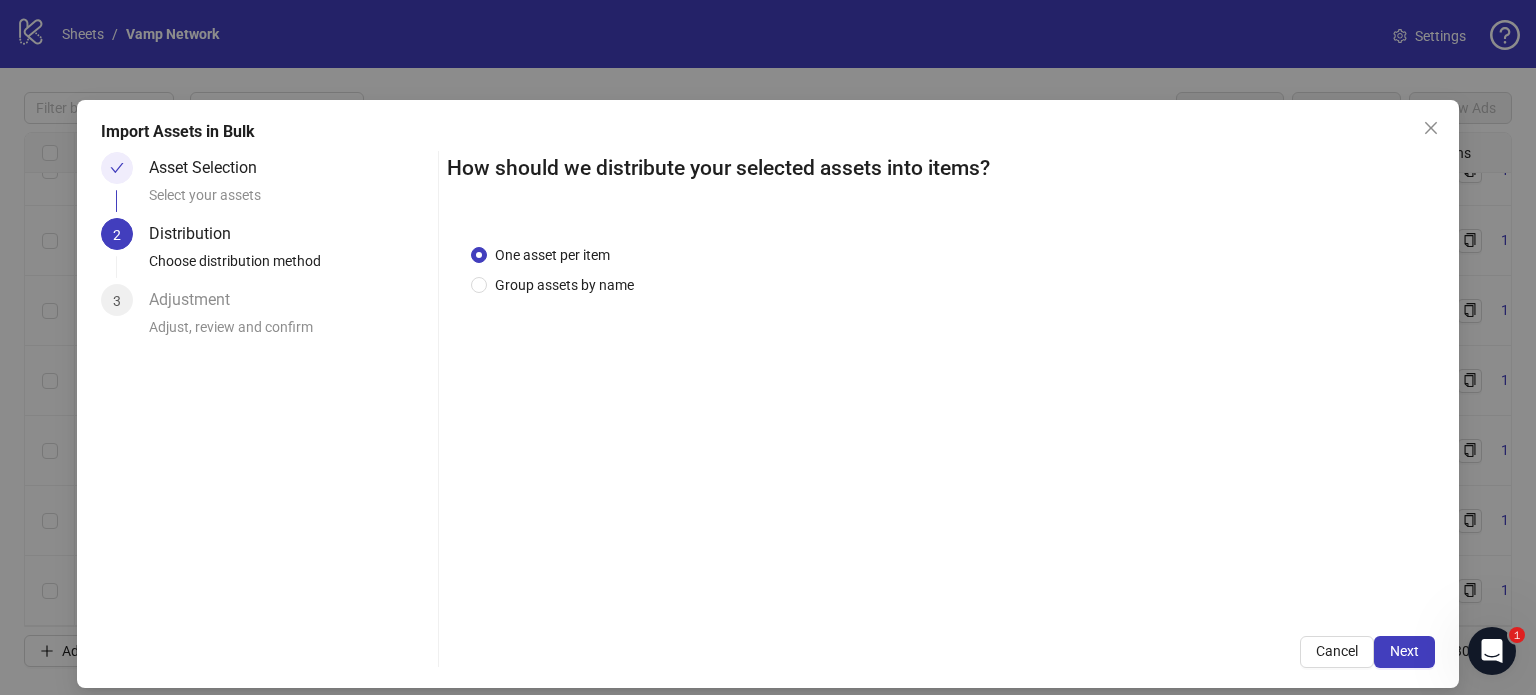 click on "Next" at bounding box center [1404, 652] 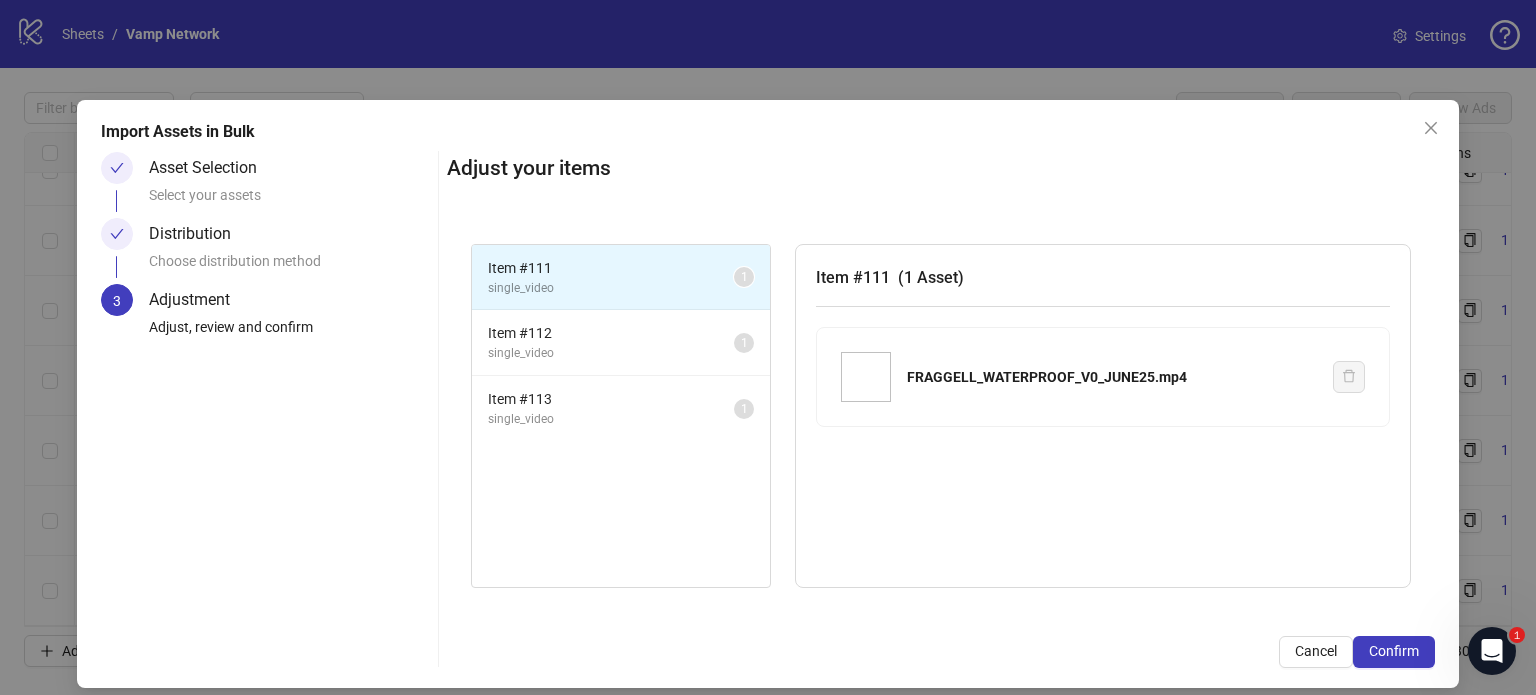 click on "Confirm" at bounding box center (1394, 652) 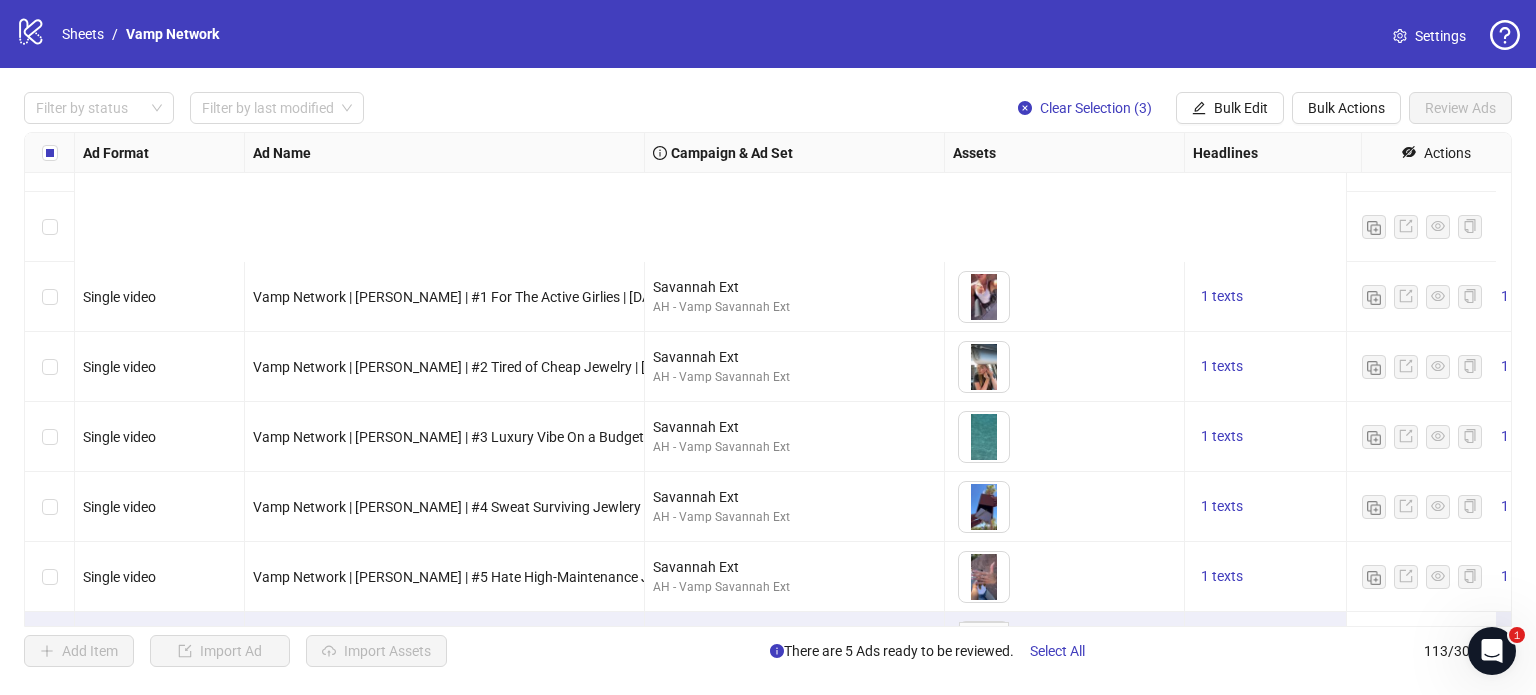 scroll, scrollTop: 7472, scrollLeft: 0, axis: vertical 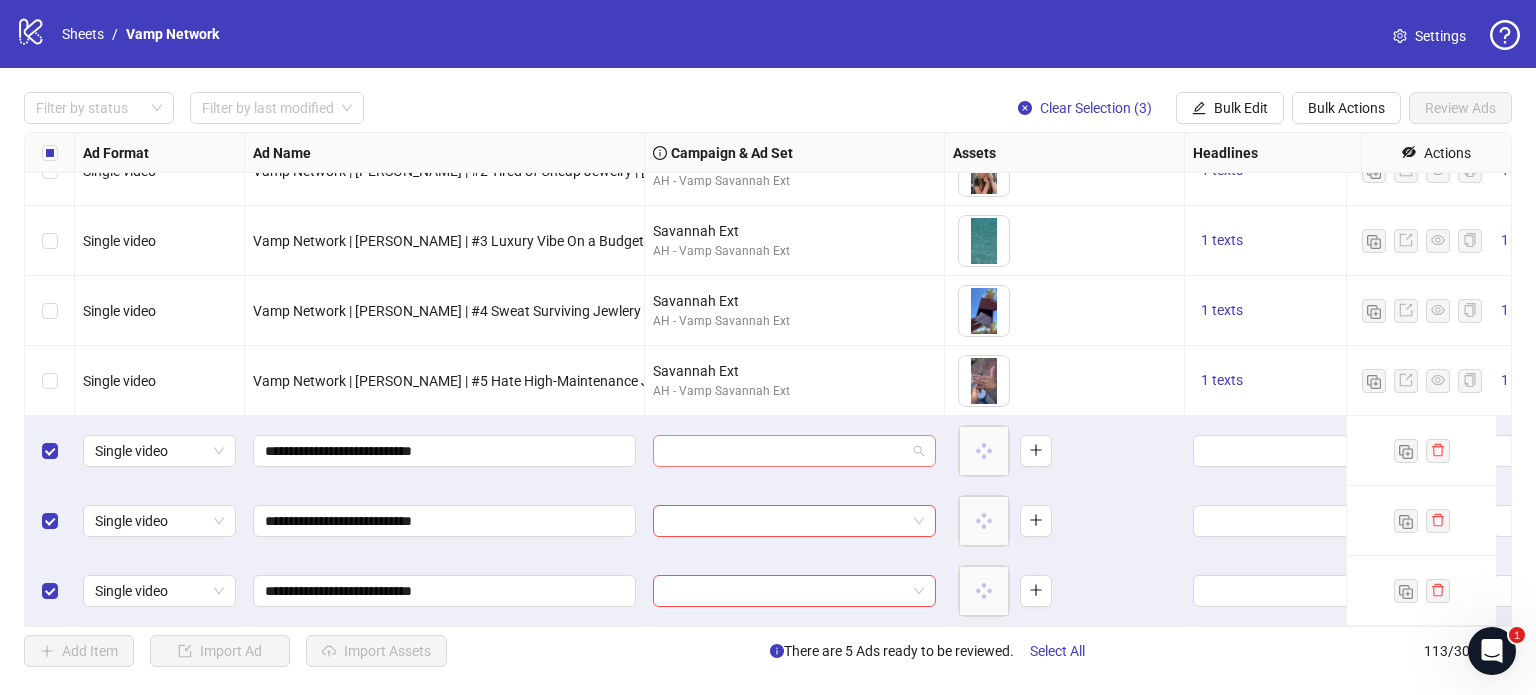 click at bounding box center (785, 451) 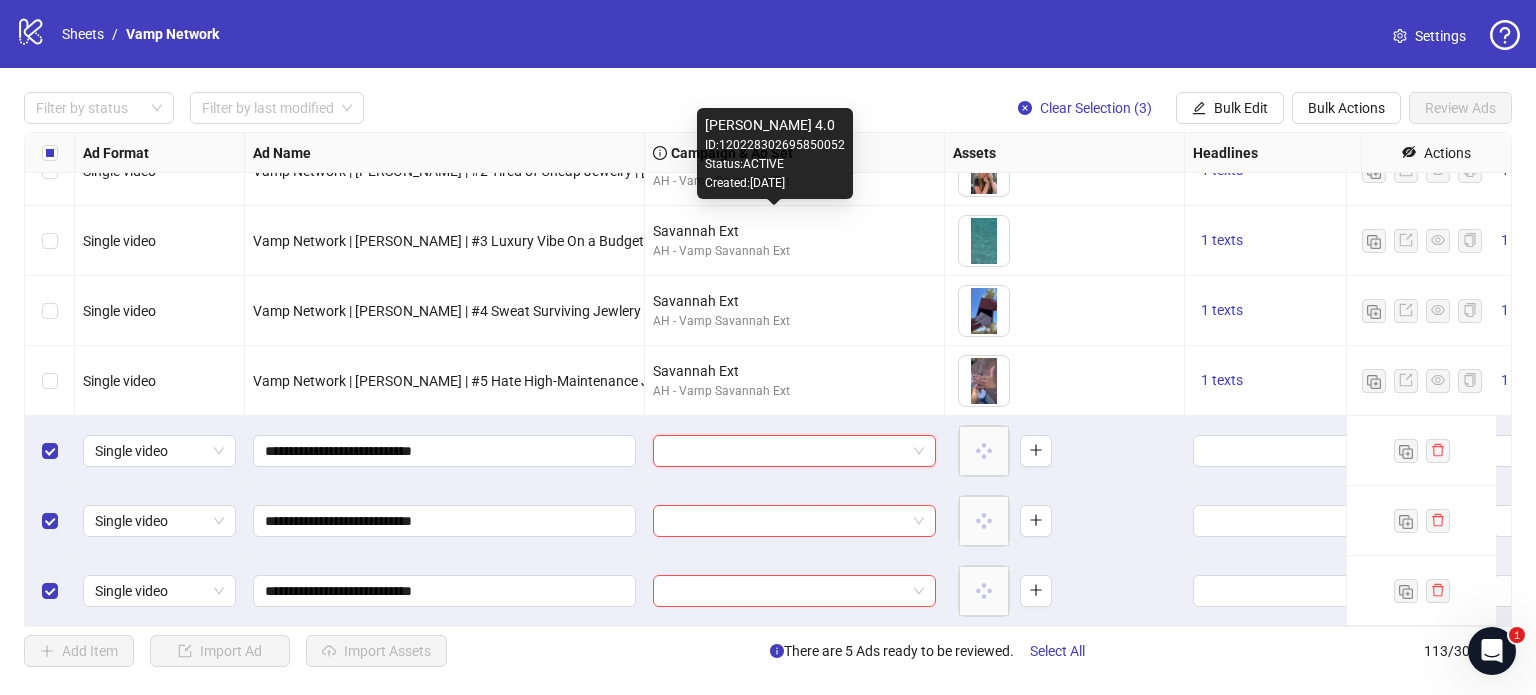 click on "Created:  2025-06-30" at bounding box center (775, 183) 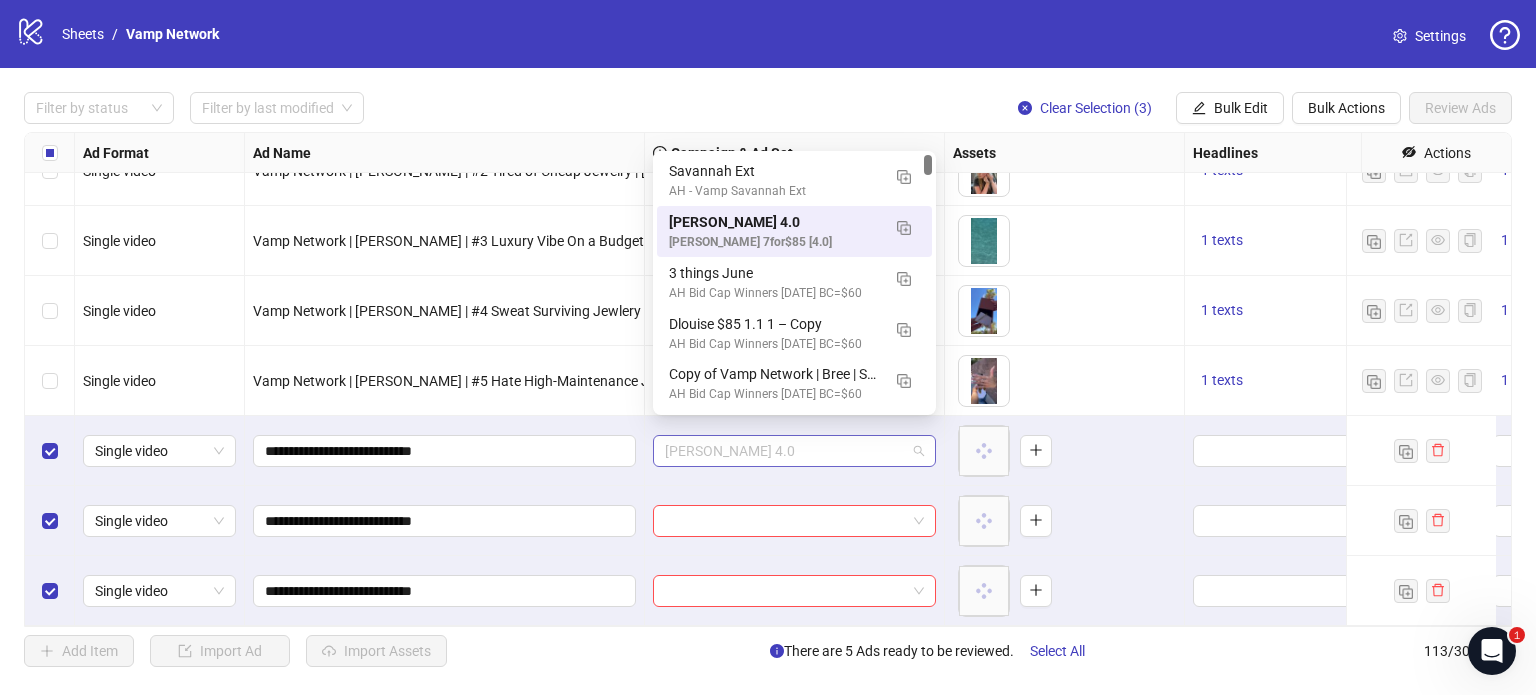 click on "[PERSON_NAME] 4.0" at bounding box center [794, 451] 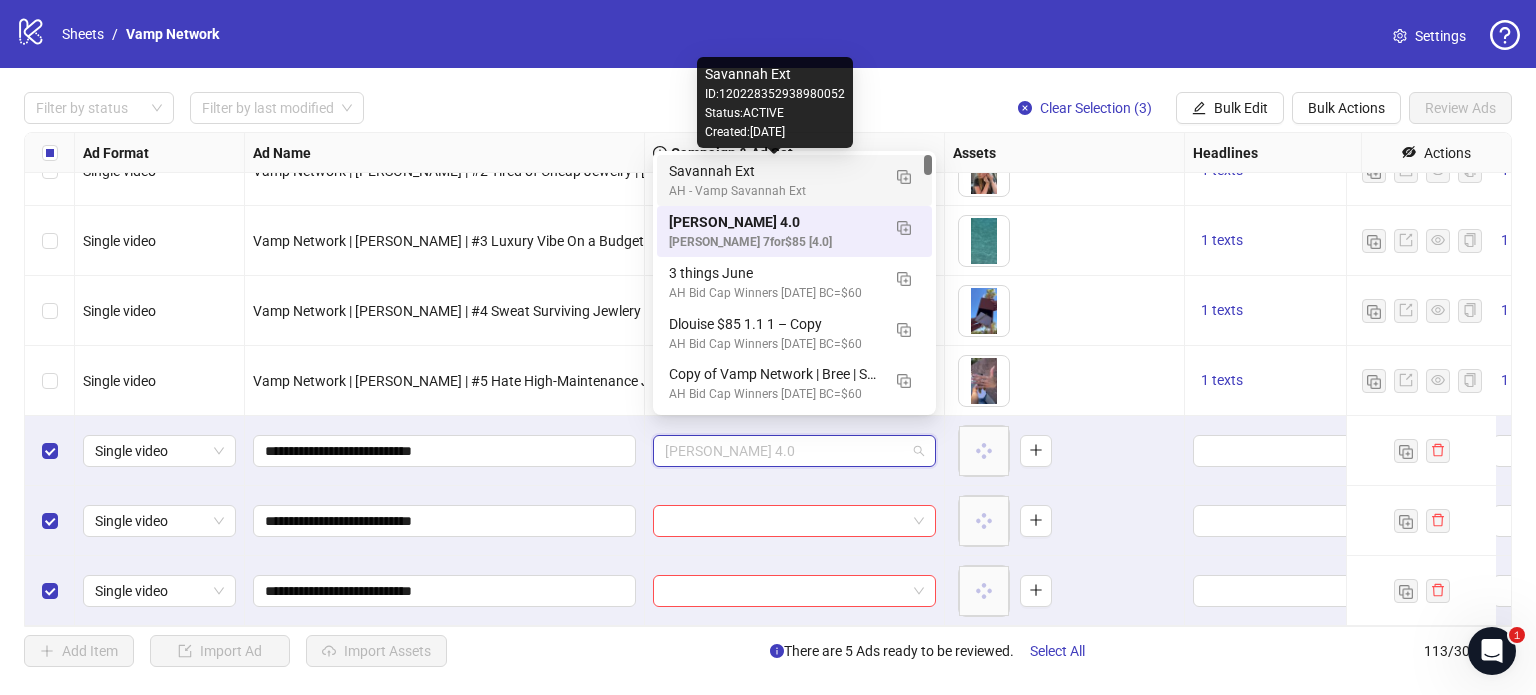 click on "Savannah Ext" at bounding box center (774, 171) 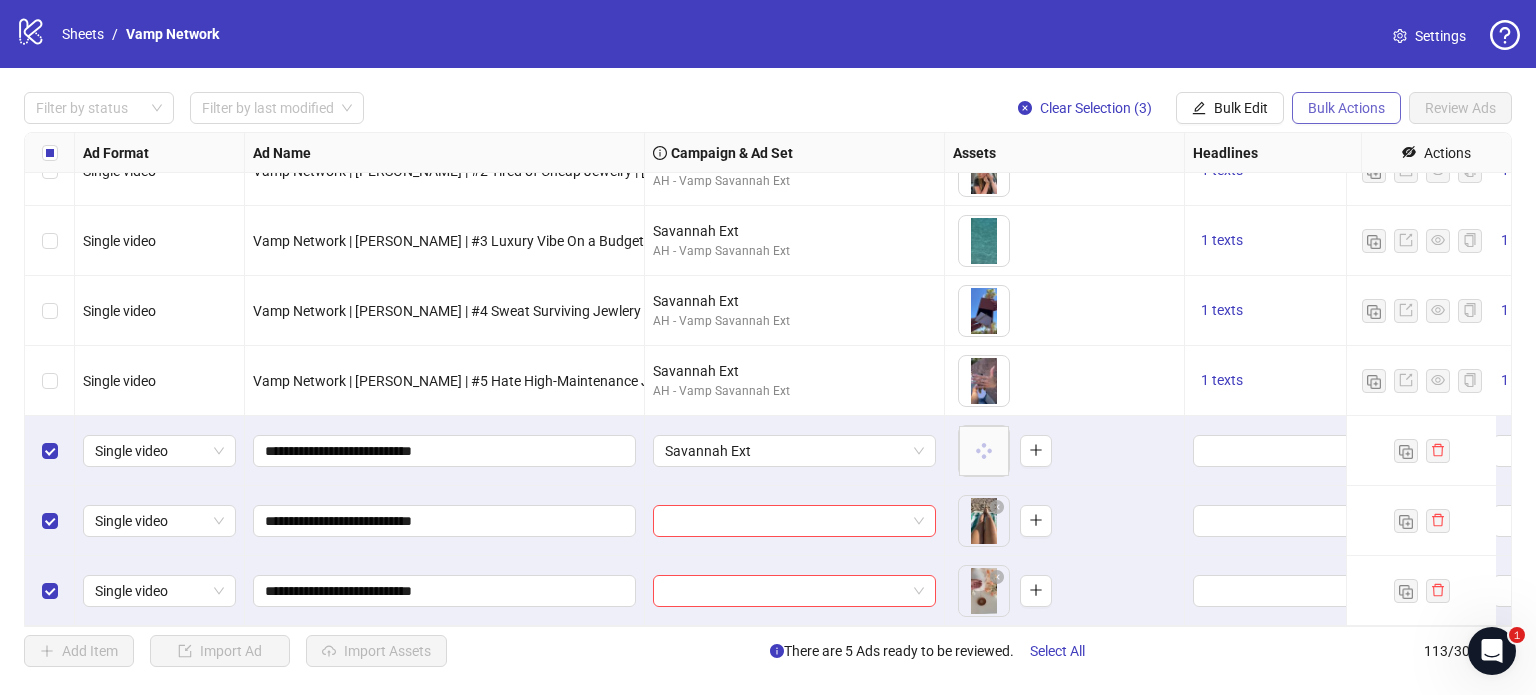 click on "Bulk Actions" at bounding box center [1346, 108] 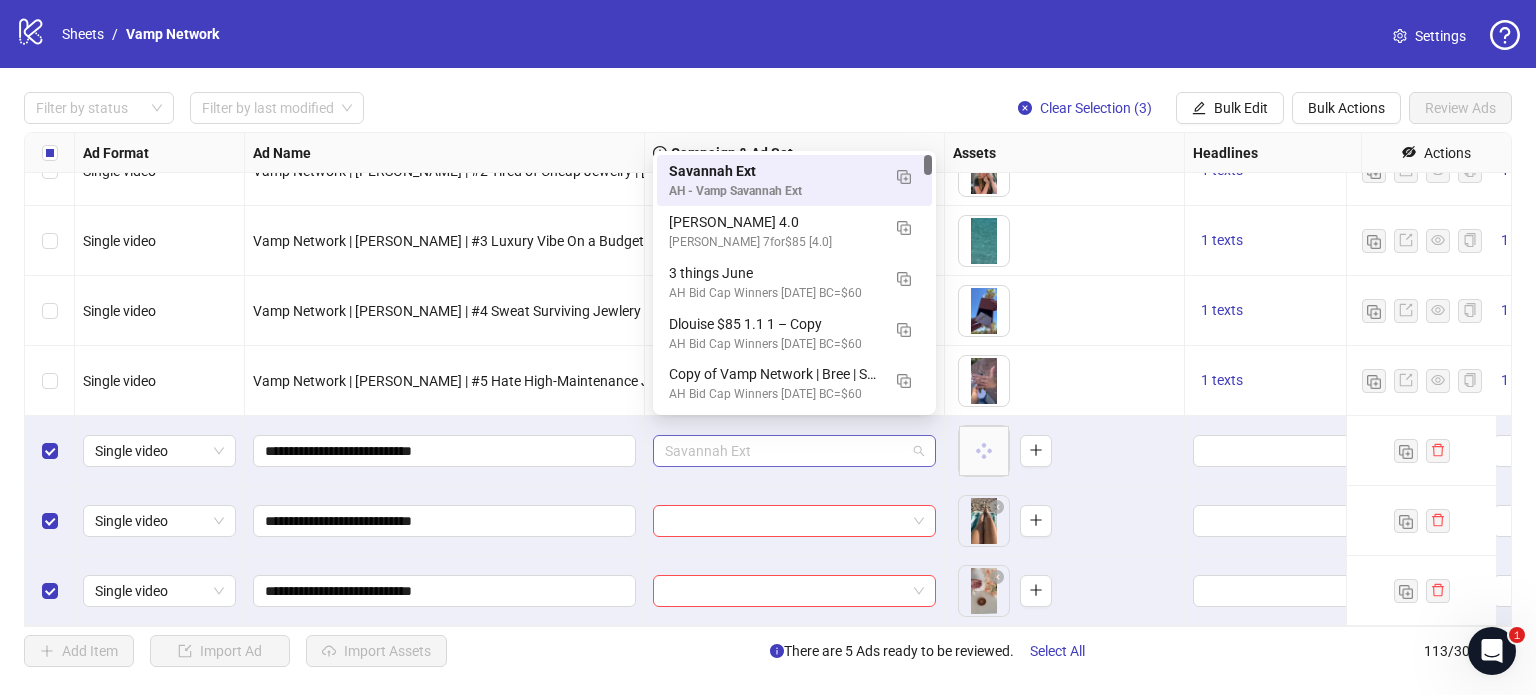 click on "Savannah Ext" at bounding box center [794, 451] 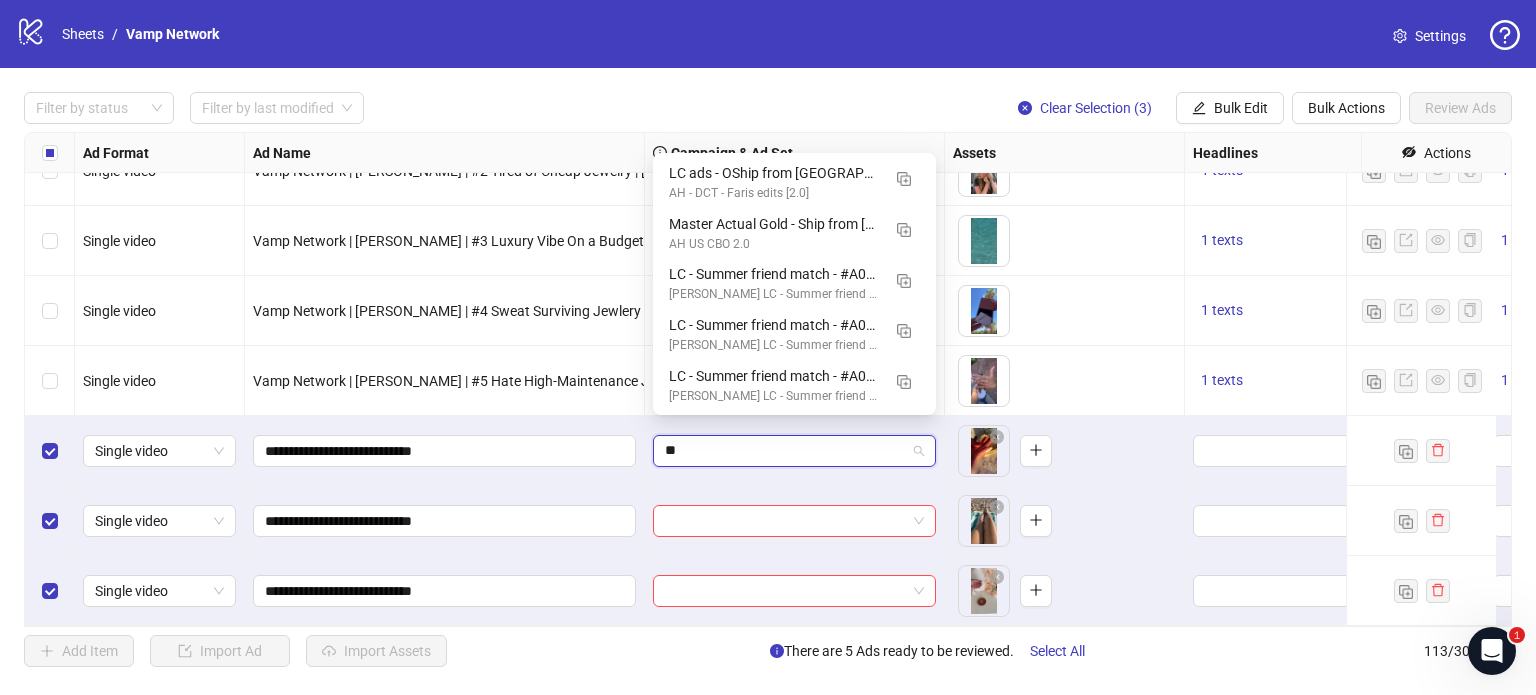 type on "*" 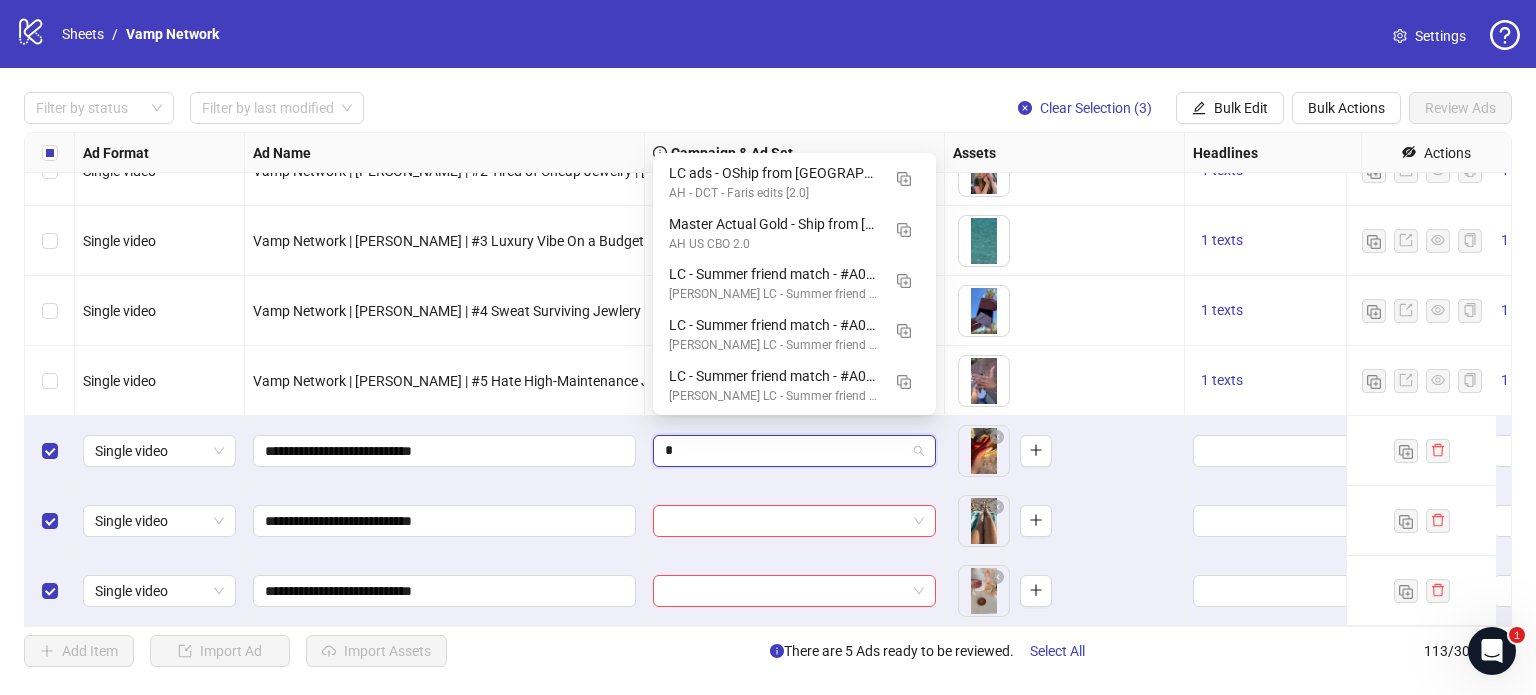 type 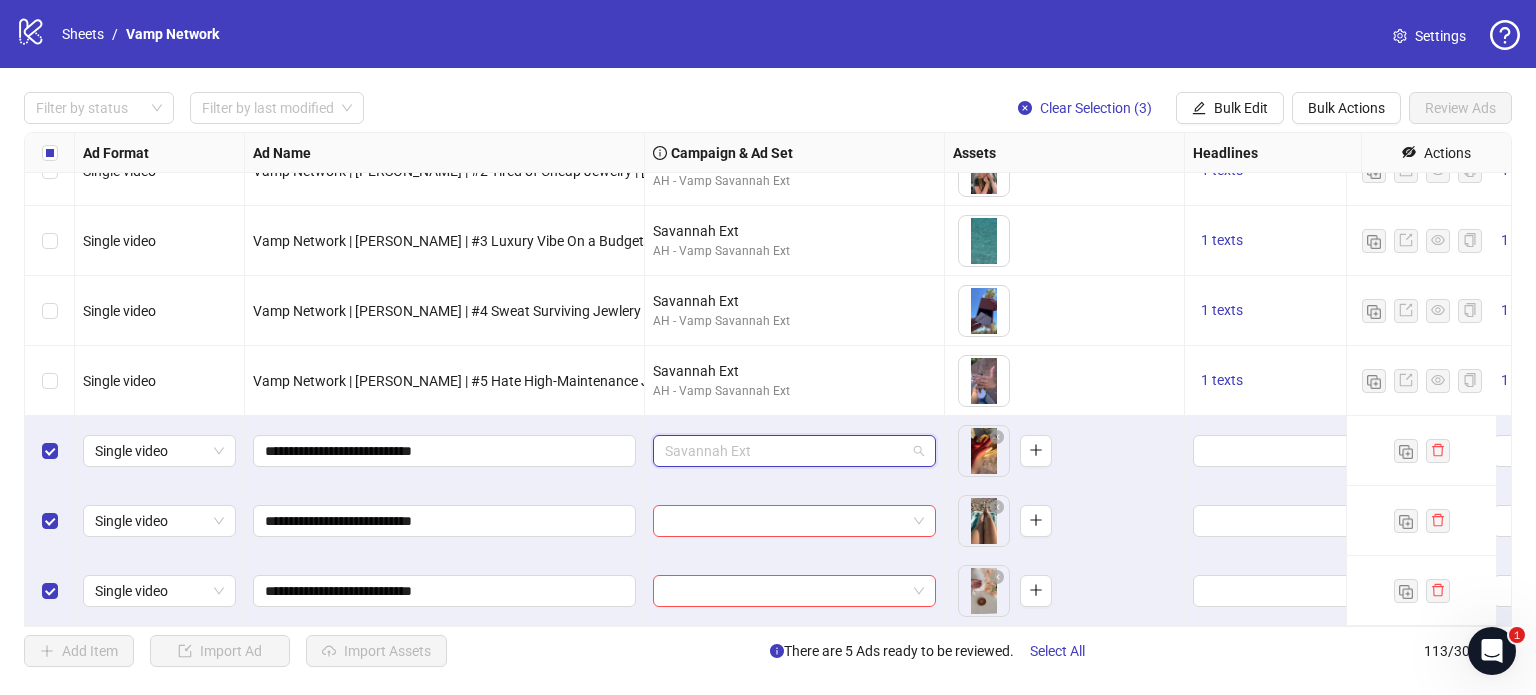 click on "Savannah Ext" at bounding box center (794, 451) 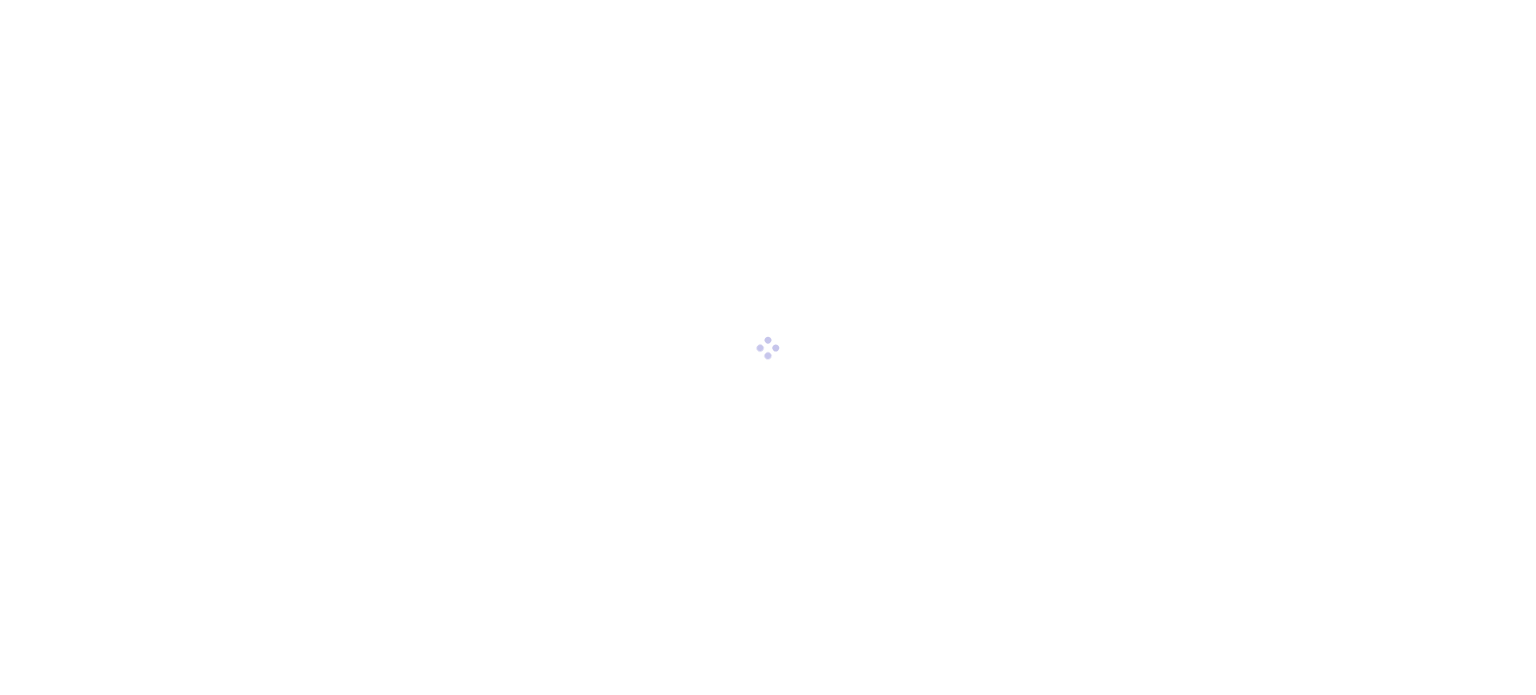 scroll, scrollTop: 0, scrollLeft: 0, axis: both 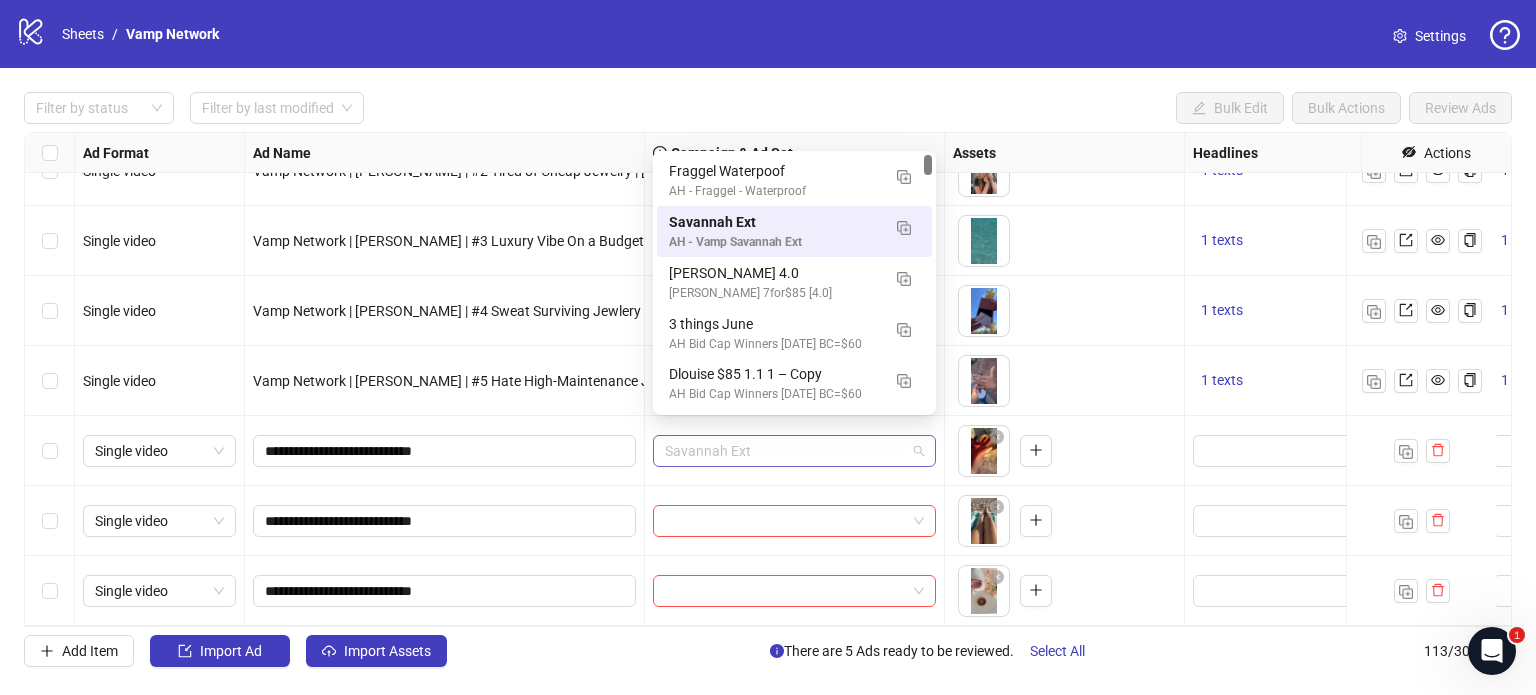 click on "Savannah Ext" at bounding box center (794, 451) 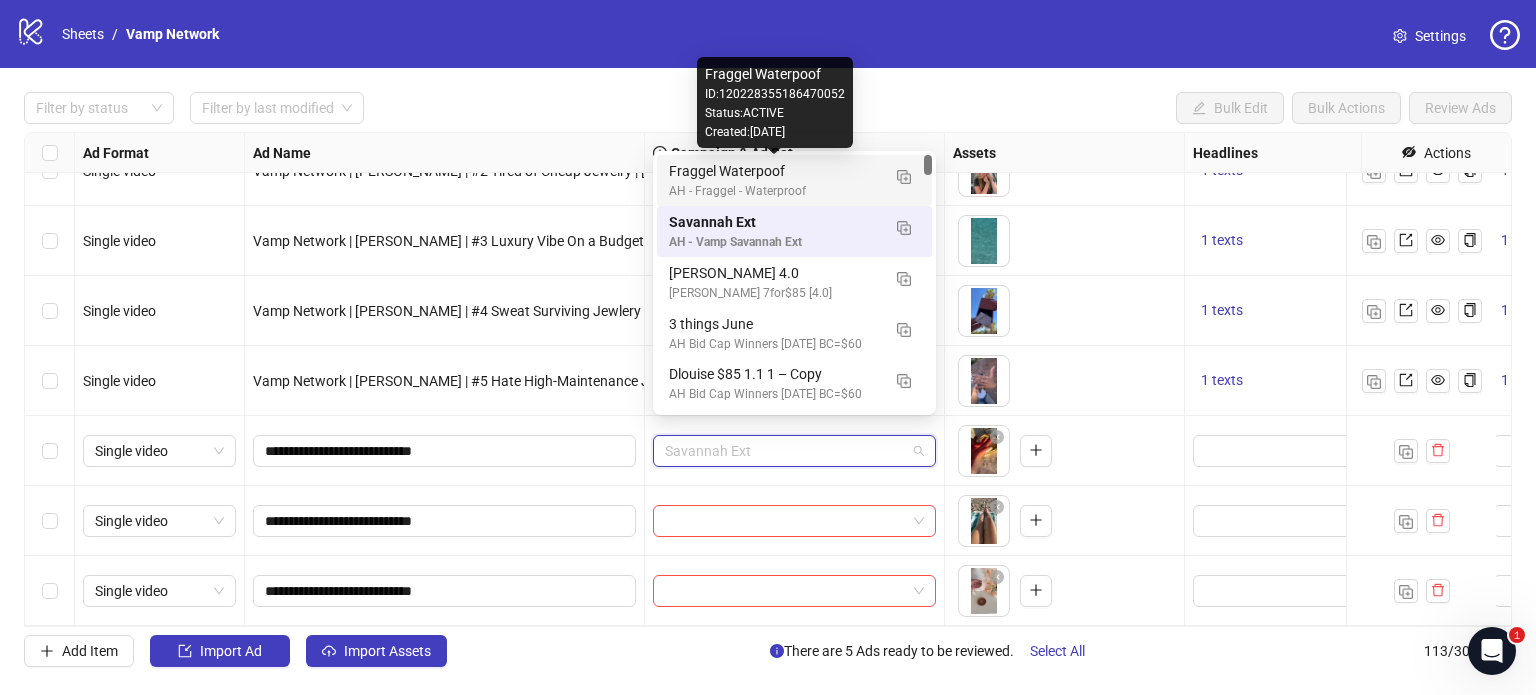 click on "Fraggel Waterpoof" at bounding box center (774, 171) 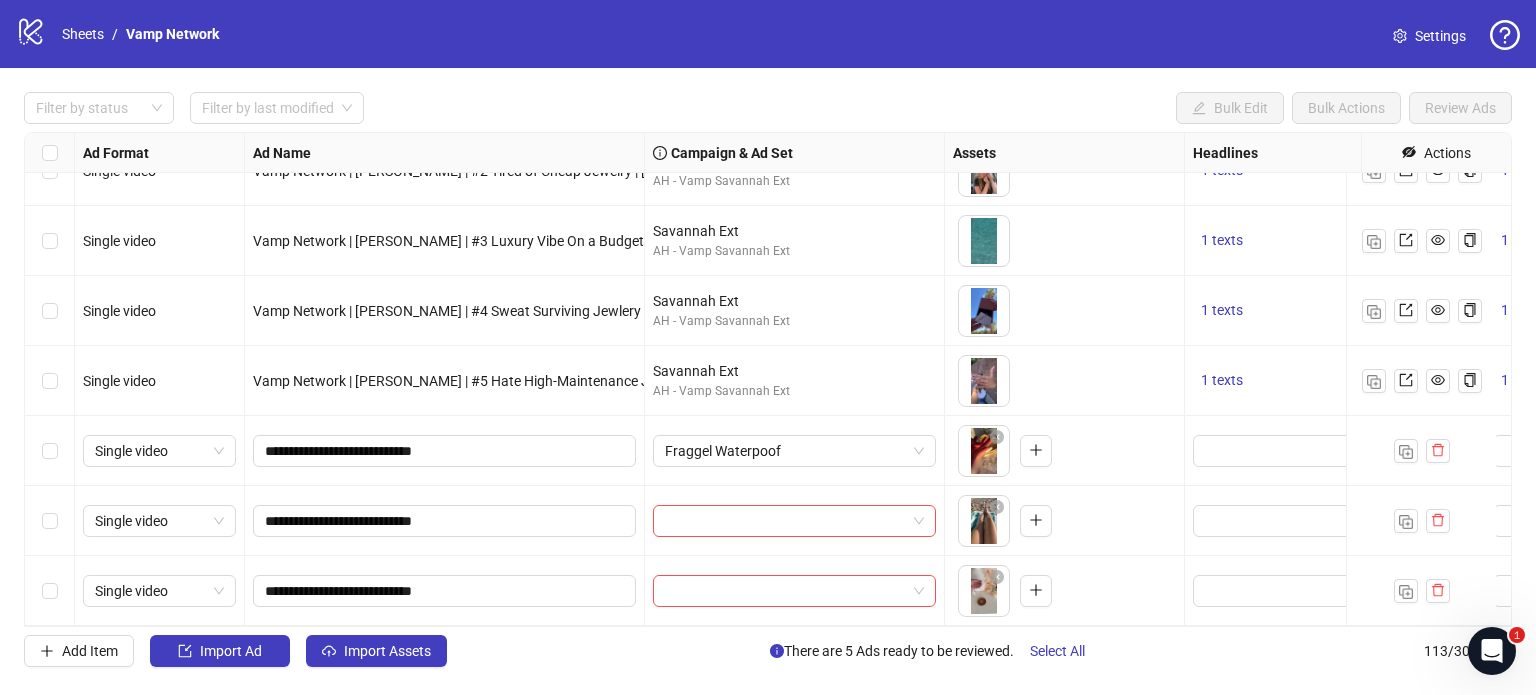 click at bounding box center [50, 451] 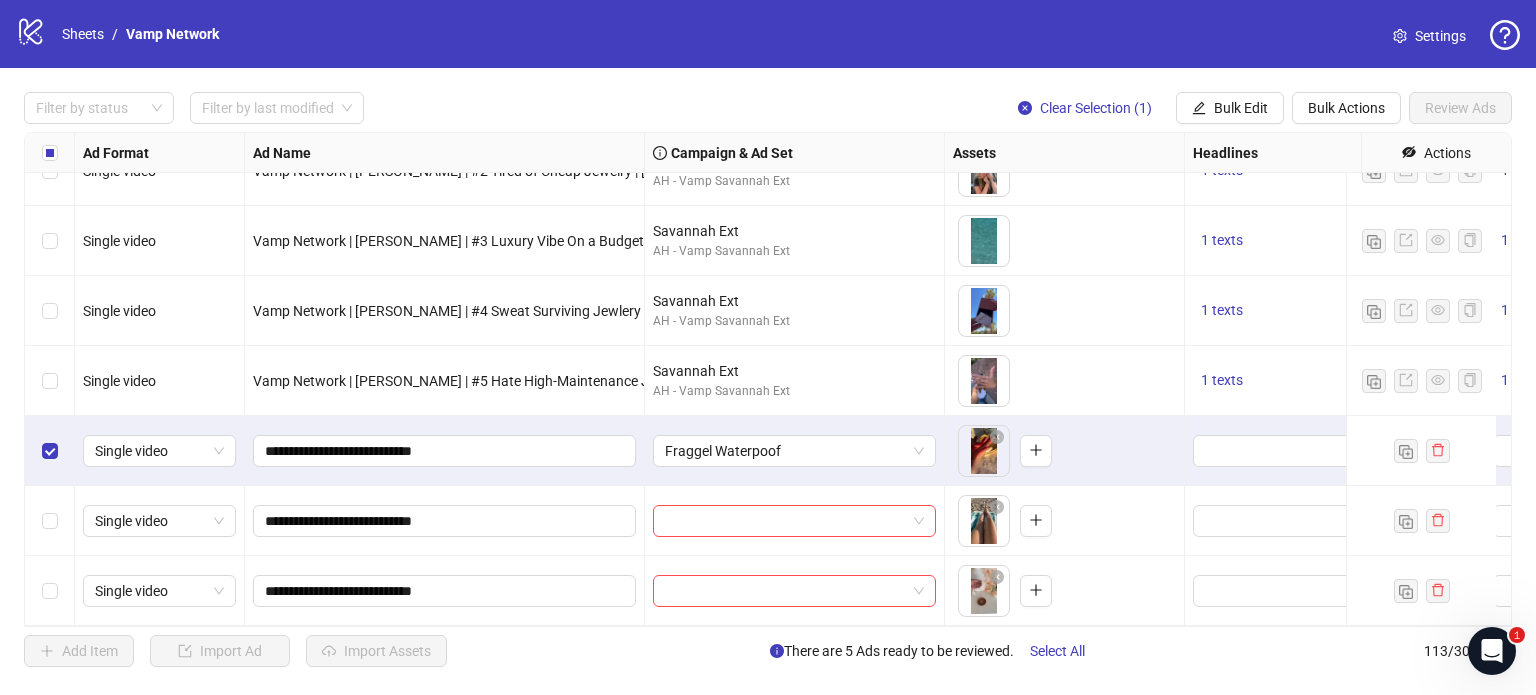click at bounding box center (50, 591) 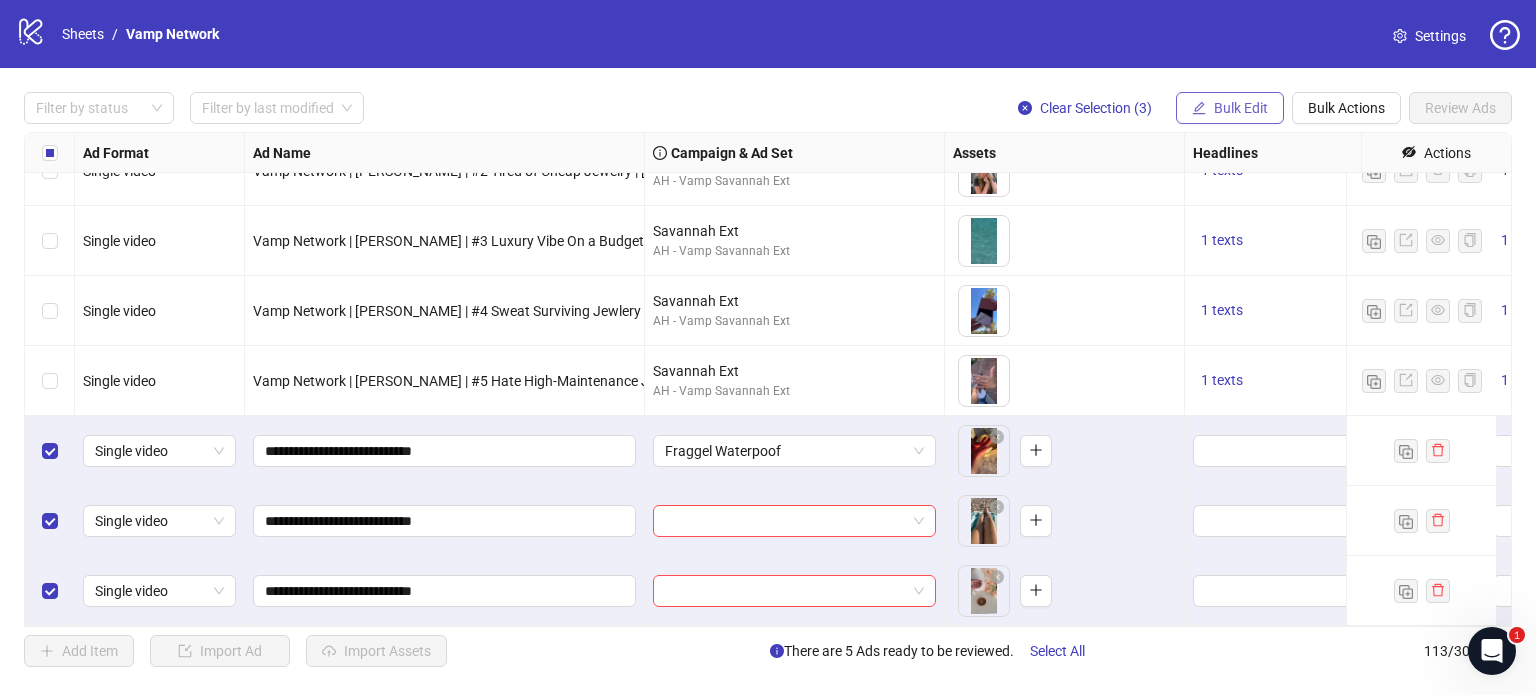 click on "Bulk Edit" at bounding box center [1241, 108] 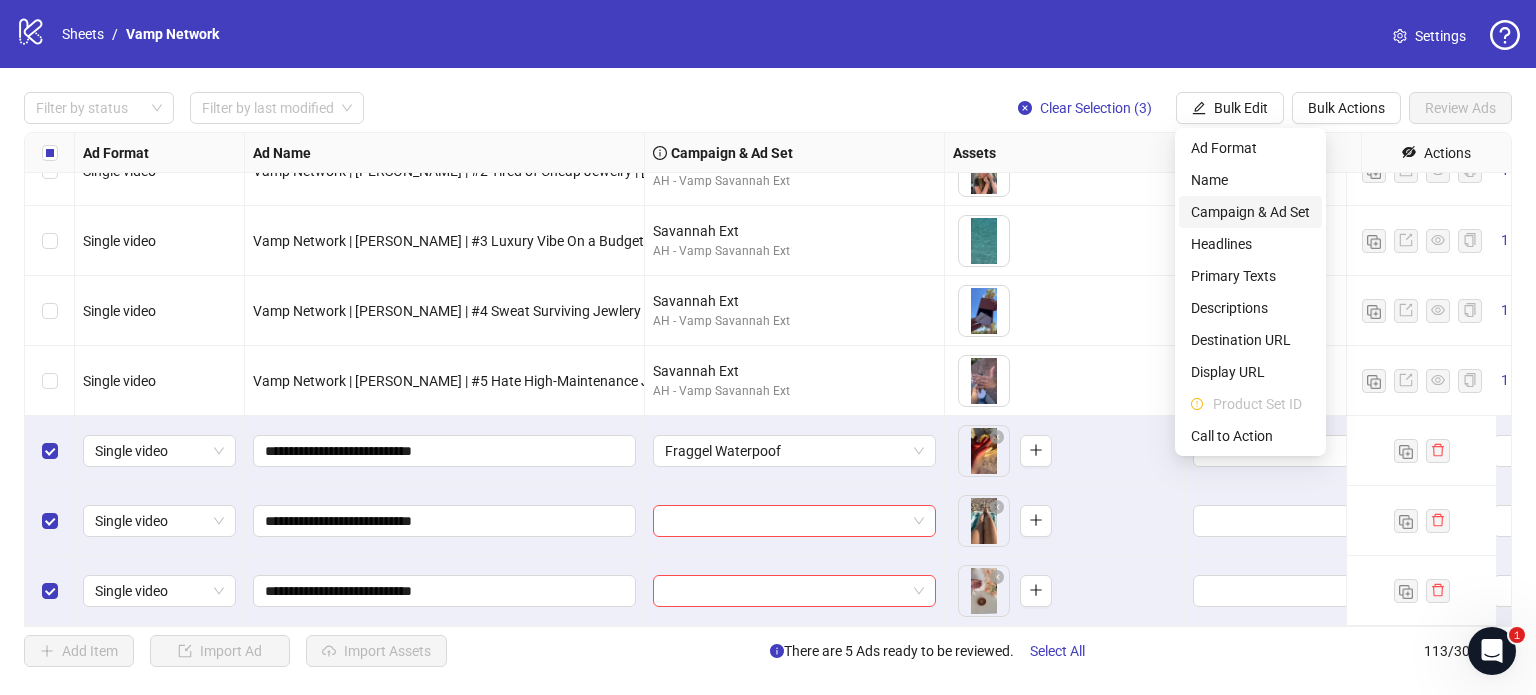 click on "Campaign & Ad Set" at bounding box center [1250, 212] 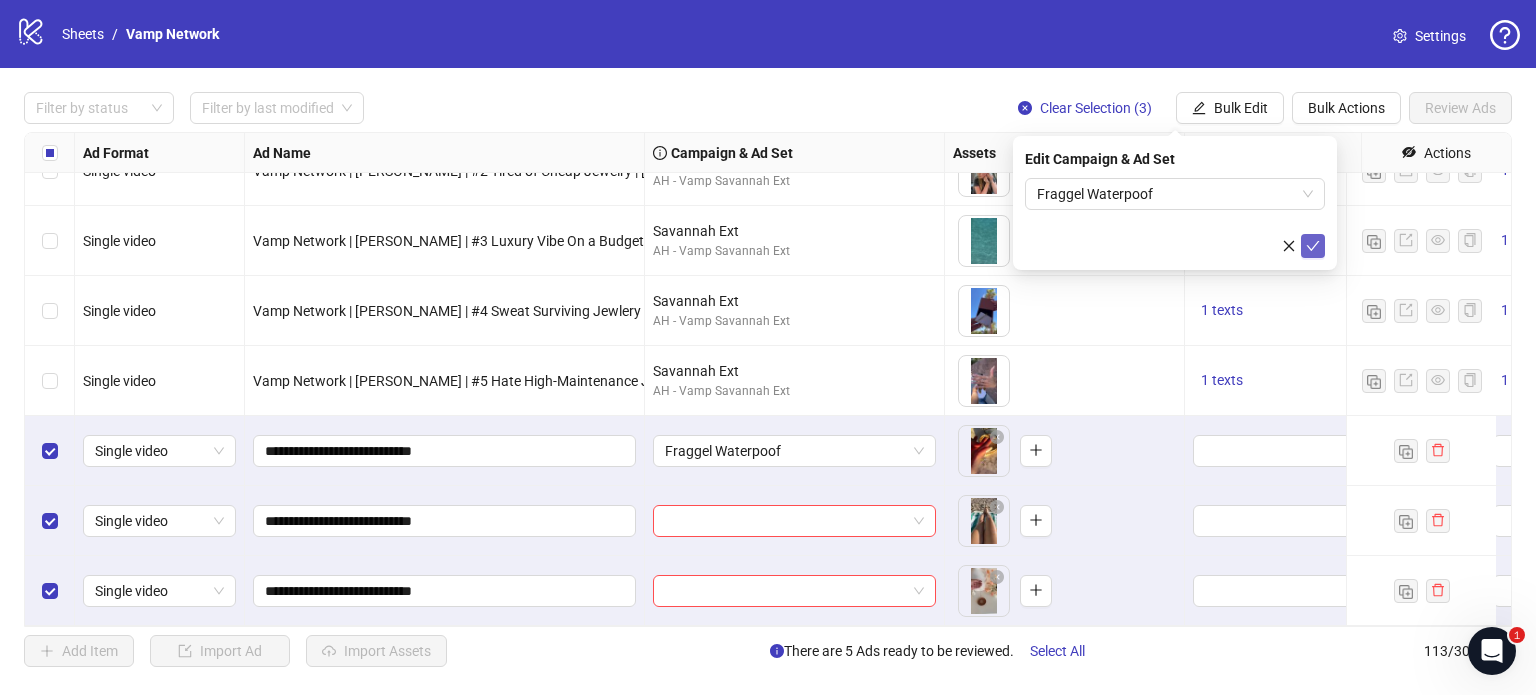 click 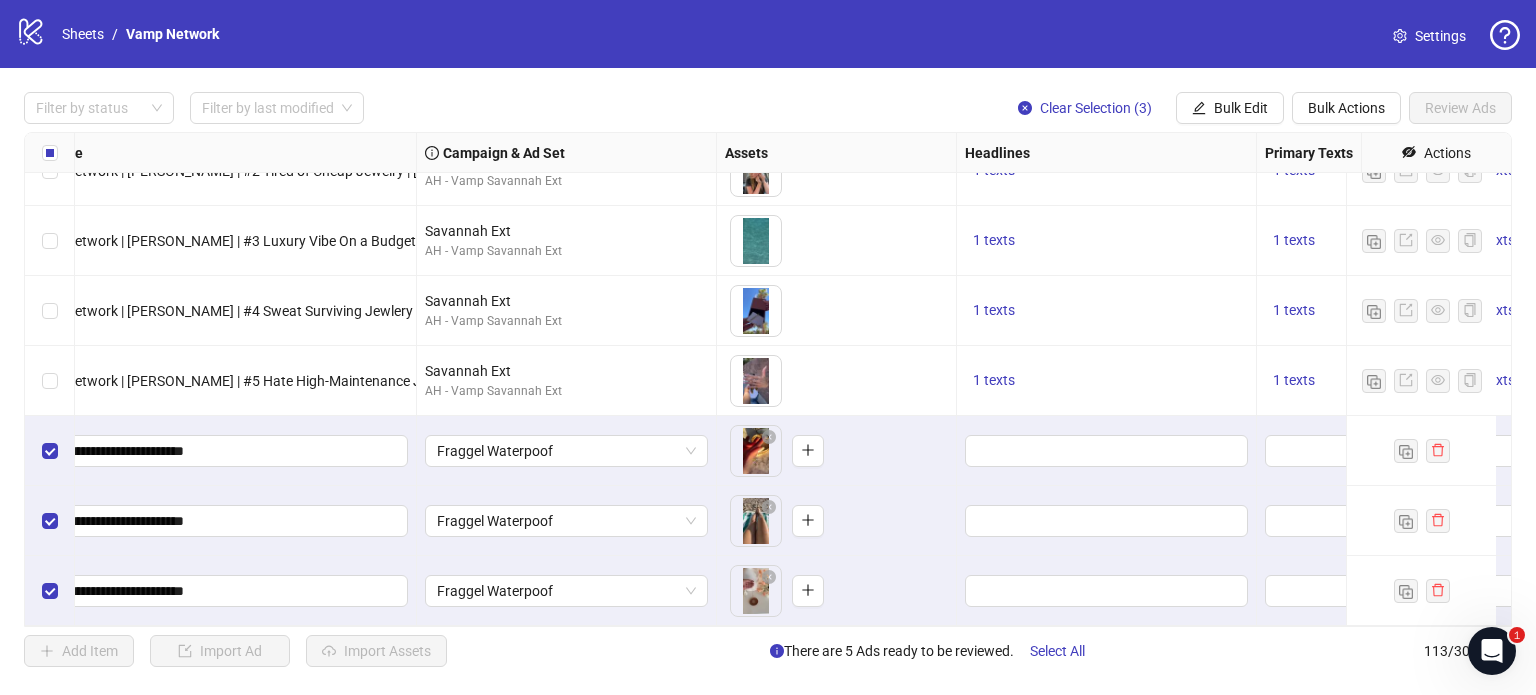 scroll, scrollTop: 7472, scrollLeft: 391, axis: both 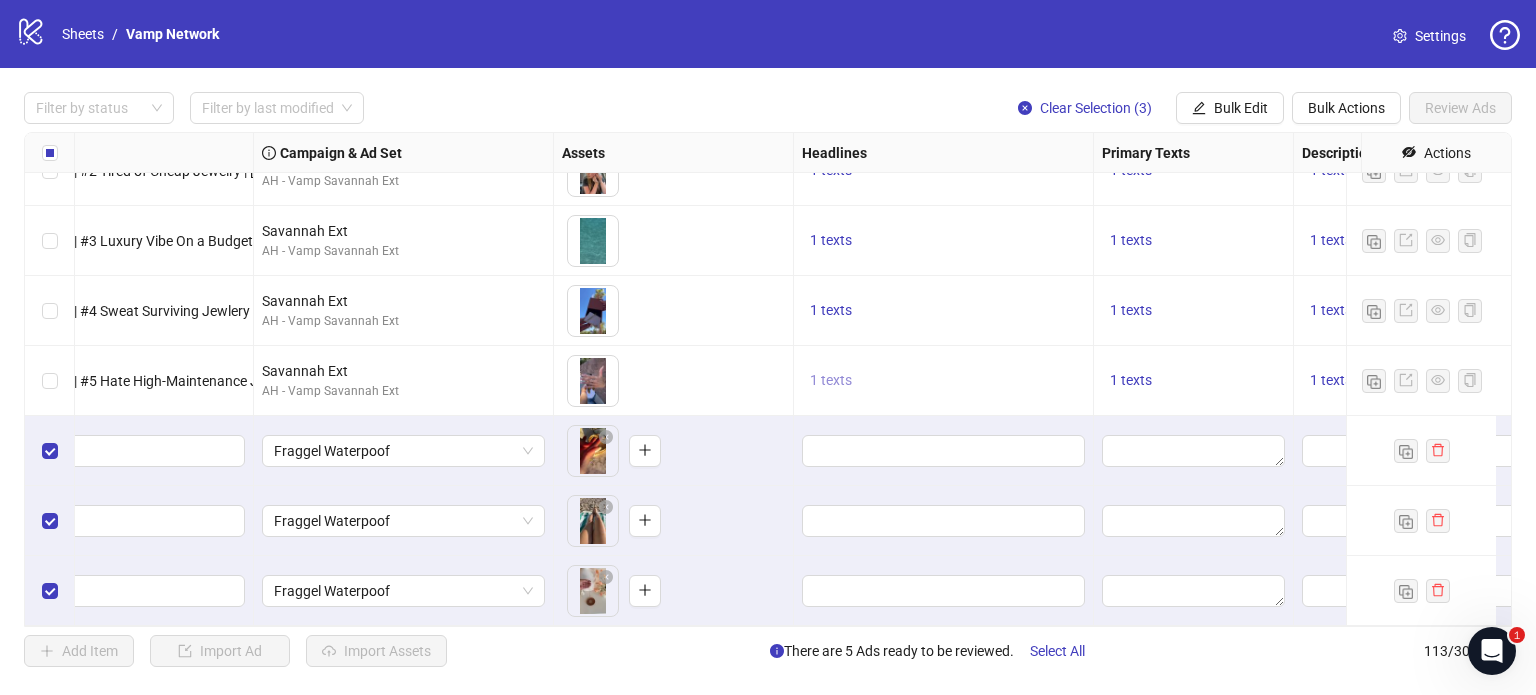 click on "1 texts" at bounding box center (831, 380) 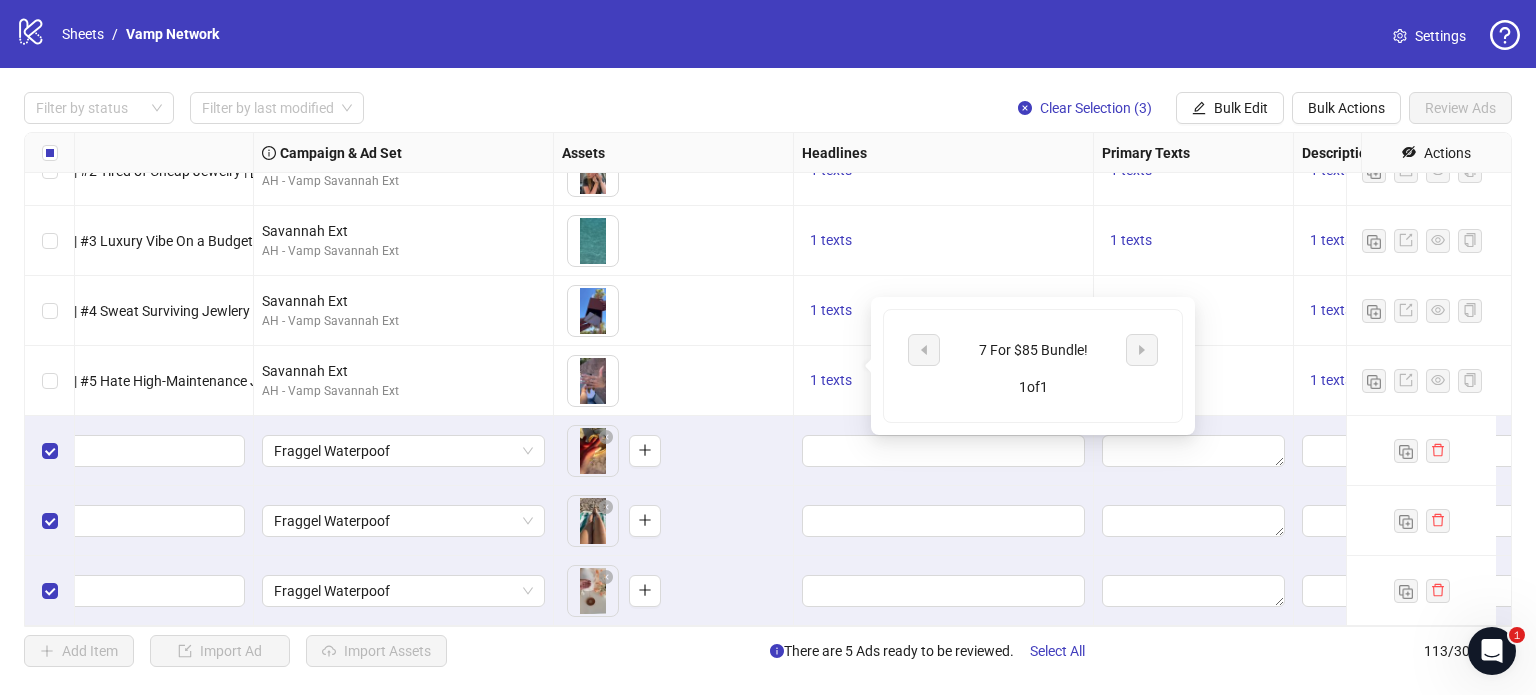click on "7 For $85 Bundle!" at bounding box center [1033, 350] 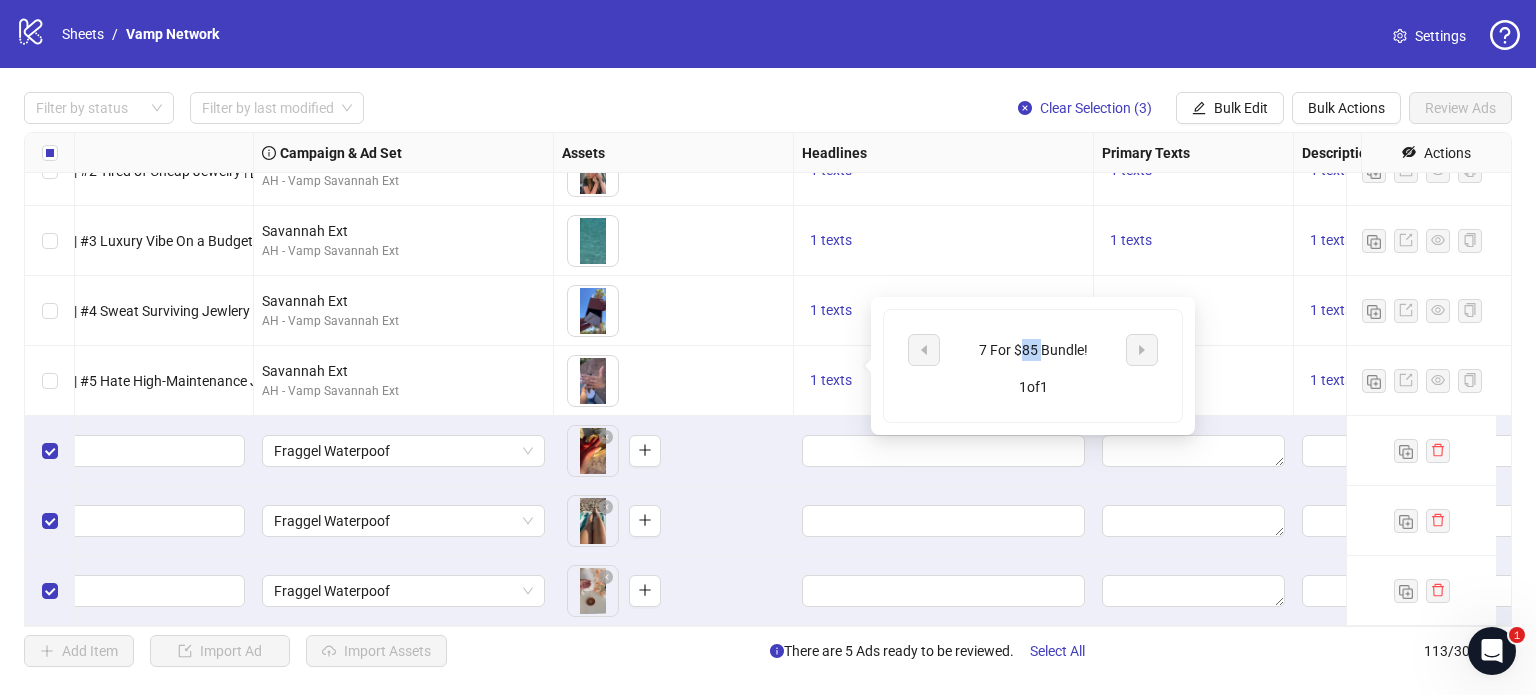 click on "7 For $85 Bundle!" at bounding box center [1033, 350] 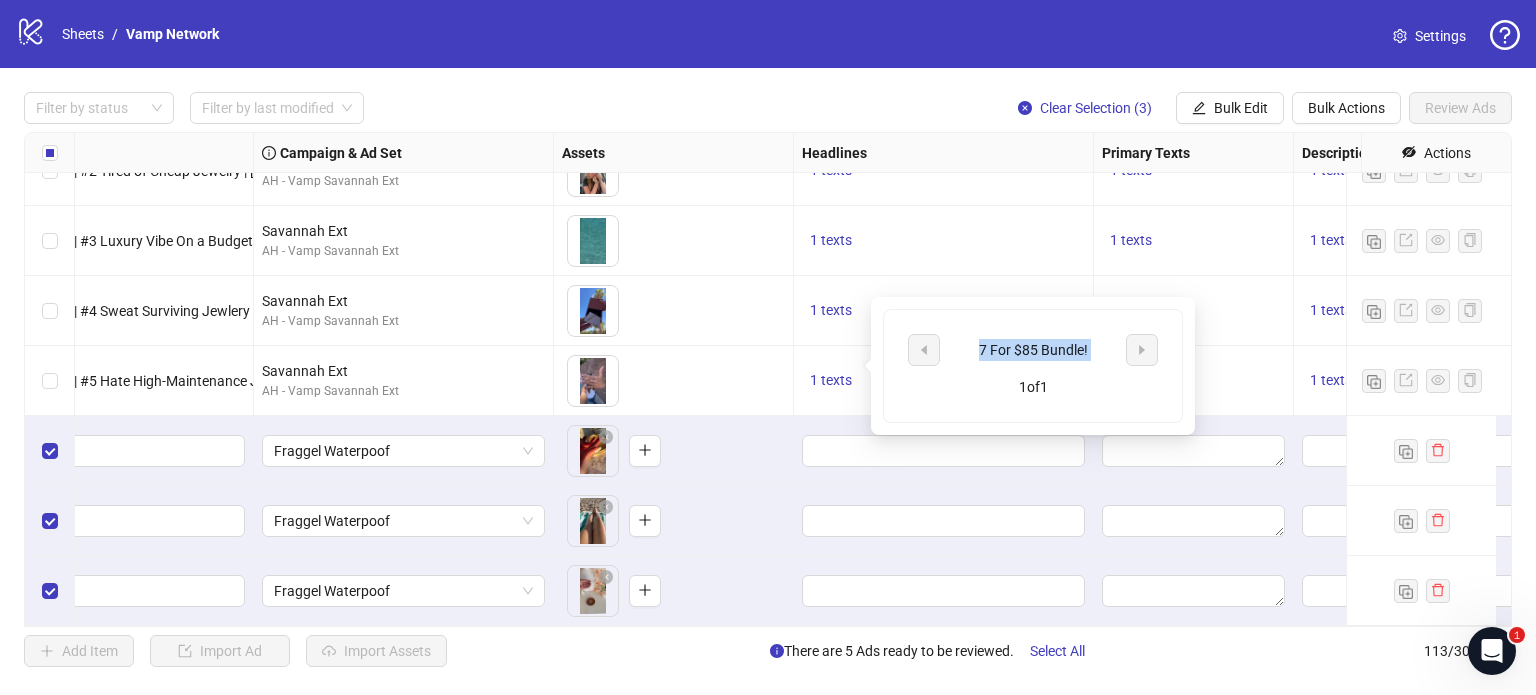 click on "7 For $85 Bundle!" at bounding box center (1033, 350) 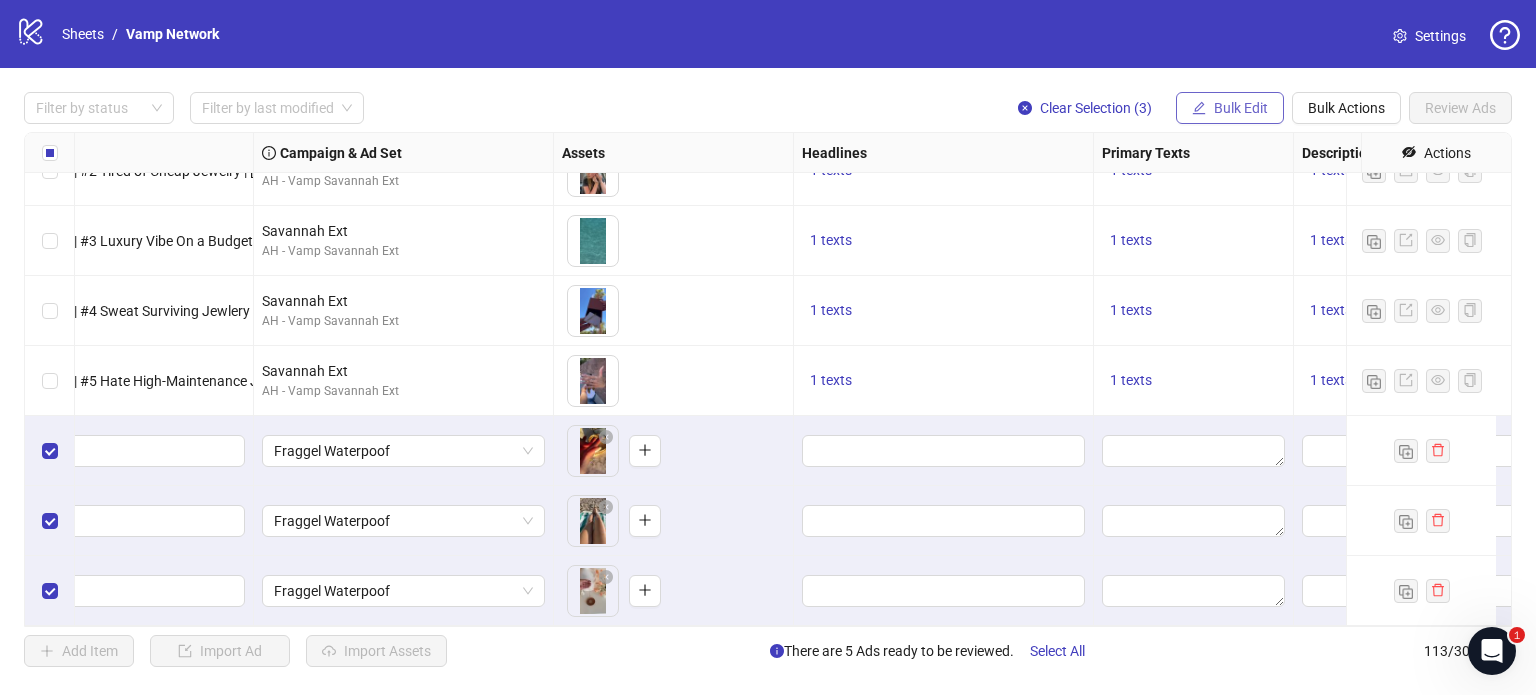 click on "Bulk Edit" at bounding box center [1230, 108] 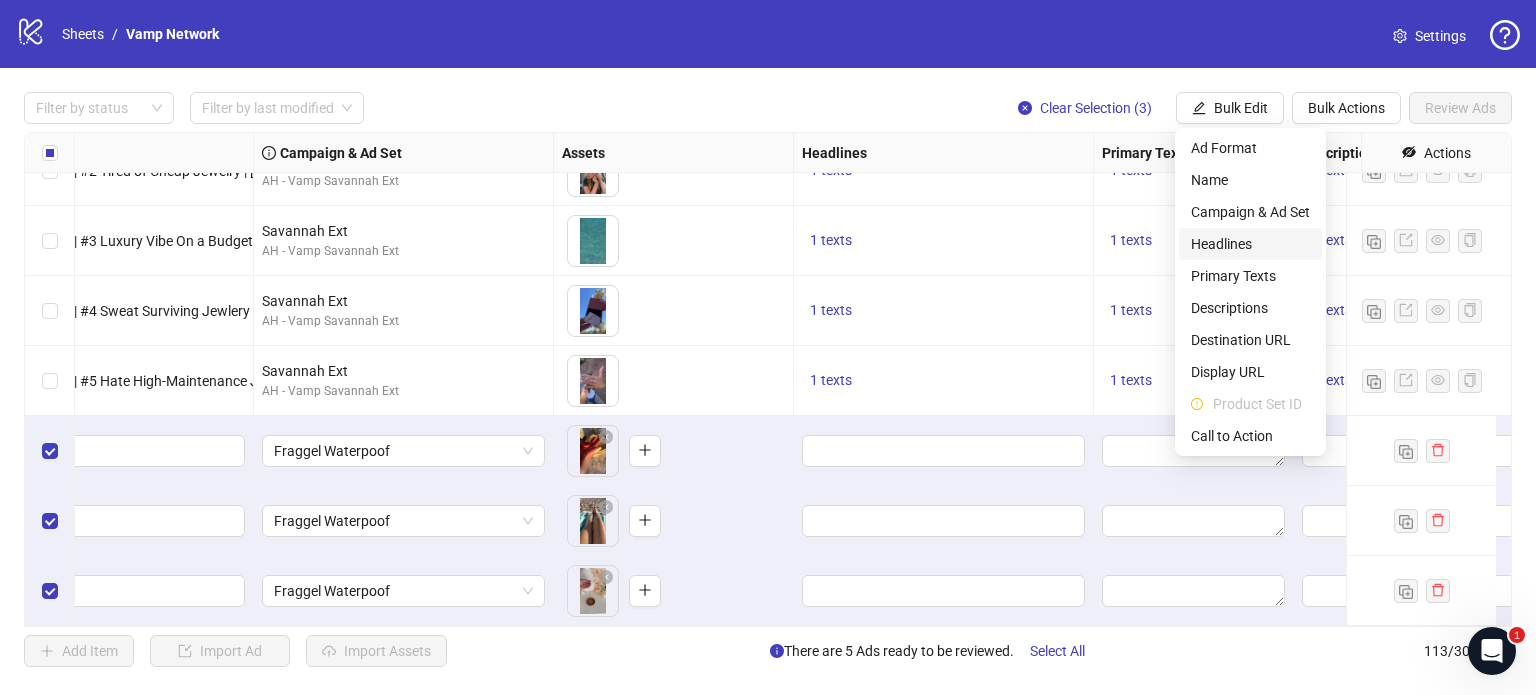 click on "Headlines" at bounding box center [1250, 244] 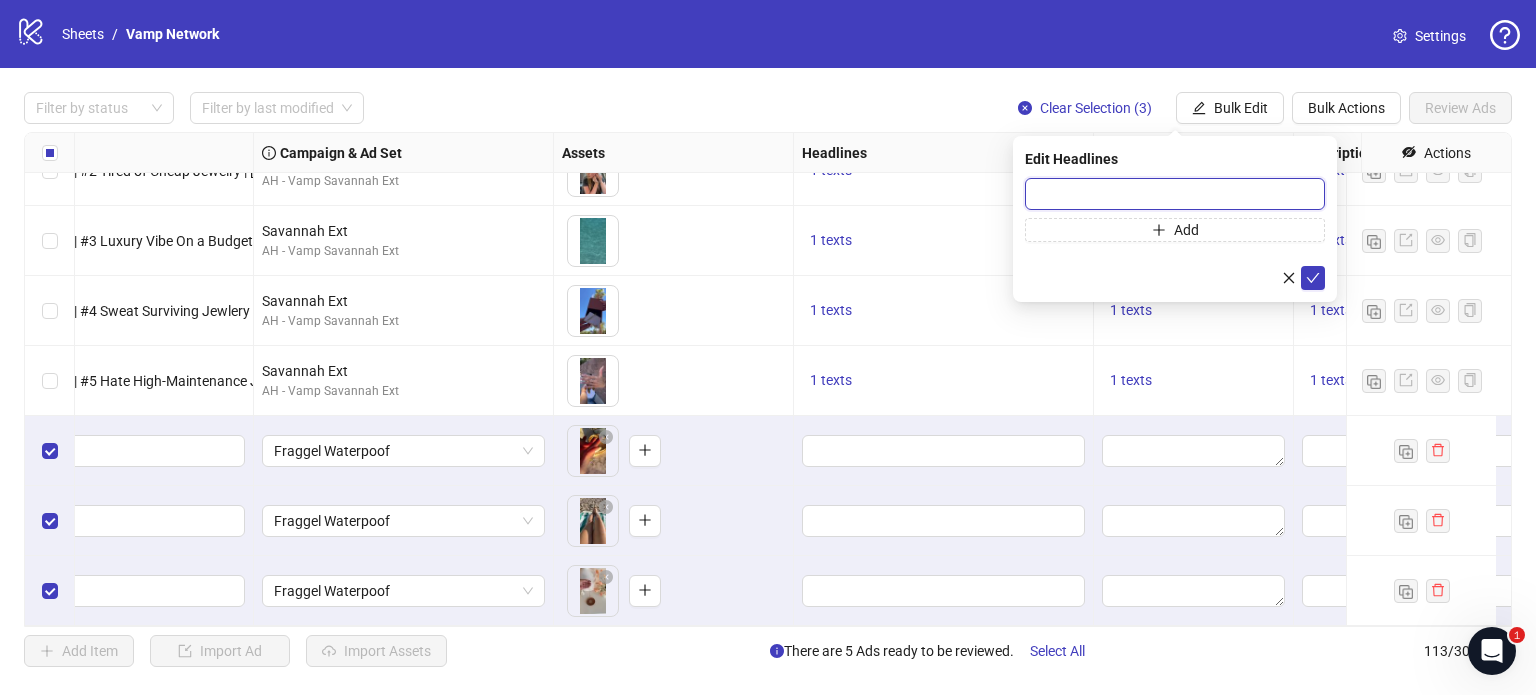 click at bounding box center [1175, 194] 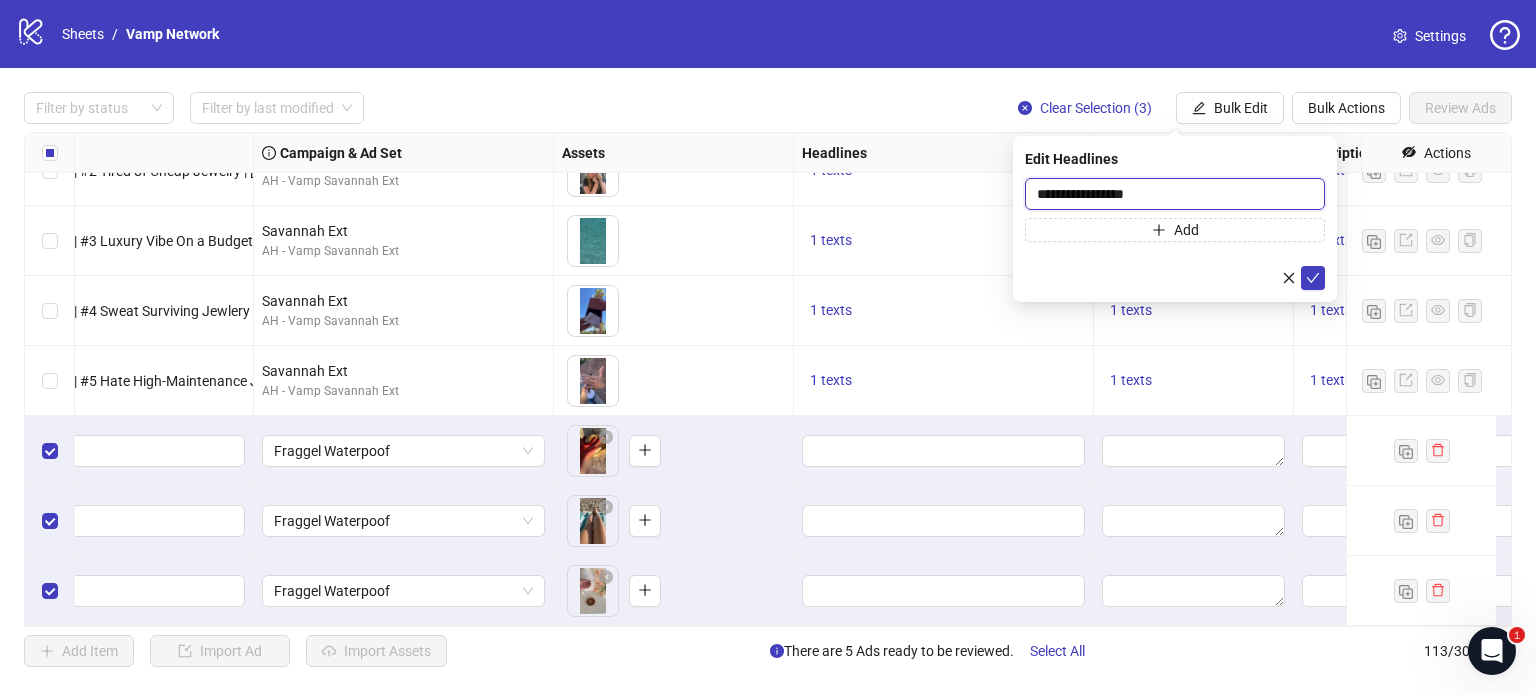 type on "**********" 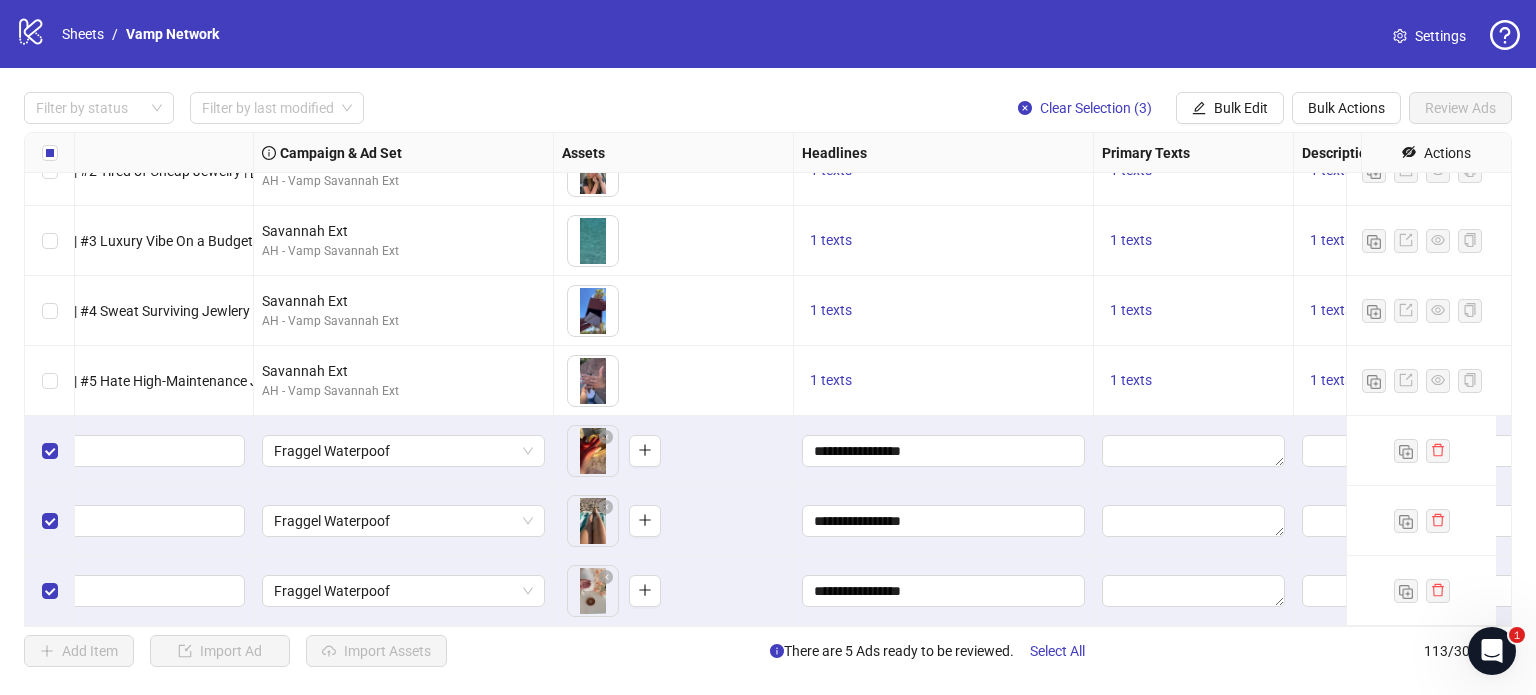 scroll, scrollTop: 7472, scrollLeft: 668, axis: both 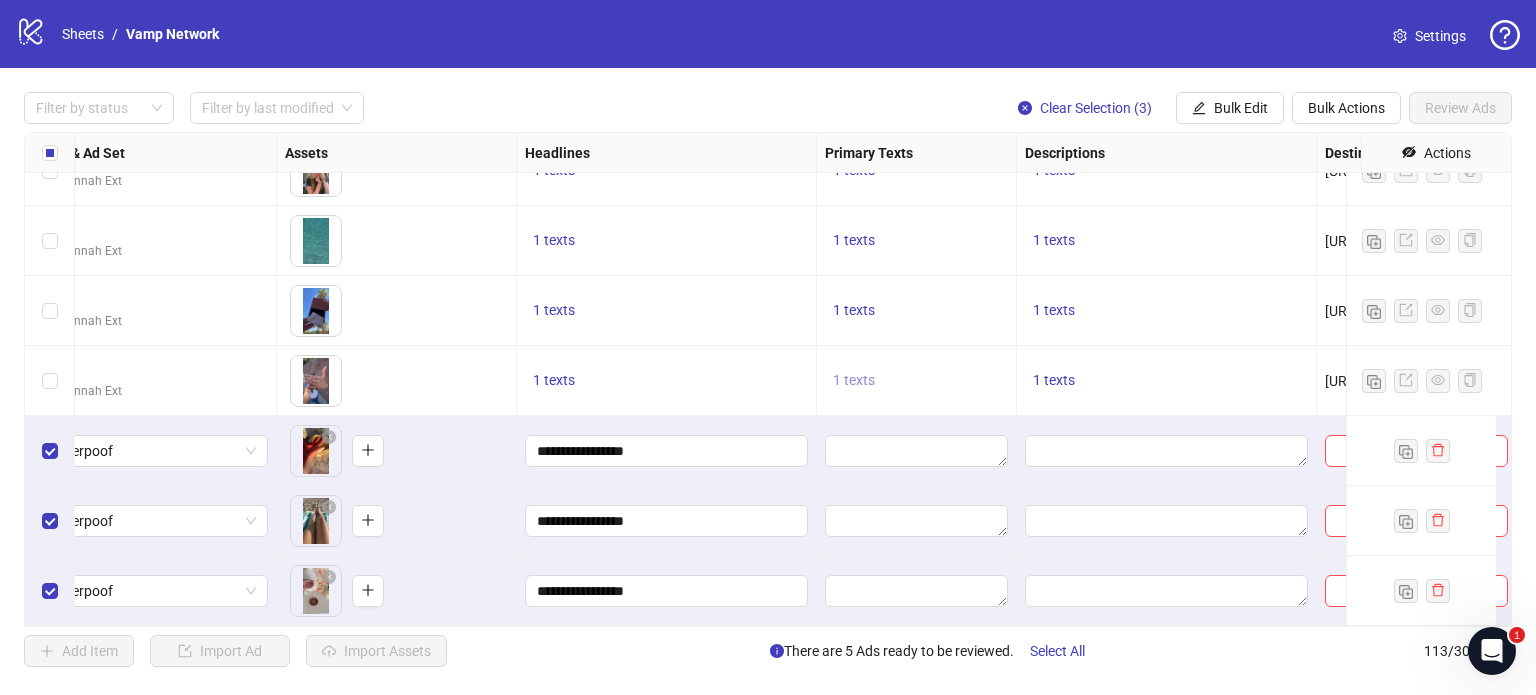 click on "1 texts" at bounding box center (854, 380) 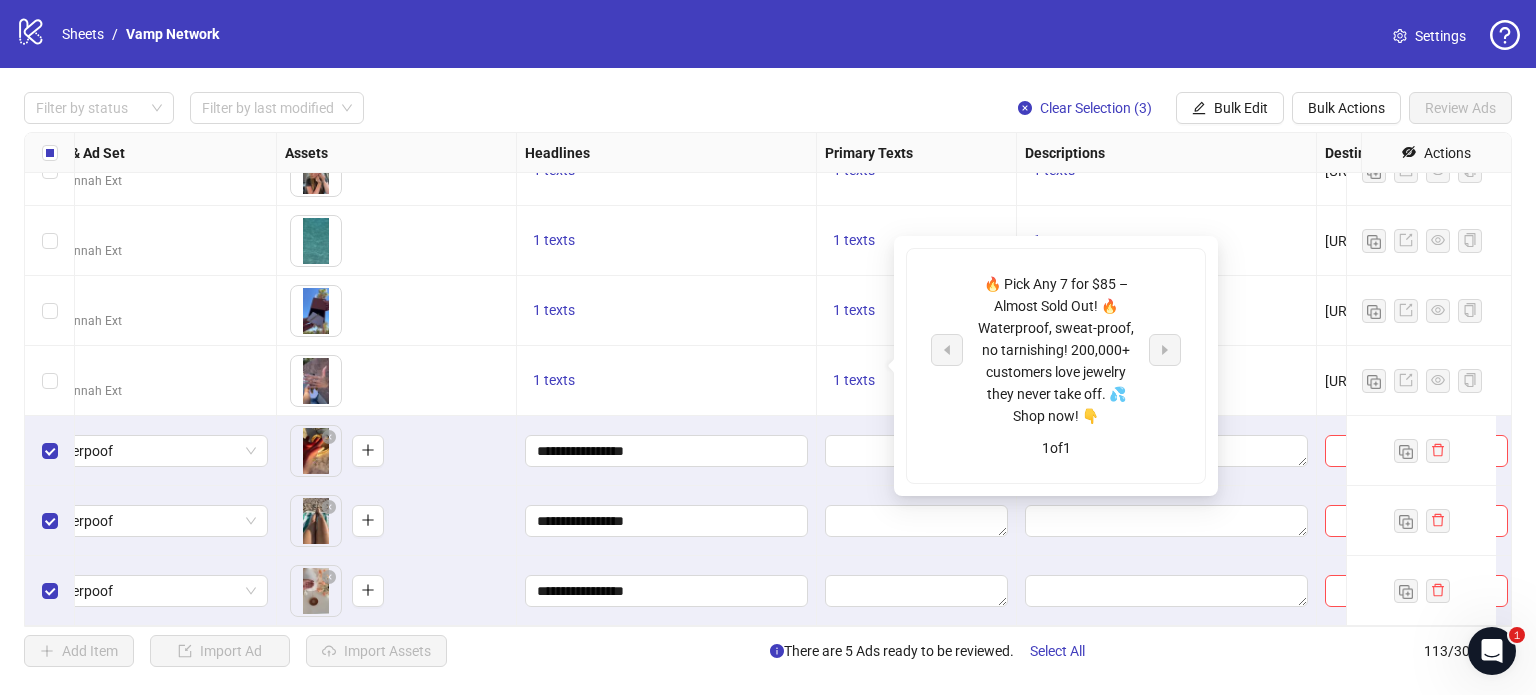 click on "🔥 Pick Any 7 for $85 – Almost Sold Out! 🔥 Waterproof, sweat-proof, no tarnishing! 200,000+ customers love jewelry they never take off. 💦 Shop now! 👇" at bounding box center (1056, 350) 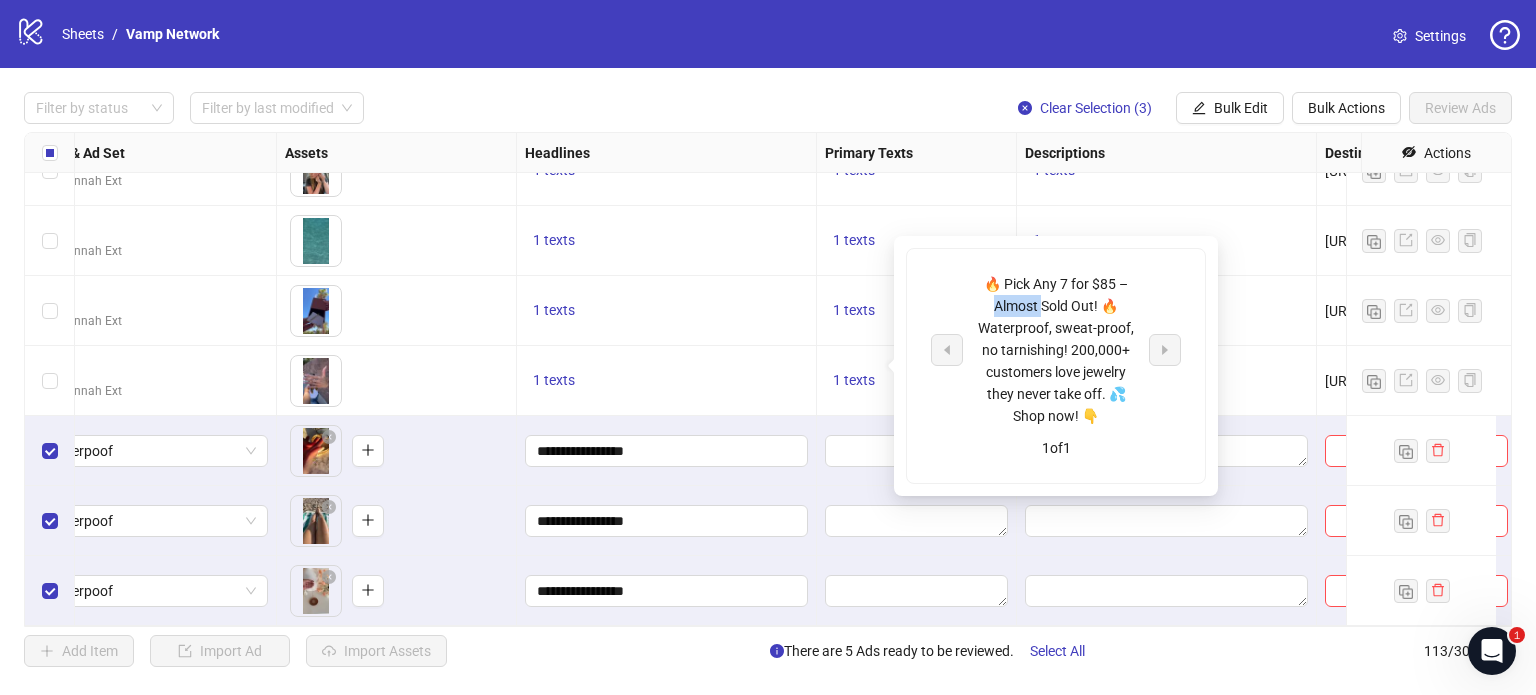 click on "🔥 Pick Any 7 for $85 – Almost Sold Out! 🔥 Waterproof, sweat-proof, no tarnishing! 200,000+ customers love jewelry they never take off. 💦 Shop now! 👇" at bounding box center (1056, 350) 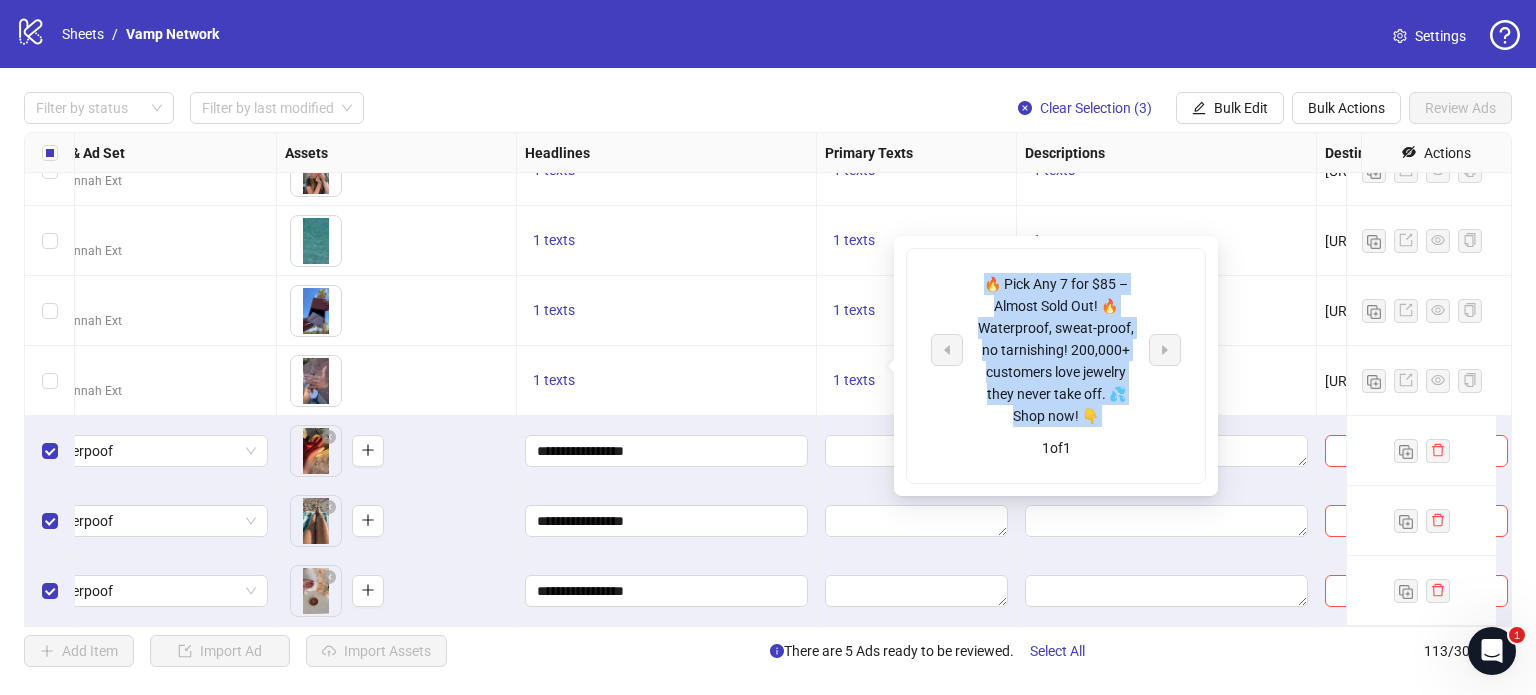 click on "🔥 Pick Any 7 for $85 – Almost Sold Out! 🔥 Waterproof, sweat-proof, no tarnishing! 200,000+ customers love jewelry they never take off. 💦 Shop now! 👇" at bounding box center [1056, 350] 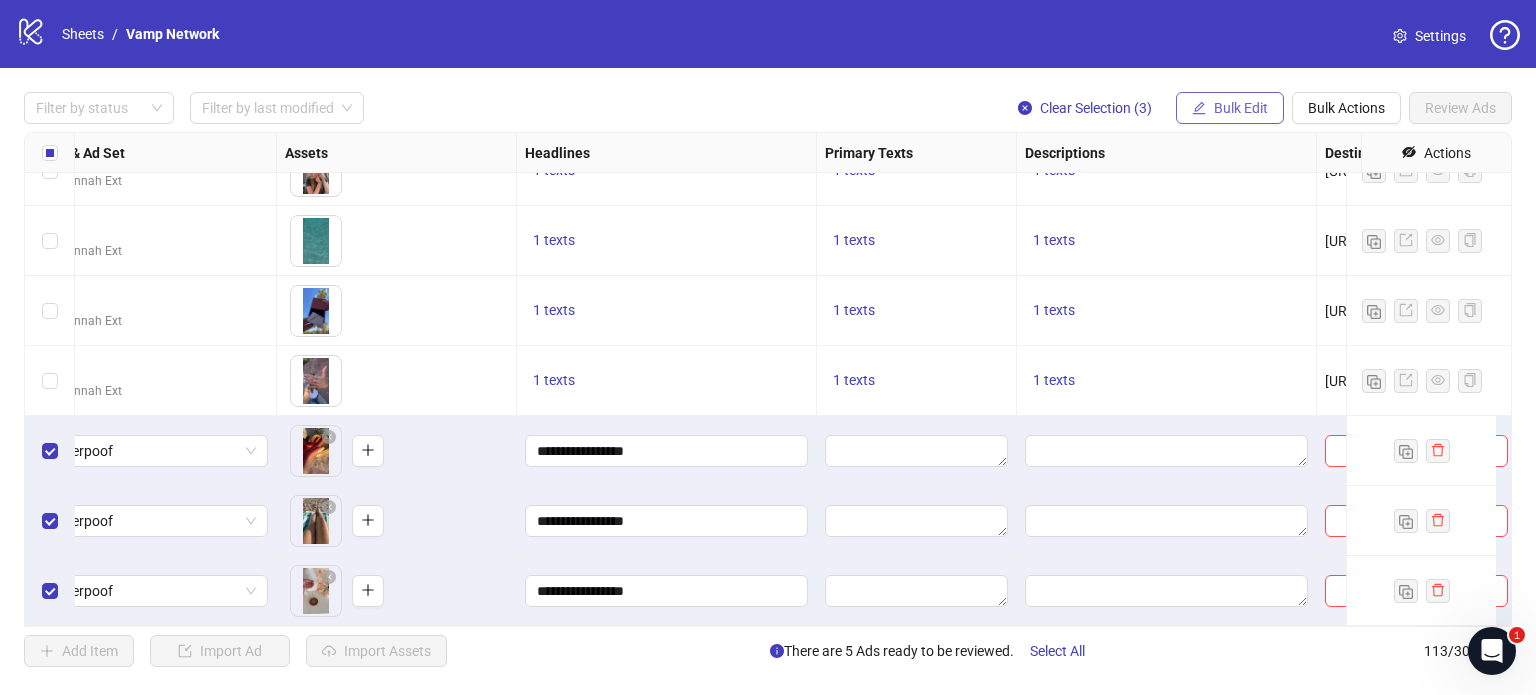 click on "Bulk Edit" at bounding box center (1241, 108) 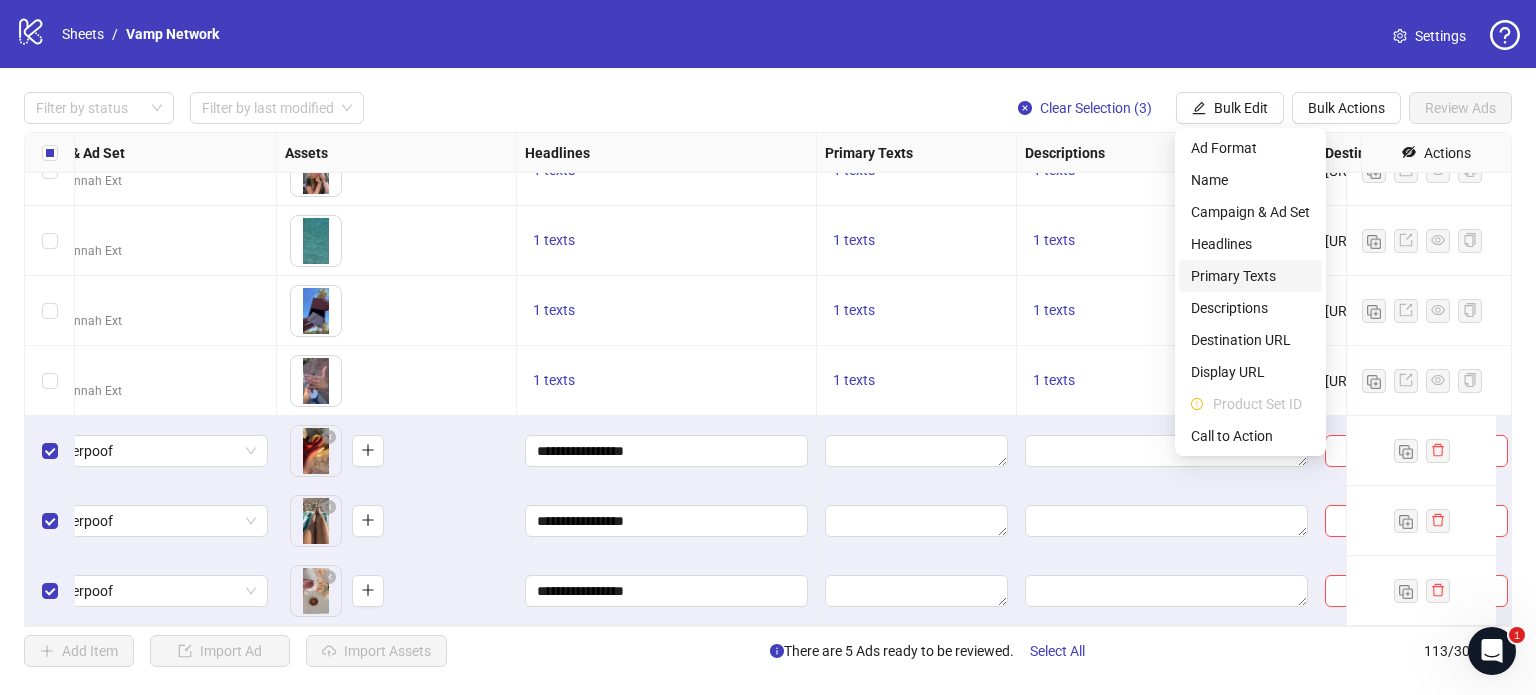 click on "Primary Texts" at bounding box center (1250, 276) 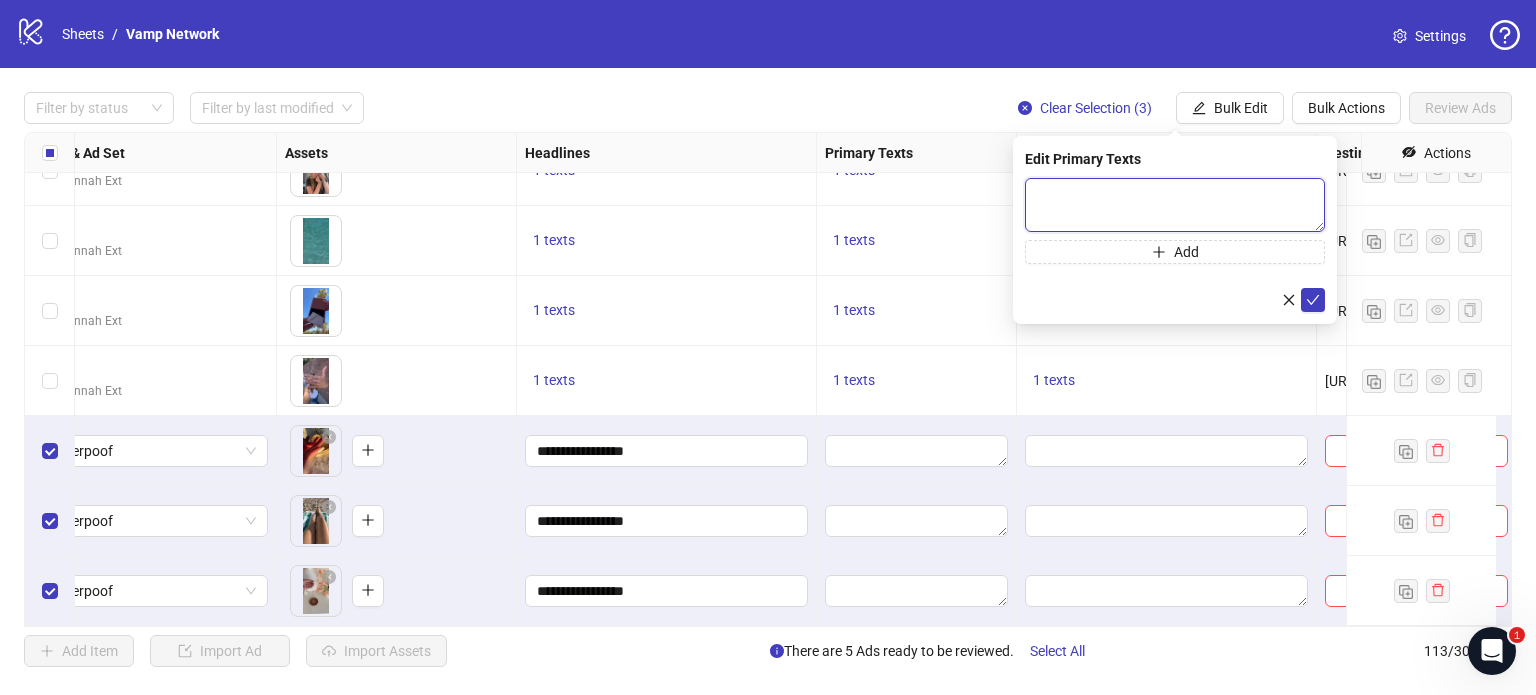 click at bounding box center [1175, 205] 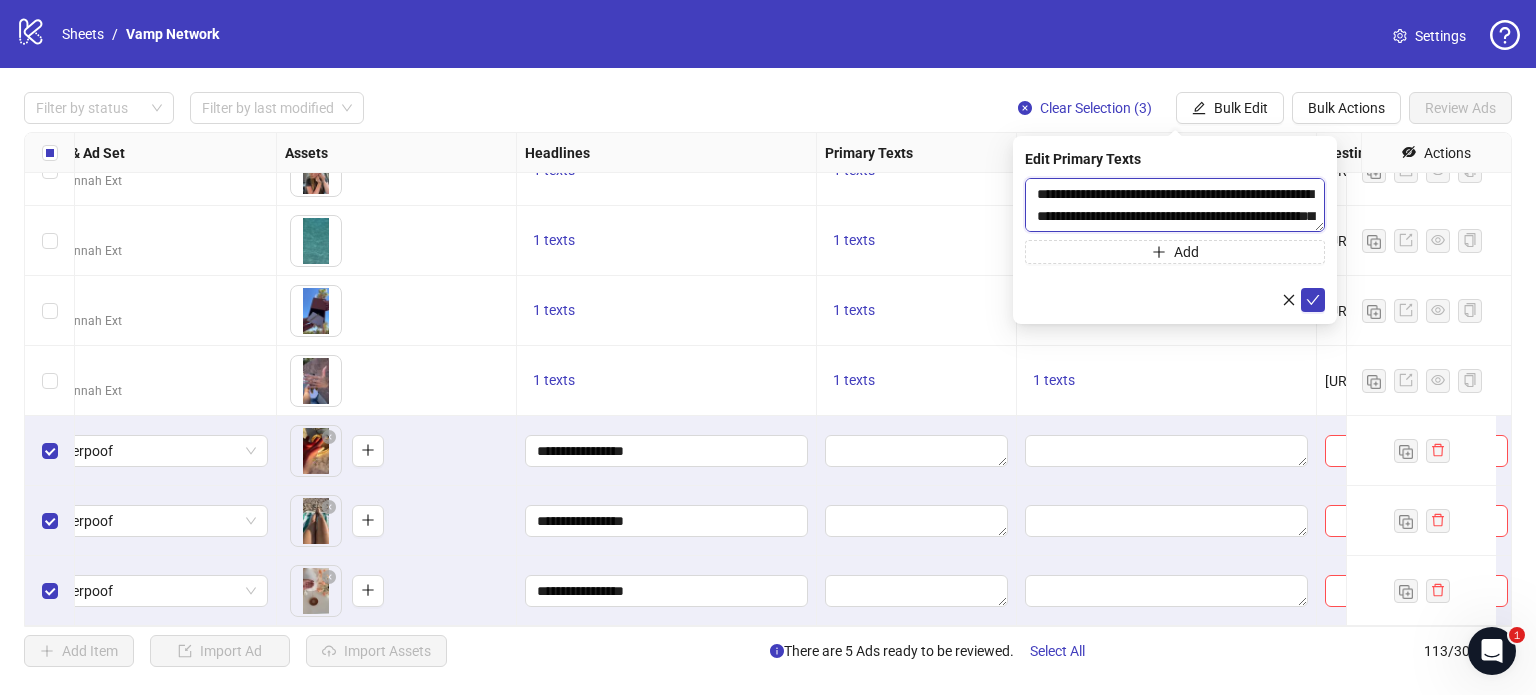 scroll, scrollTop: 81, scrollLeft: 0, axis: vertical 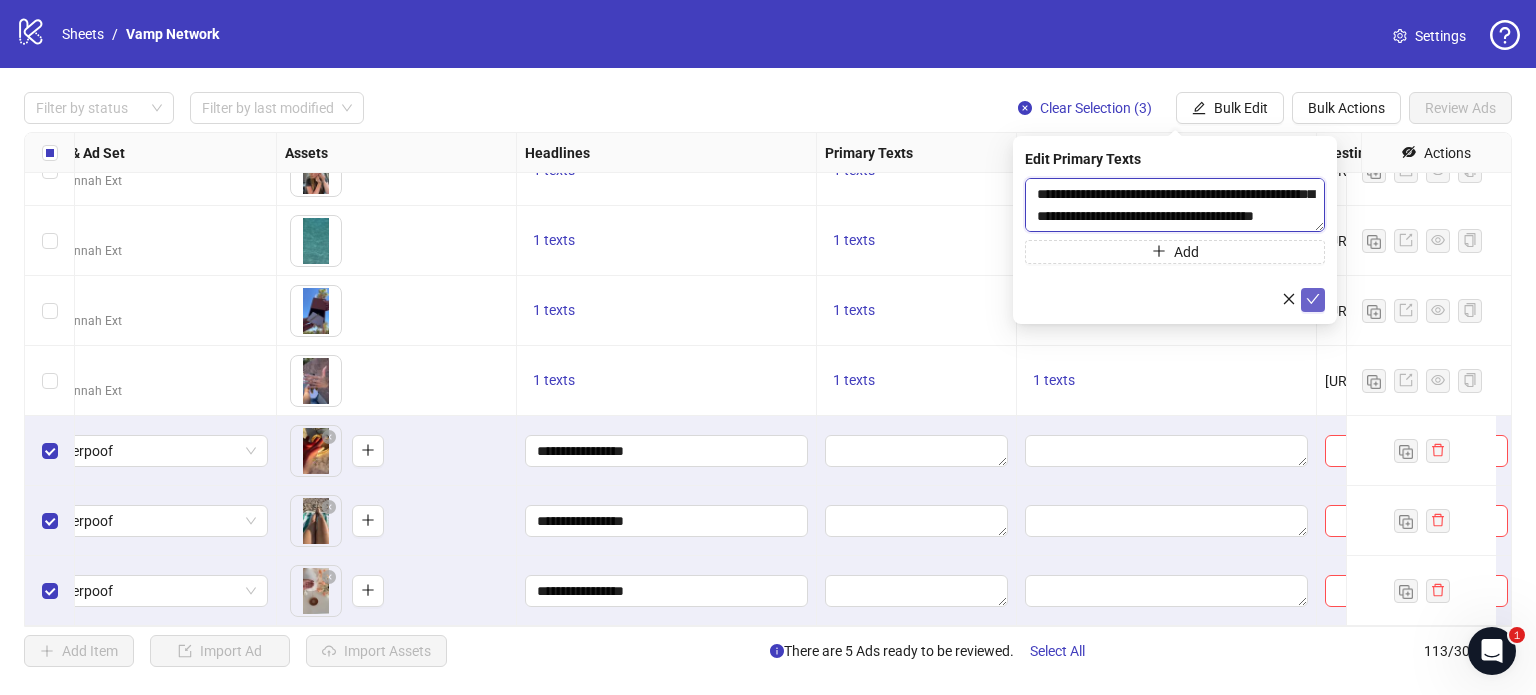type on "**********" 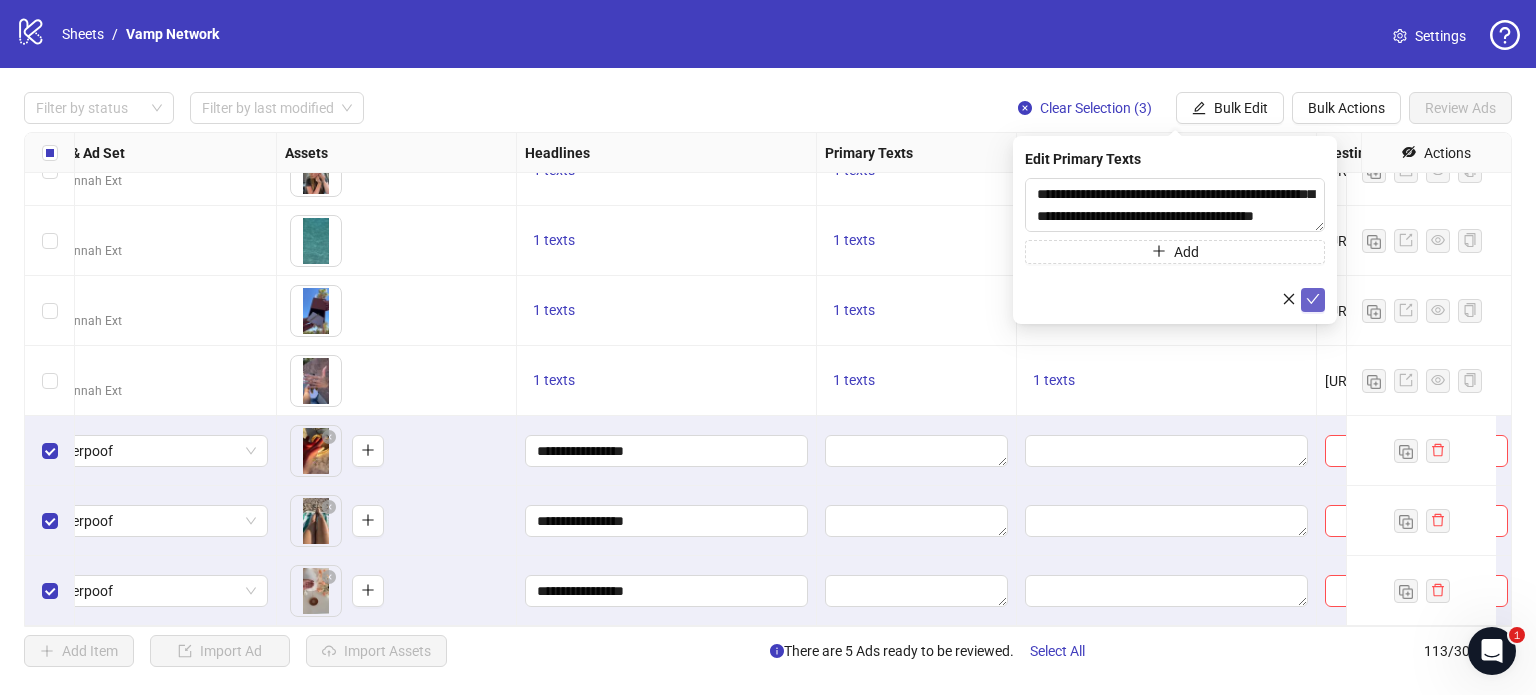 click 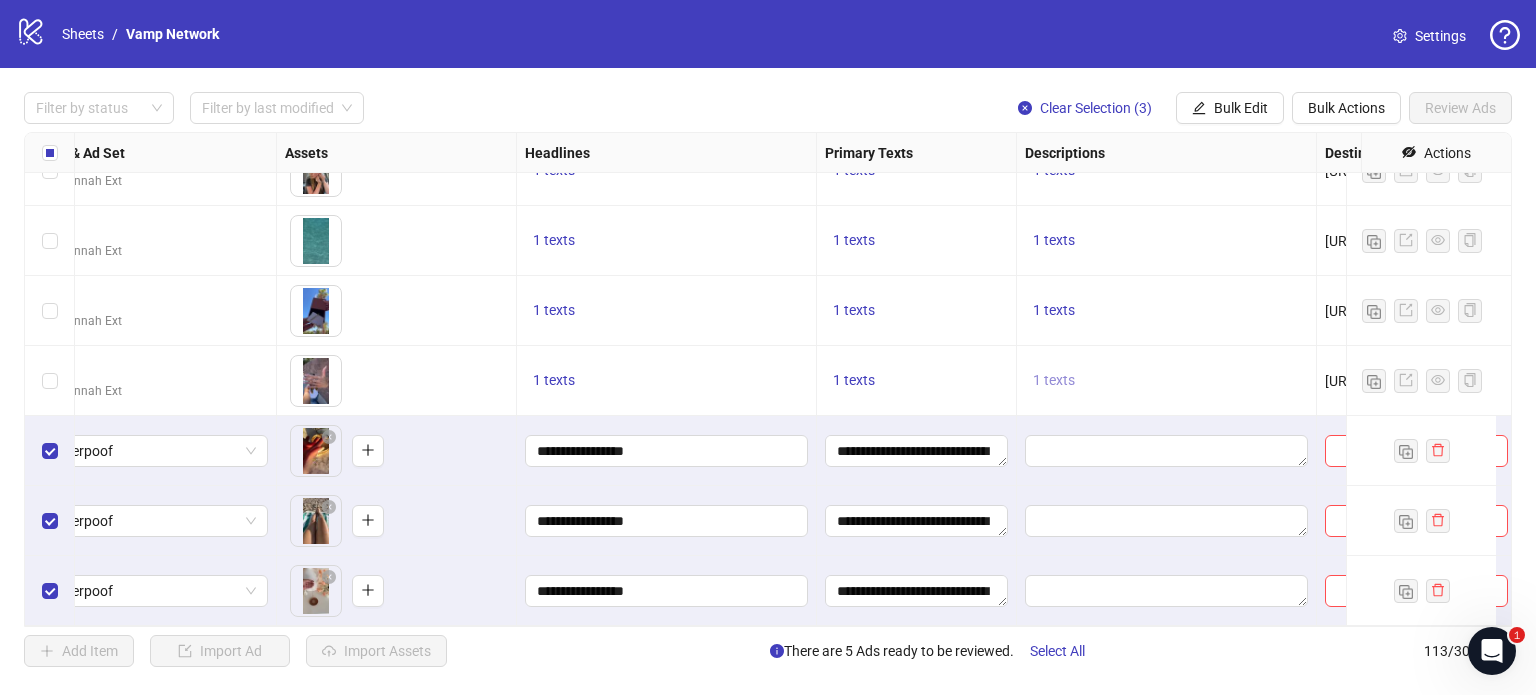click on "1 texts" at bounding box center [1054, 380] 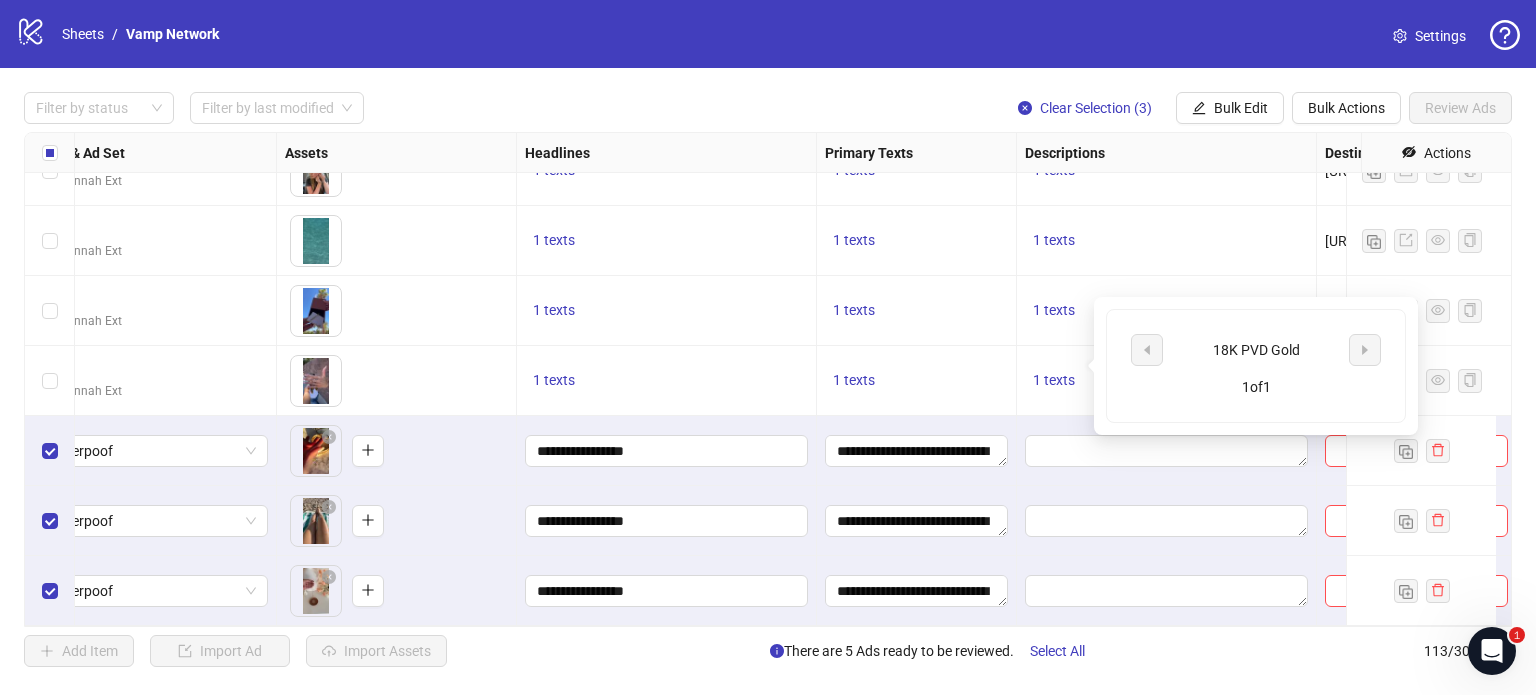 click on "18K PVD Gold" at bounding box center [1256, 350] 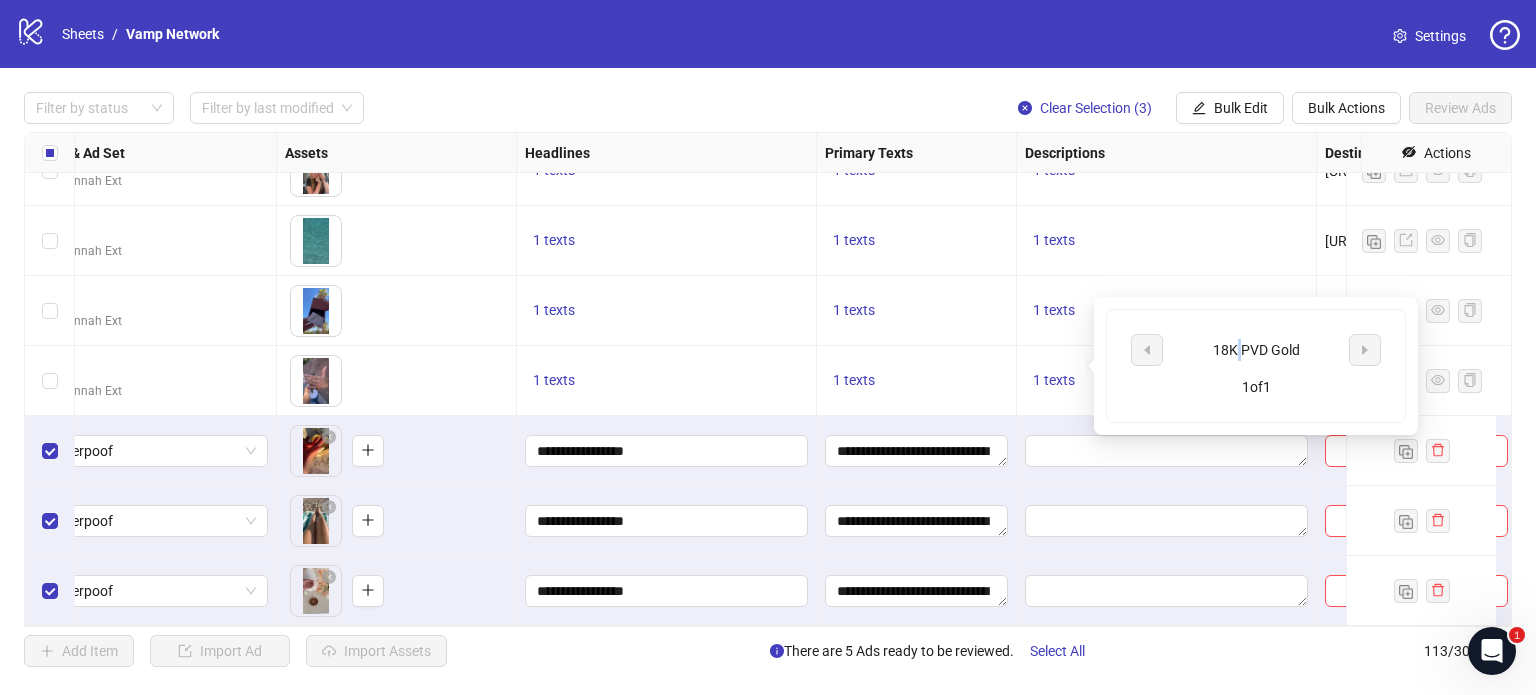 click on "18K PVD Gold" at bounding box center [1256, 350] 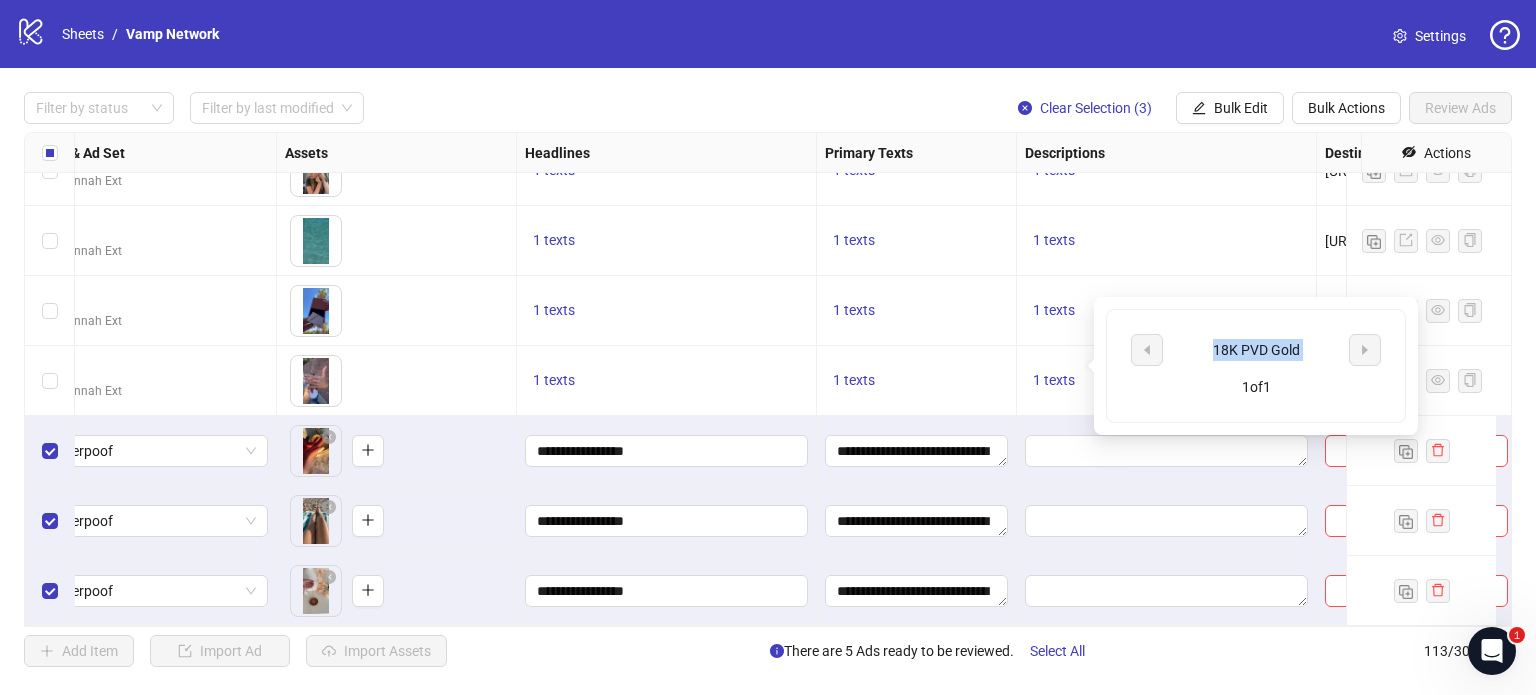 click on "18K PVD Gold" at bounding box center [1256, 350] 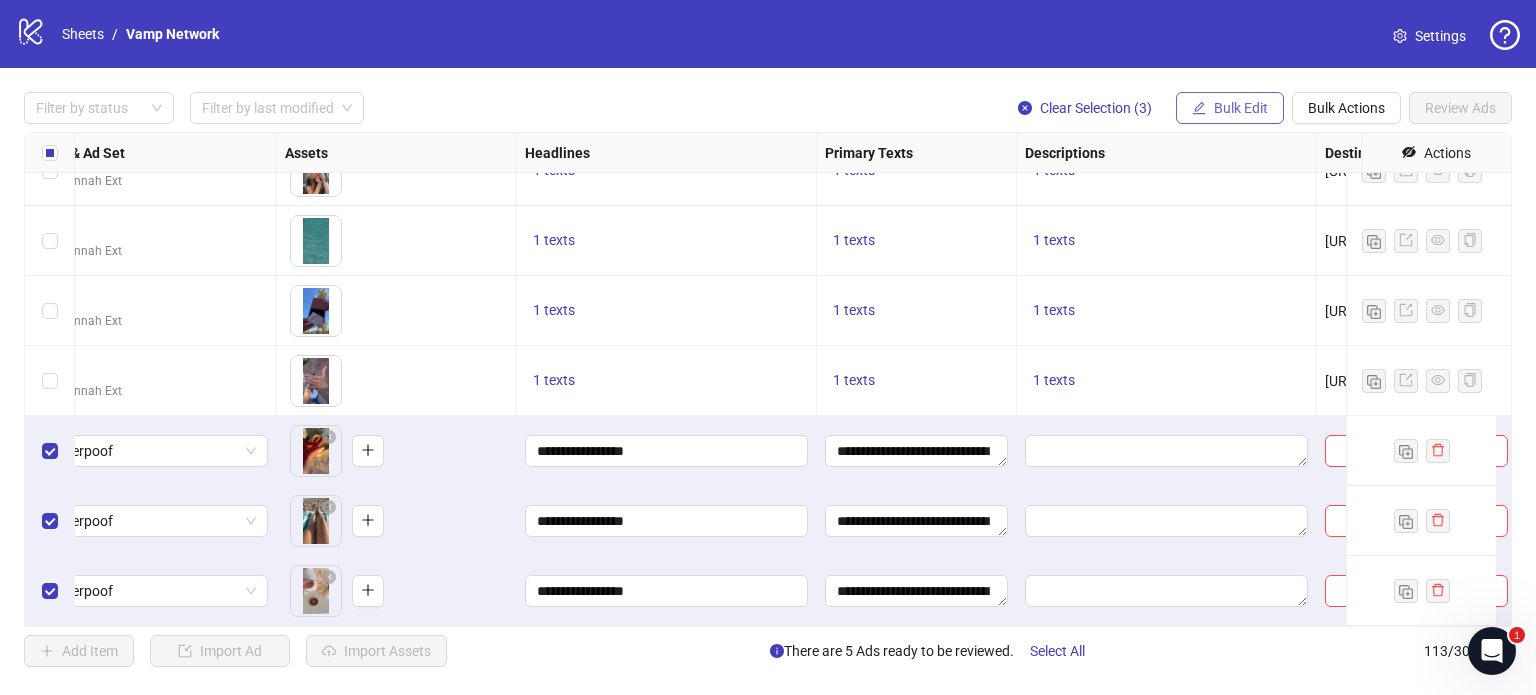 click on "Bulk Edit" at bounding box center (1241, 108) 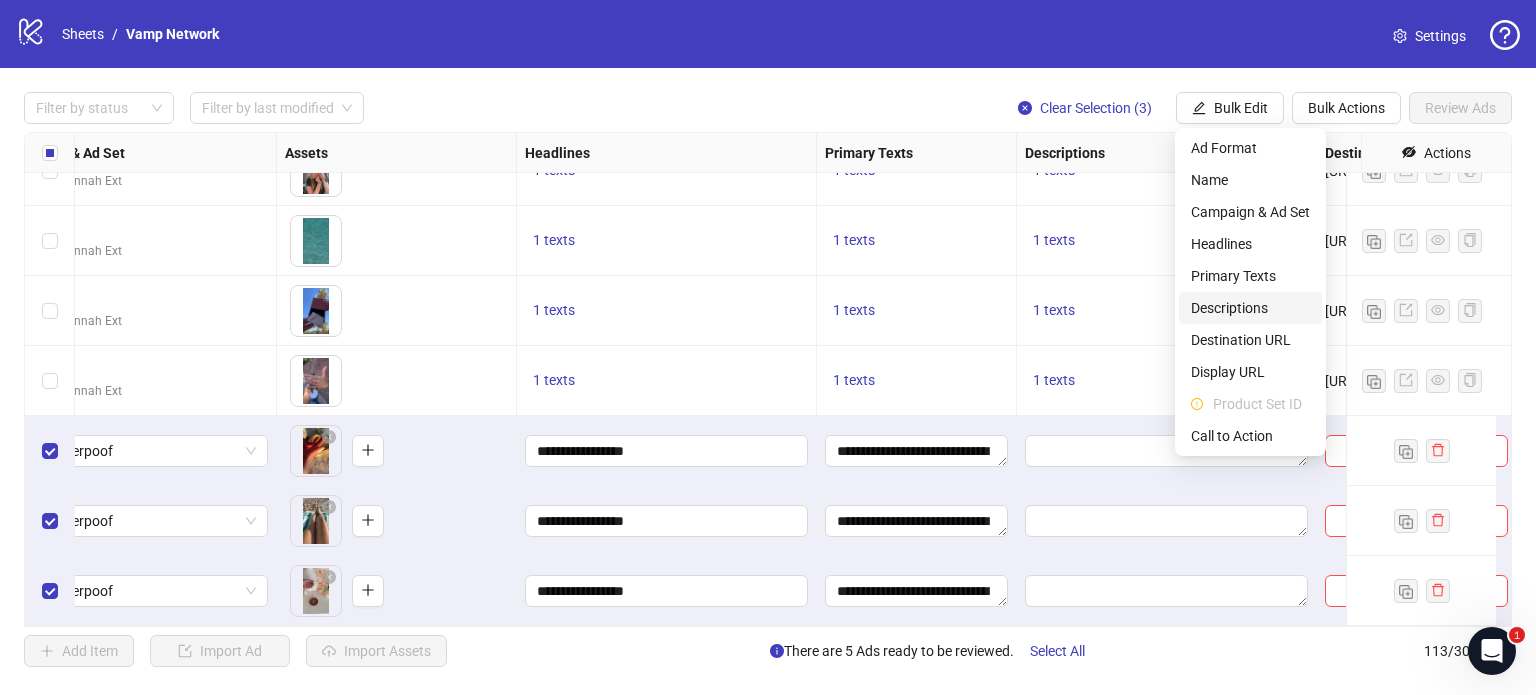 click on "Descriptions" at bounding box center [1250, 308] 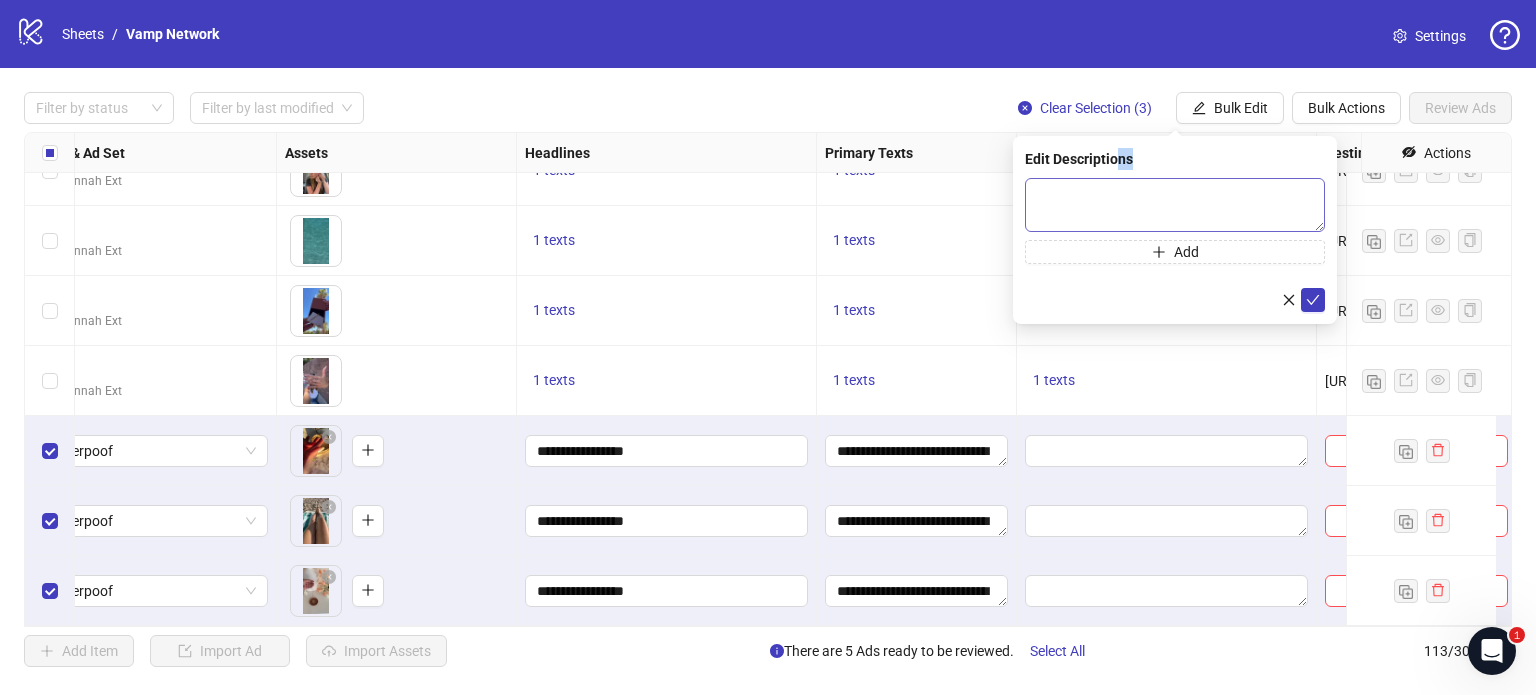 drag, startPoint x: 1119, startPoint y: 165, endPoint x: 1087, endPoint y: 187, distance: 38.832977 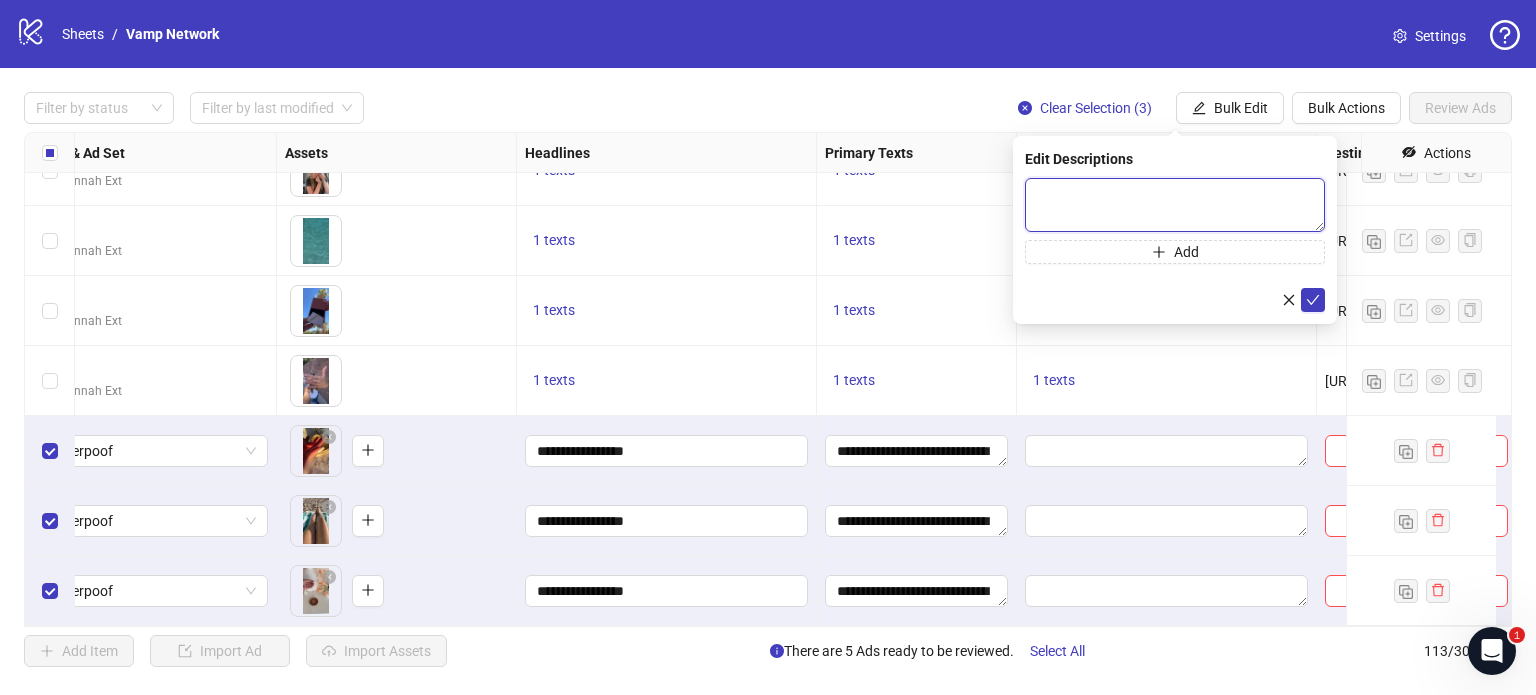 click at bounding box center (1175, 205) 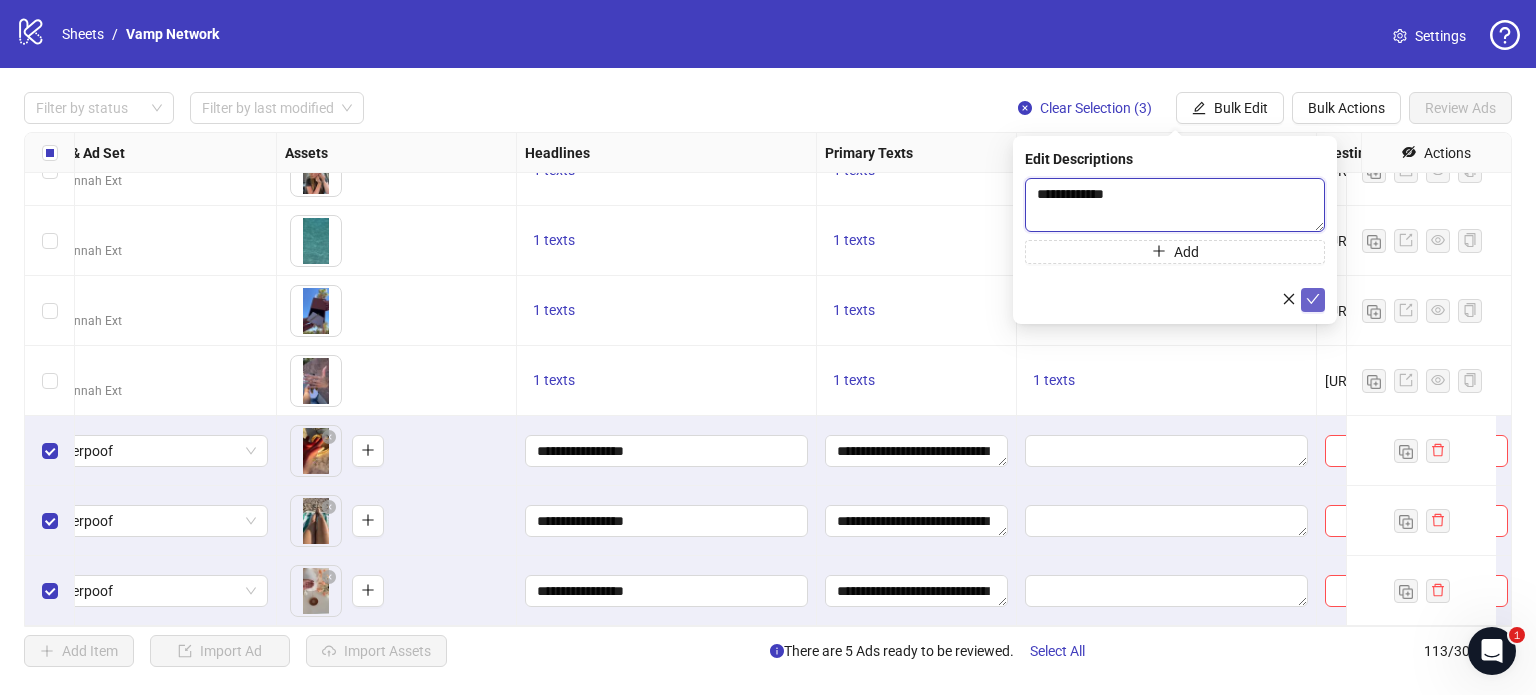 type on "**********" 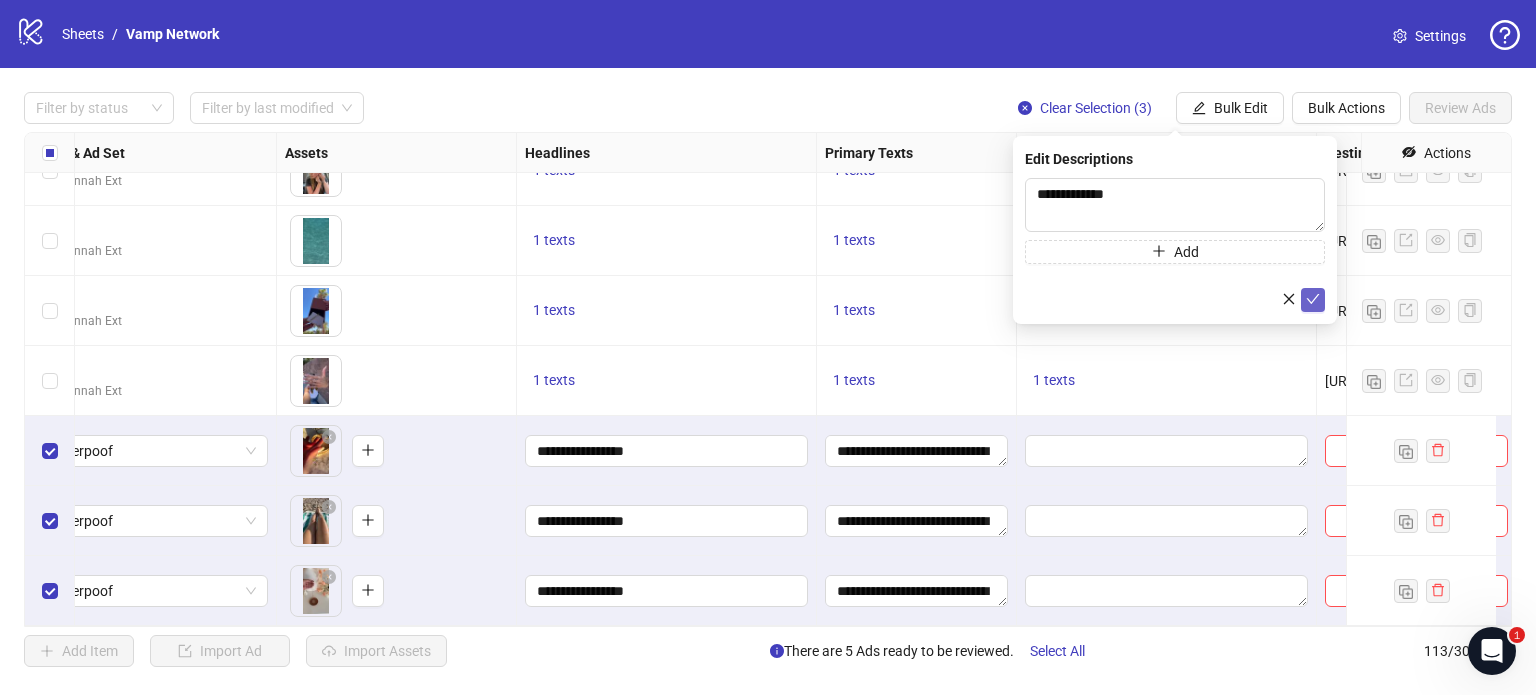click at bounding box center (1313, 300) 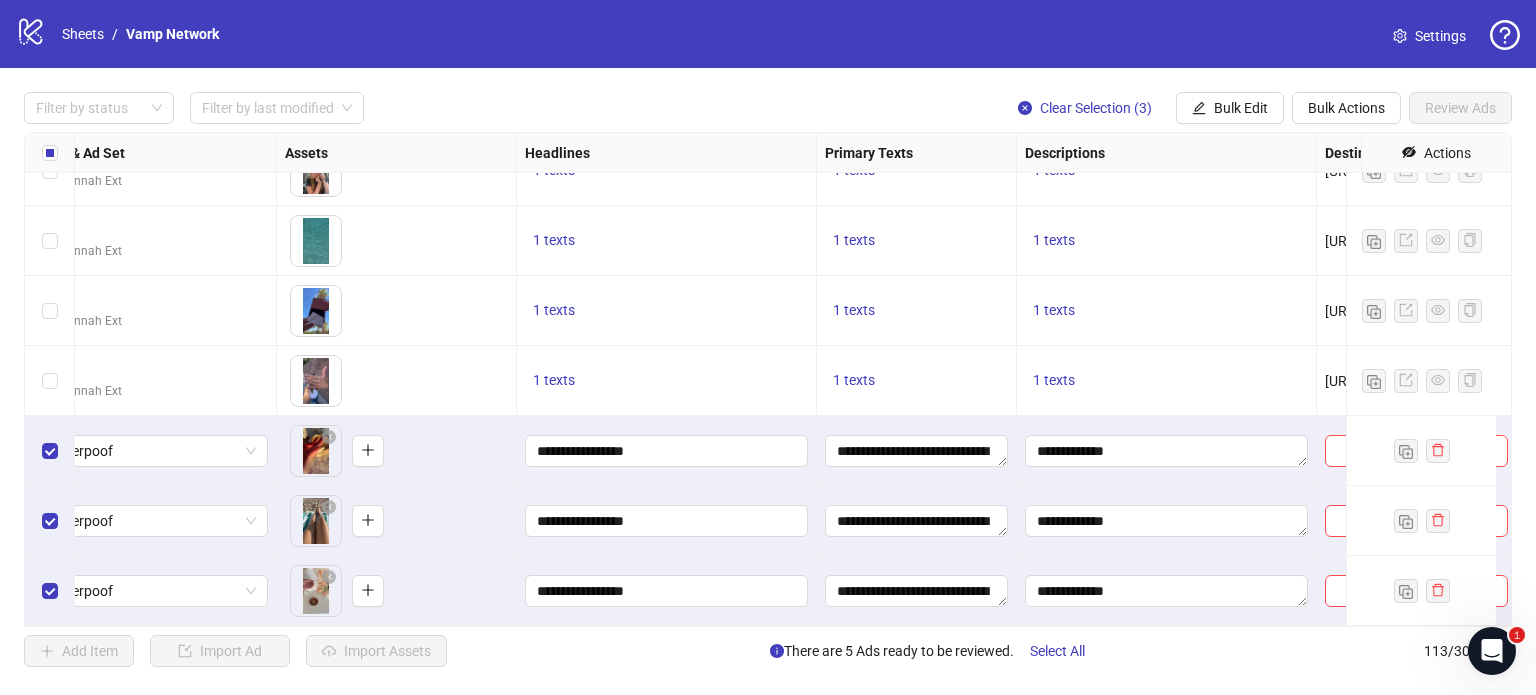 scroll, scrollTop: 7472, scrollLeft: 984, axis: both 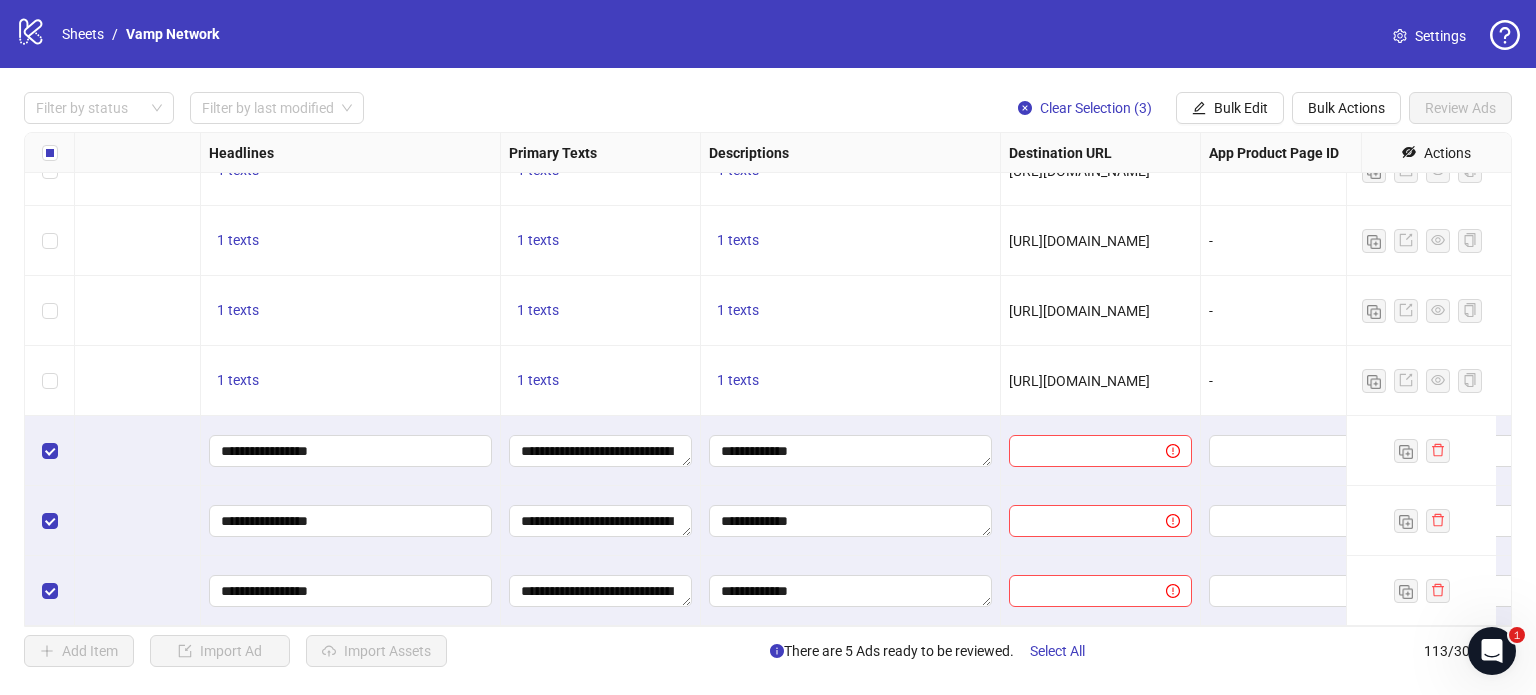 click on "https://louisecarter-official.com/collections/7-for-85-waterproof-bundle?fbclid=fbclid" at bounding box center [1079, 381] 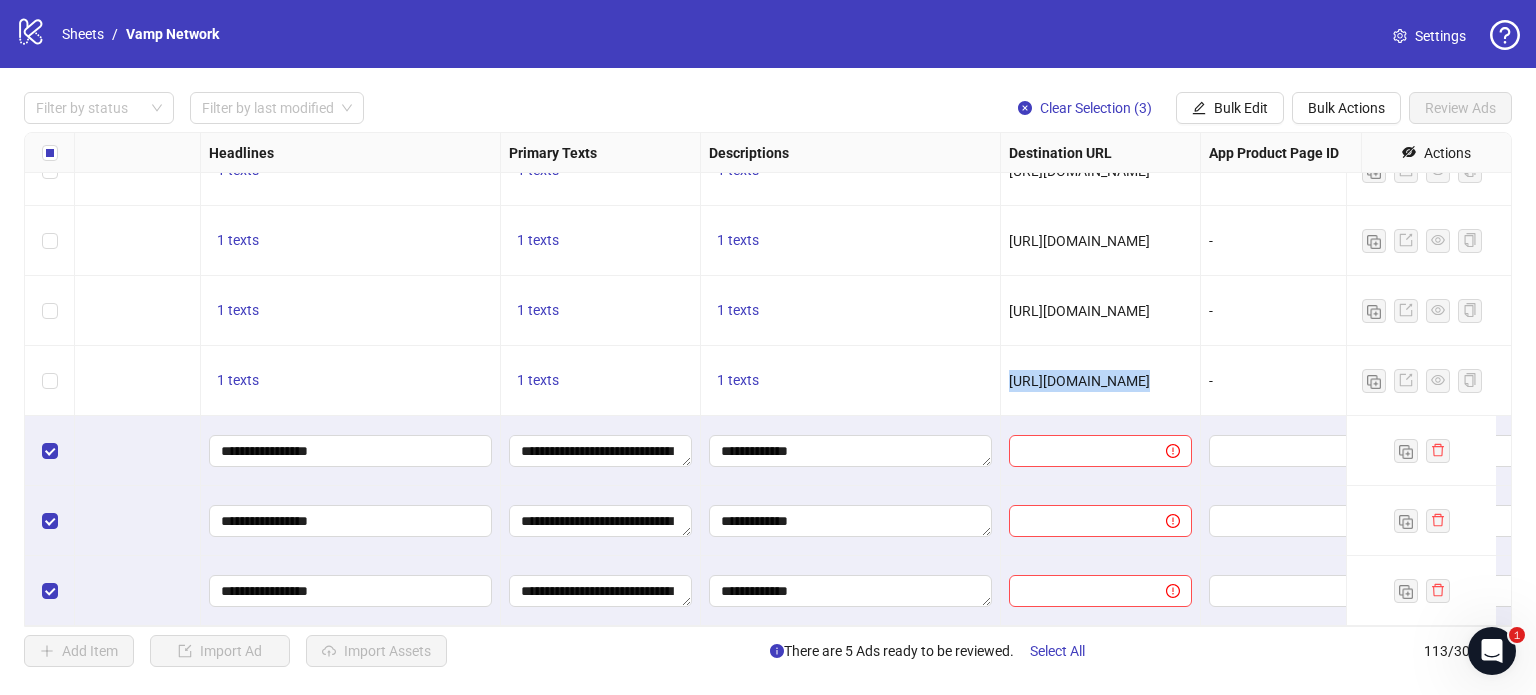 click on "https://louisecarter-official.com/collections/7-for-85-waterproof-bundle?fbclid=fbclid" at bounding box center [1079, 381] 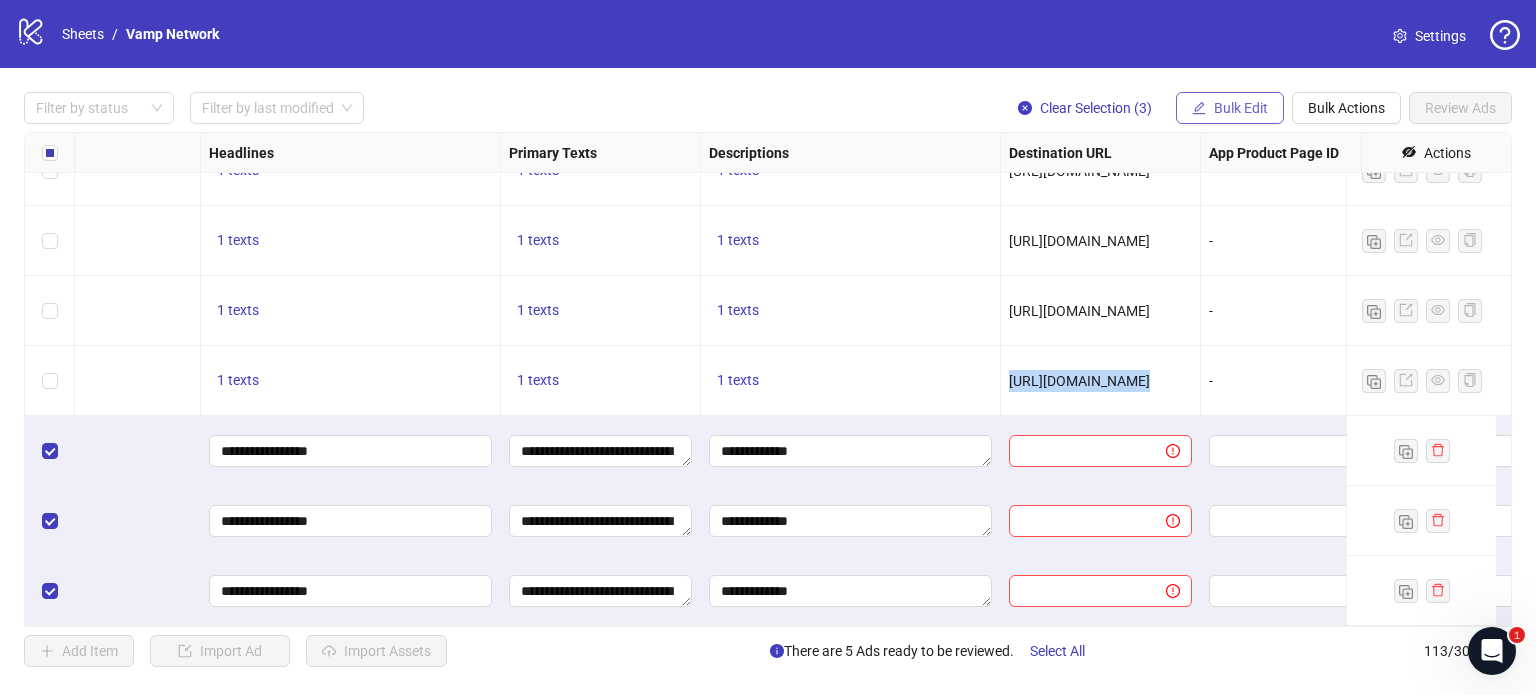 click on "Bulk Edit" at bounding box center [1230, 108] 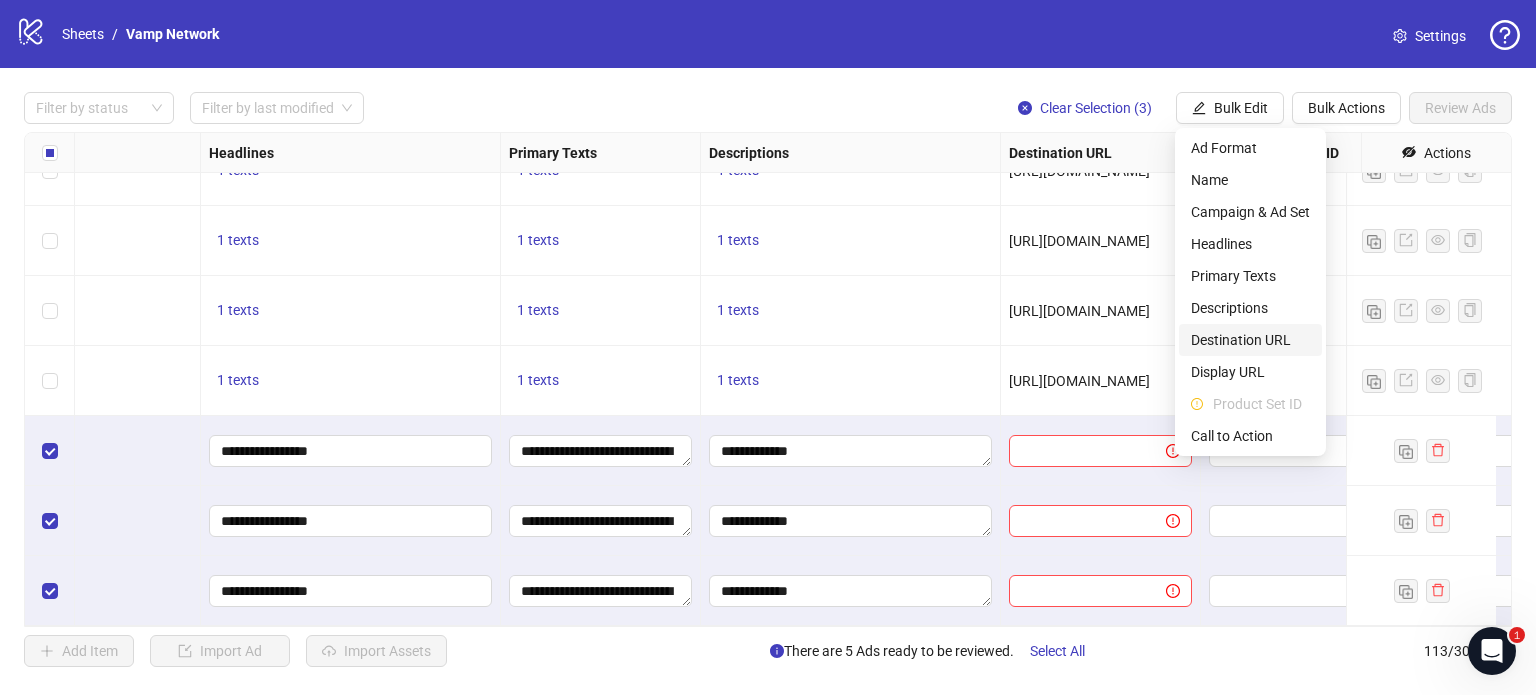 click on "Destination URL" at bounding box center [1250, 340] 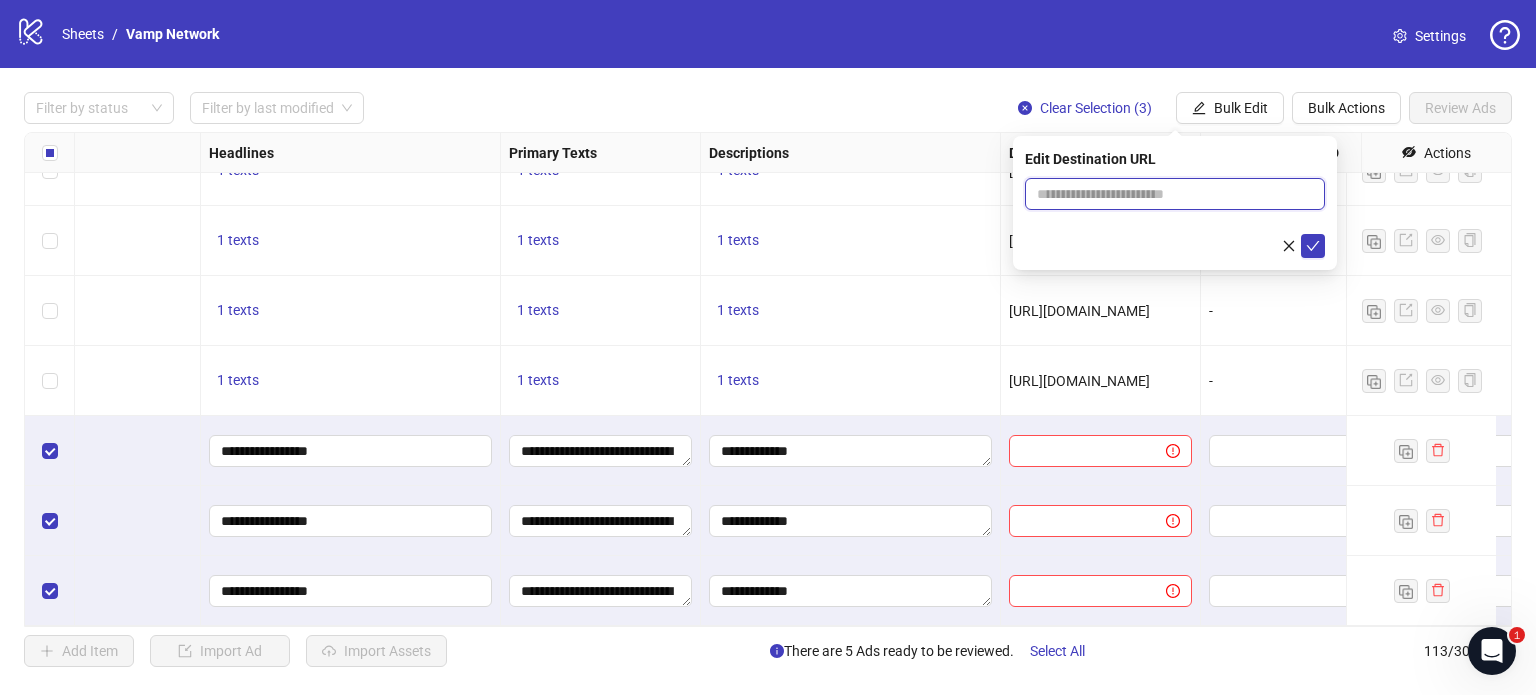 click at bounding box center (1167, 194) 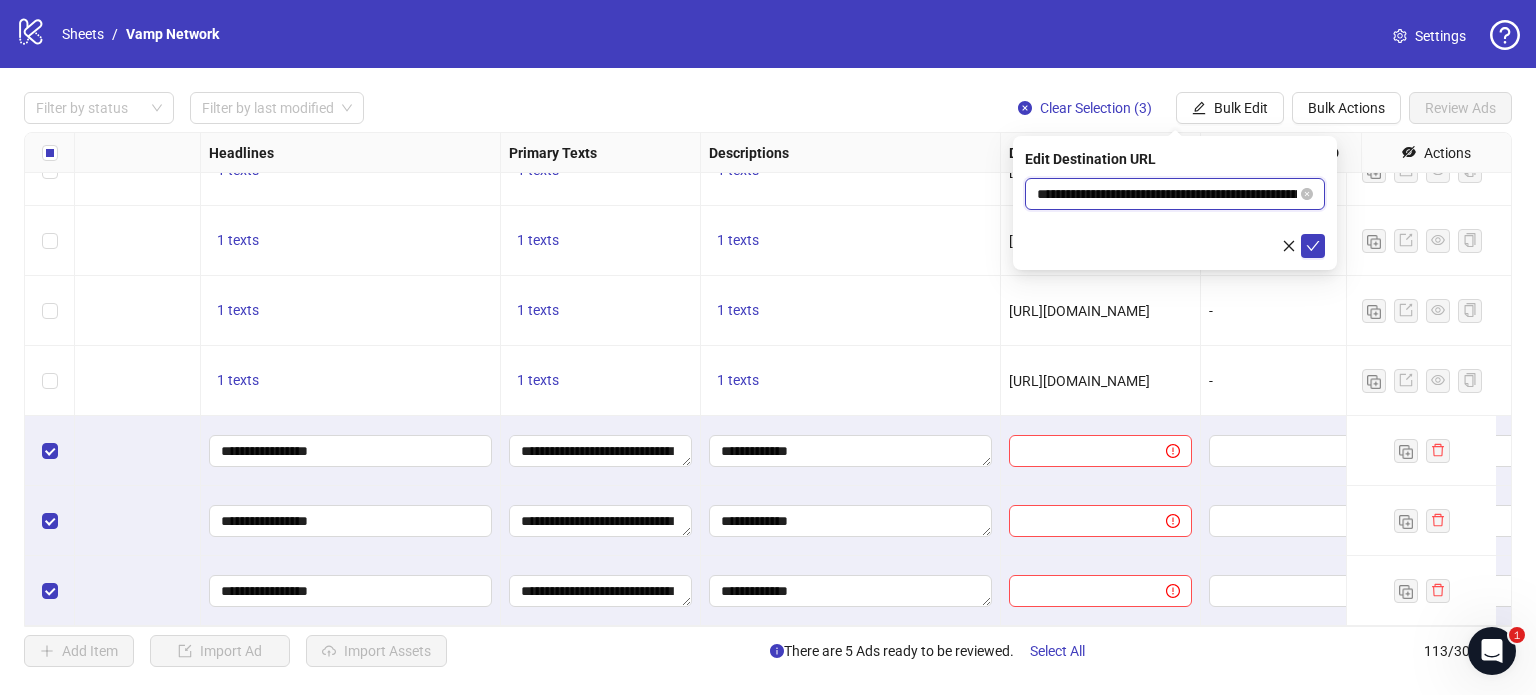 scroll, scrollTop: 0, scrollLeft: 265, axis: horizontal 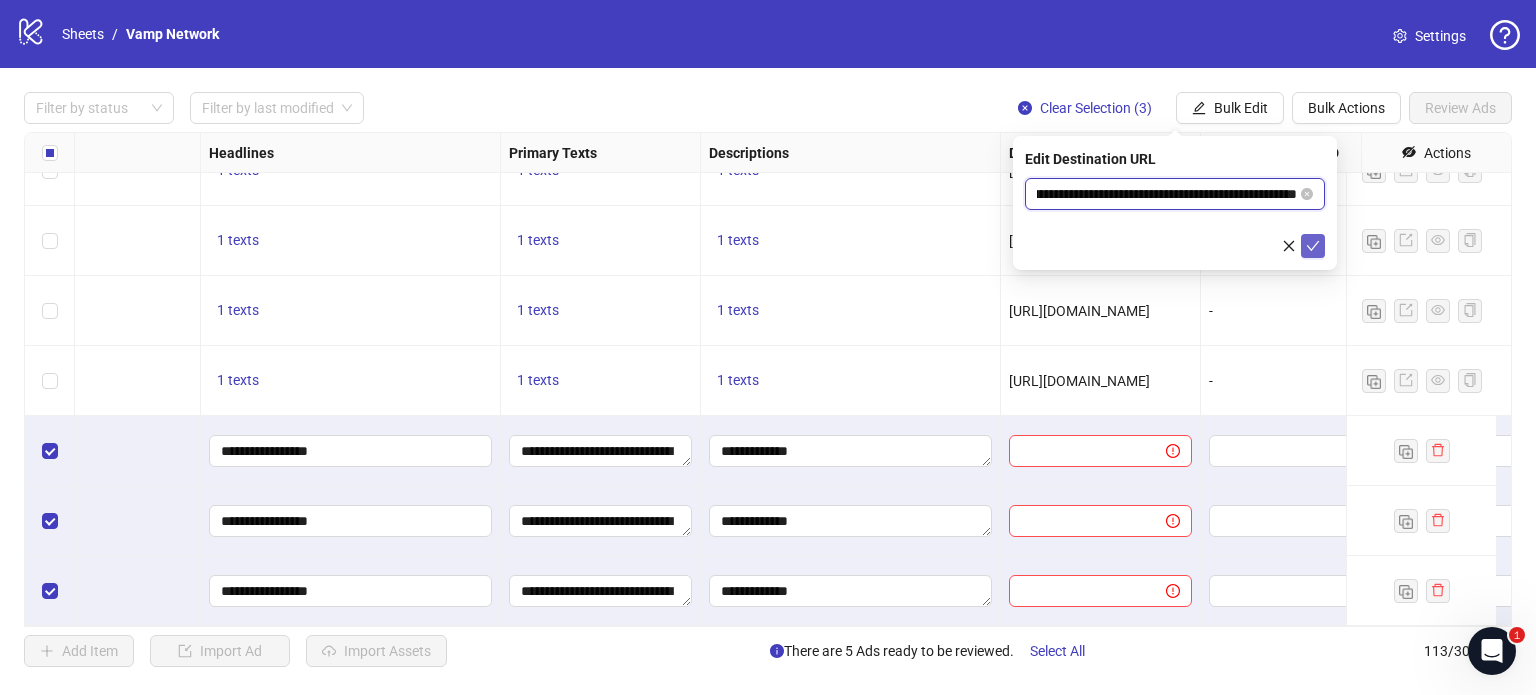 type on "**********" 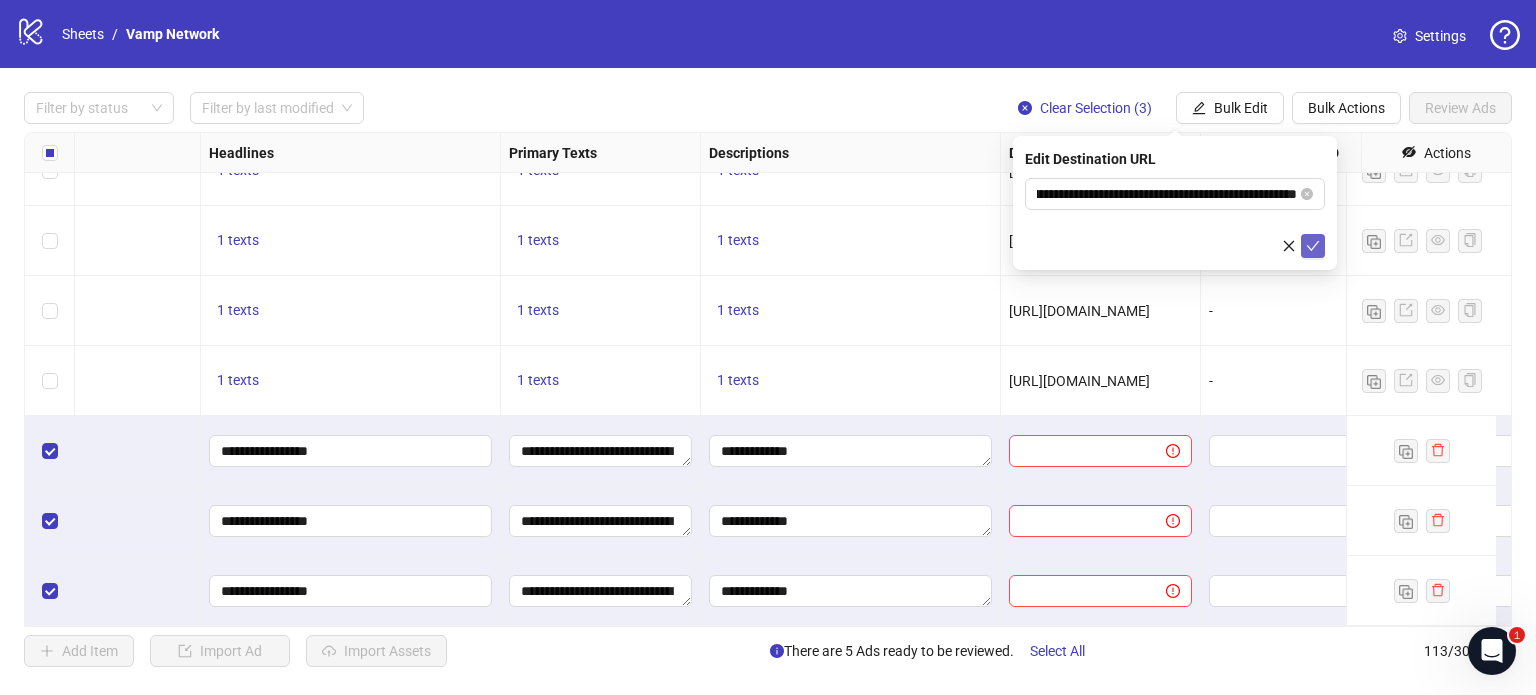 scroll, scrollTop: 0, scrollLeft: 0, axis: both 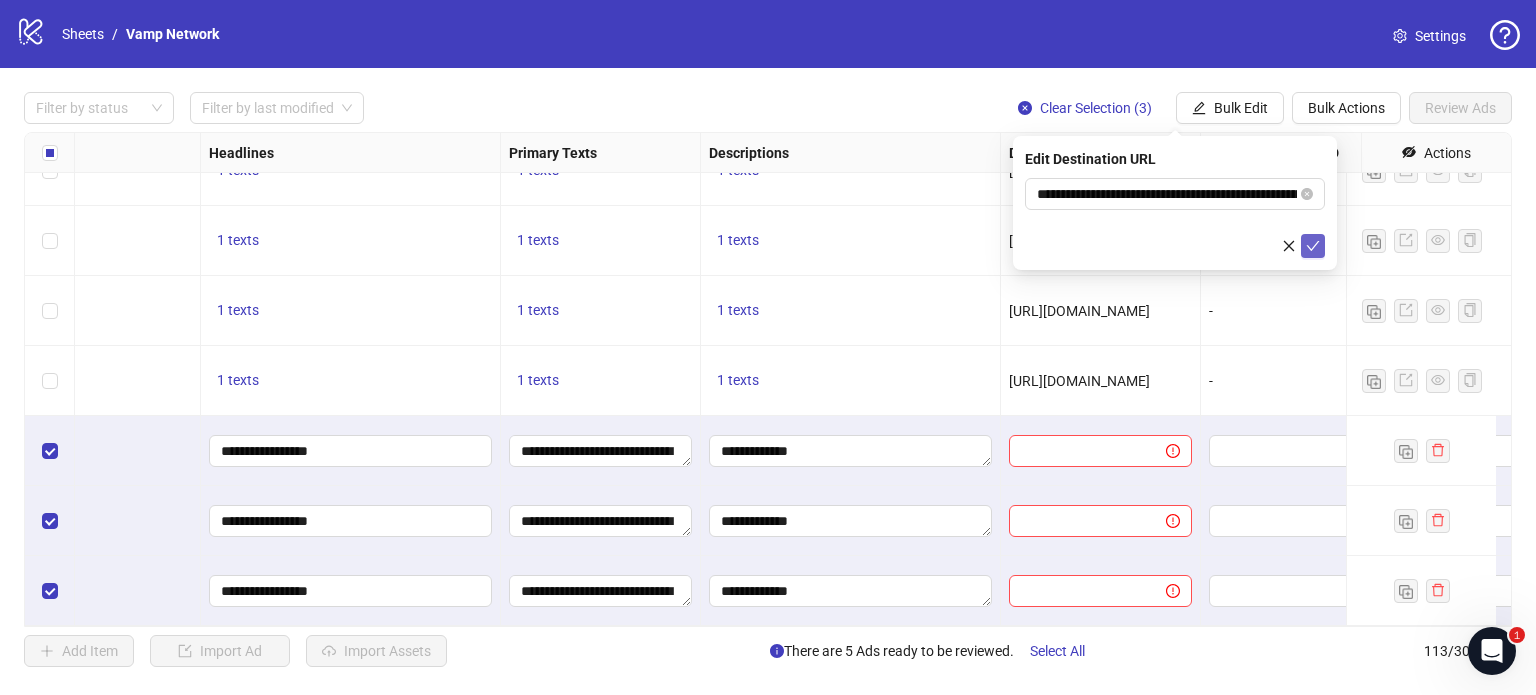 click at bounding box center [1313, 246] 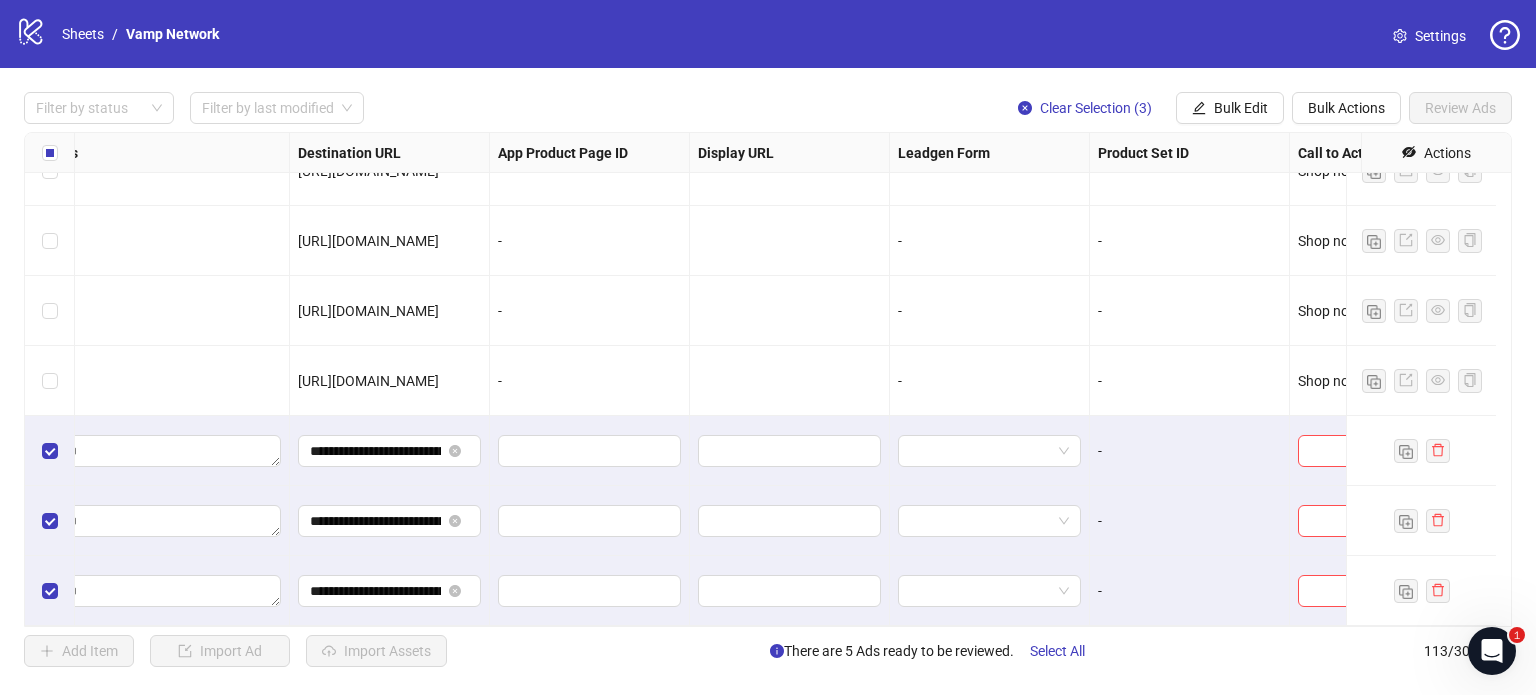 scroll, scrollTop: 7472, scrollLeft: 1799, axis: both 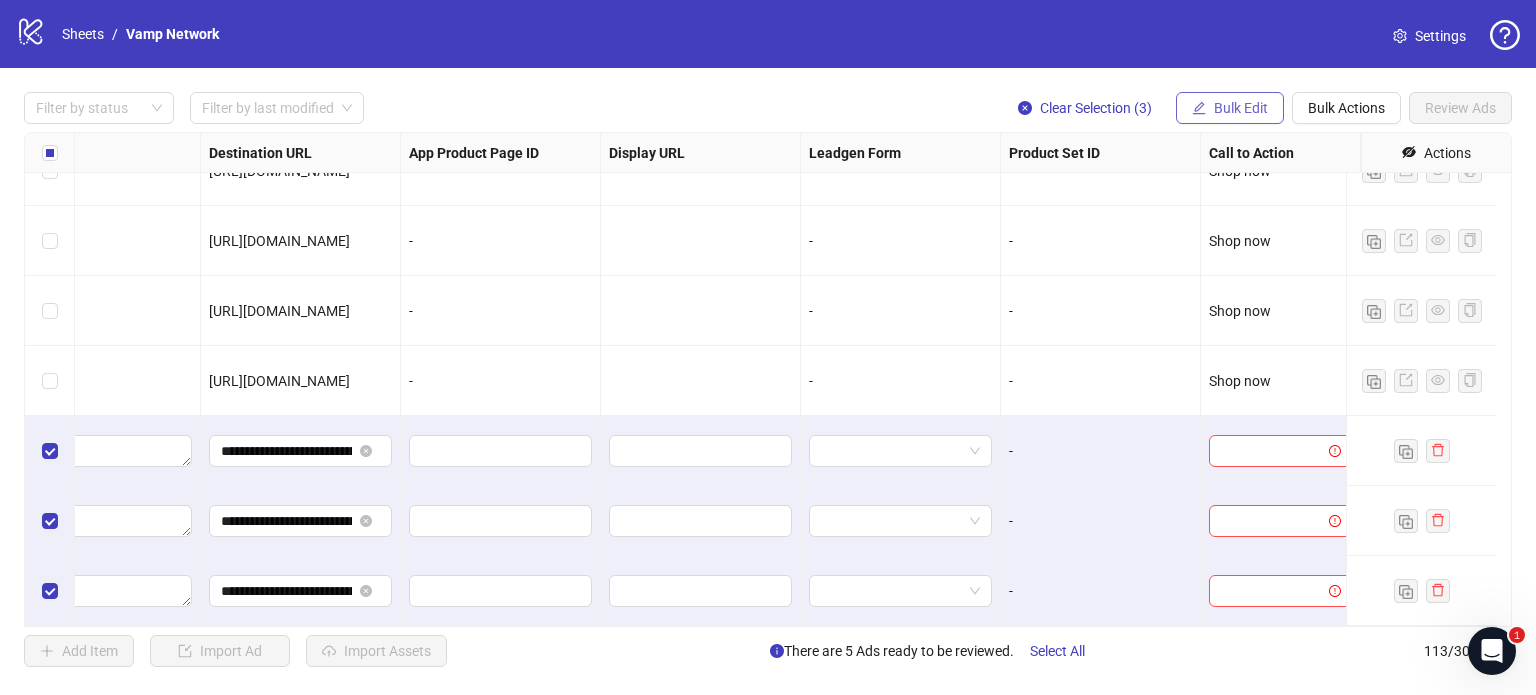 click on "Bulk Edit" at bounding box center [1241, 108] 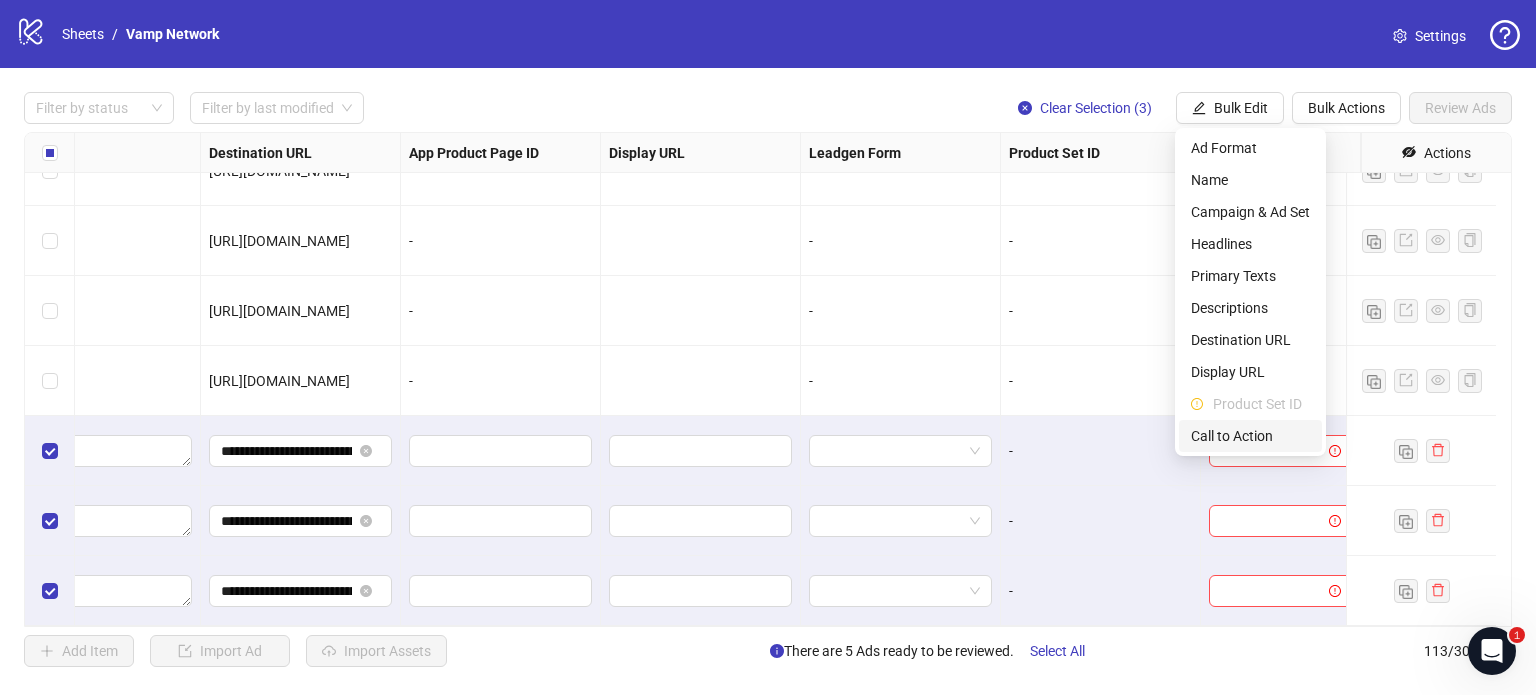 click on "Call to Action" at bounding box center [1250, 436] 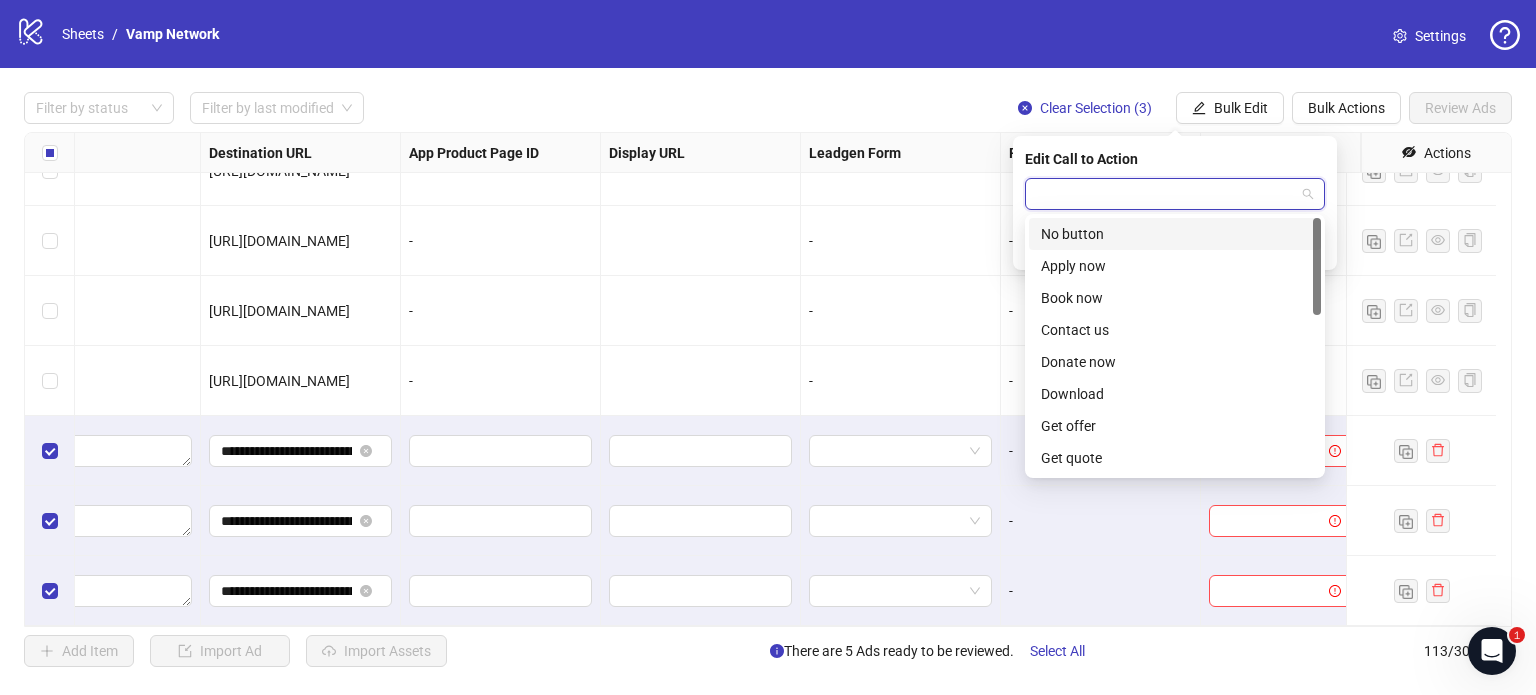 click at bounding box center [1166, 194] 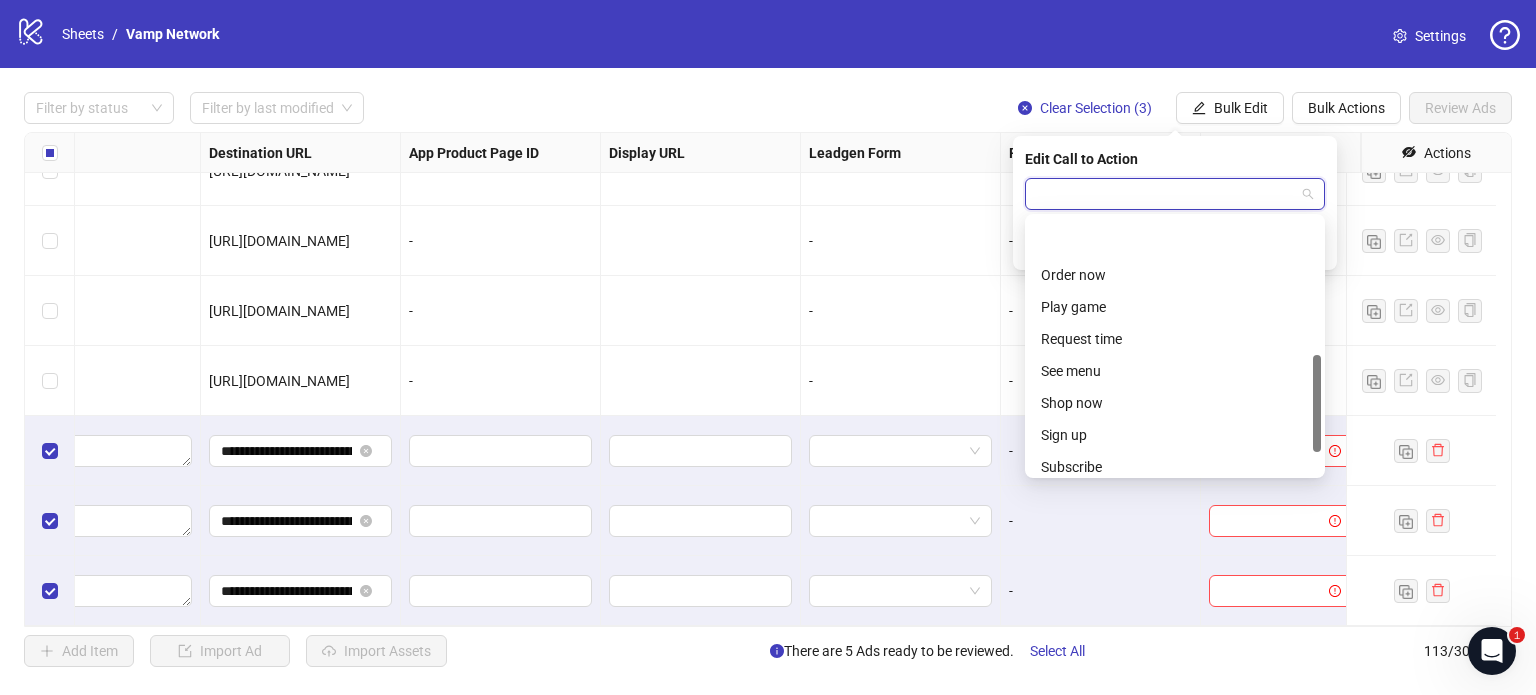 scroll, scrollTop: 416, scrollLeft: 0, axis: vertical 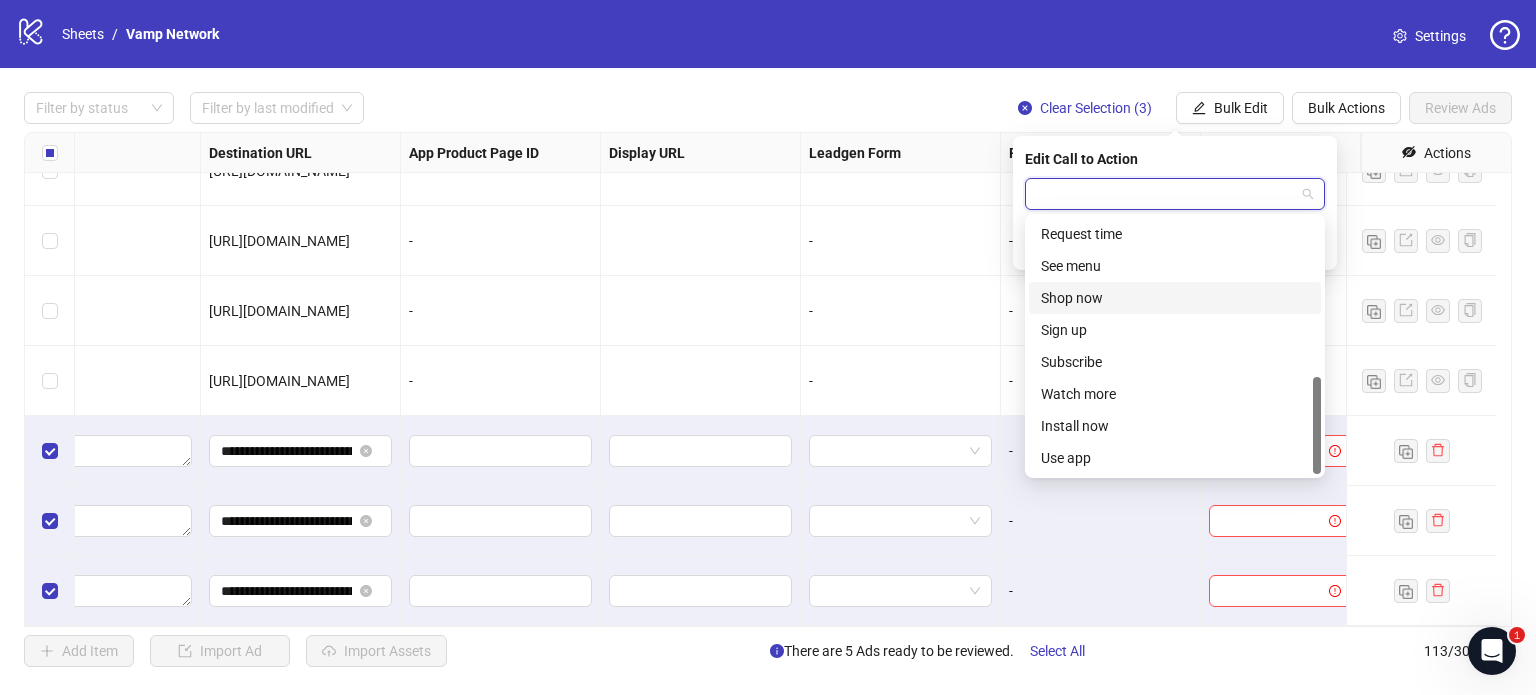 click on "Shop now" at bounding box center (1175, 298) 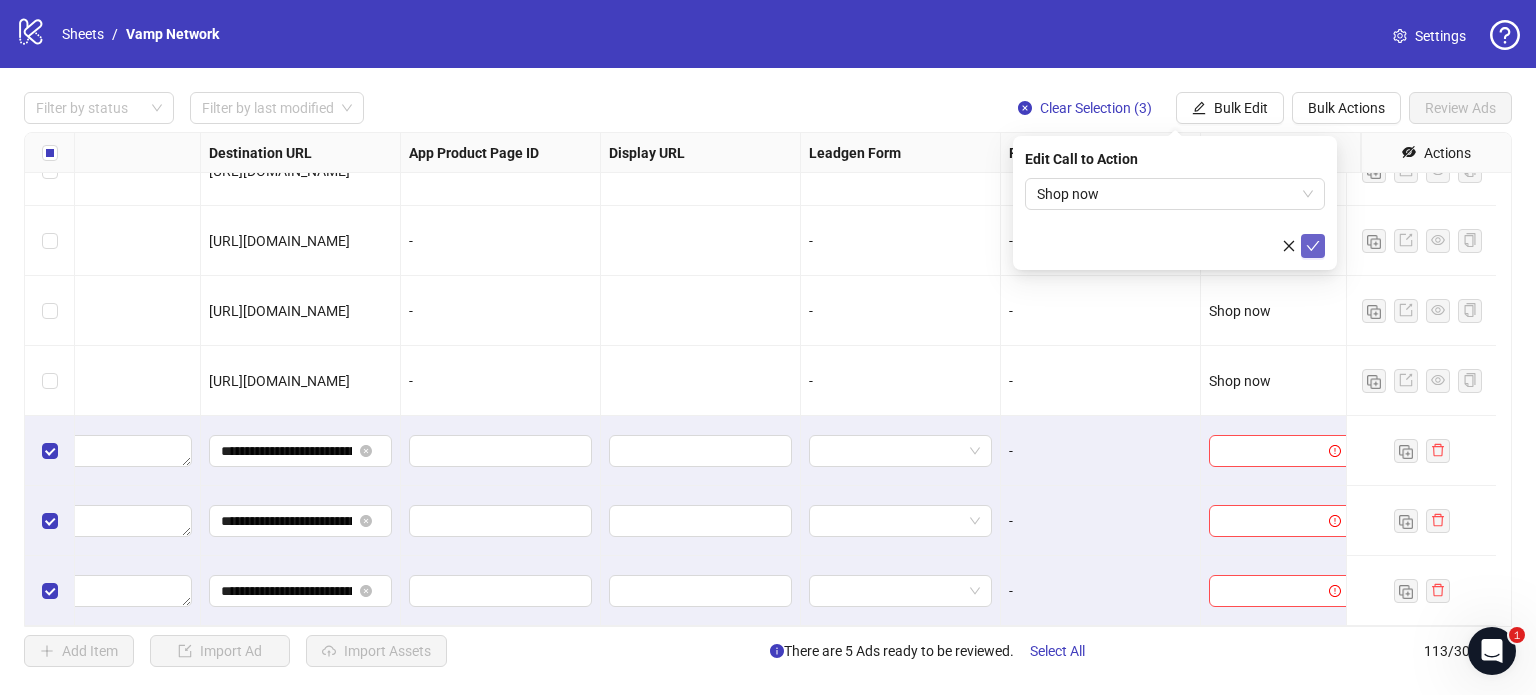 click 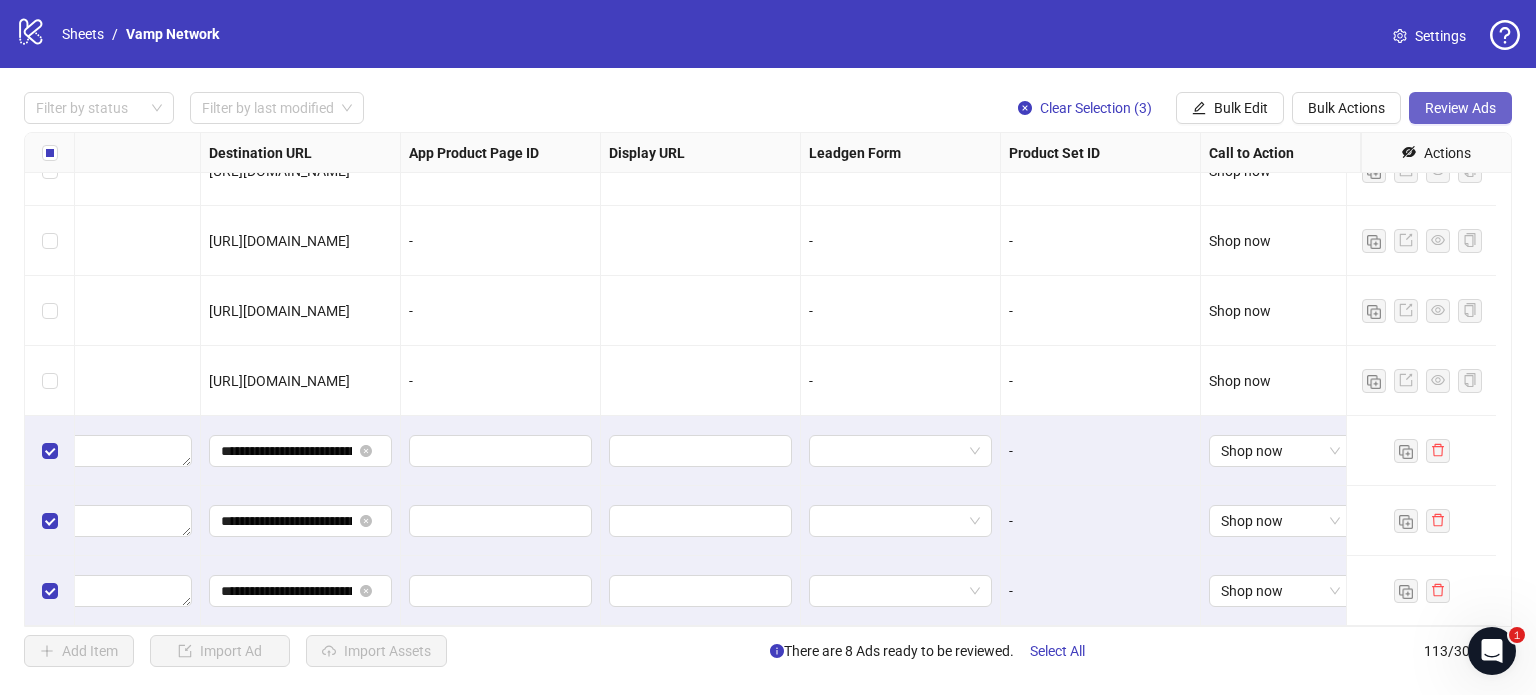 click on "Review Ads" at bounding box center (1460, 108) 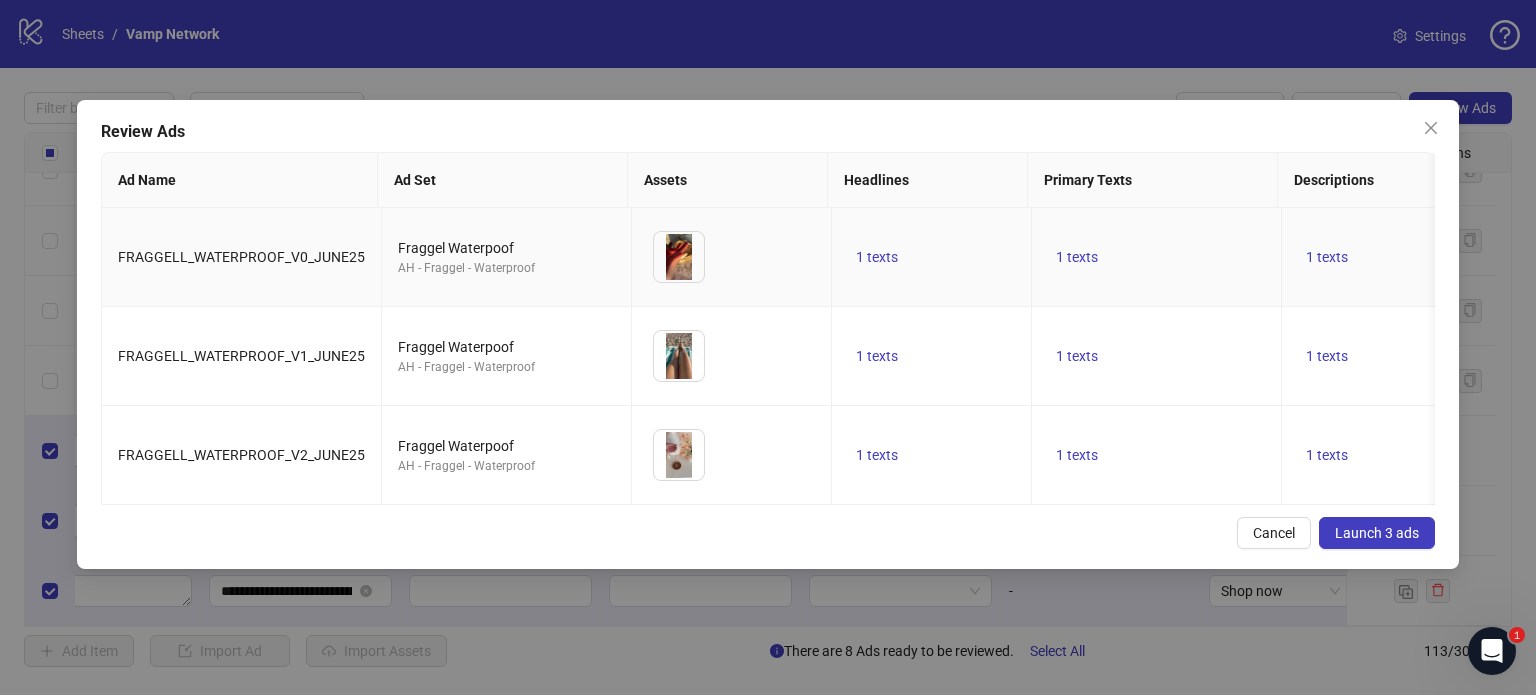 scroll, scrollTop: 1, scrollLeft: 0, axis: vertical 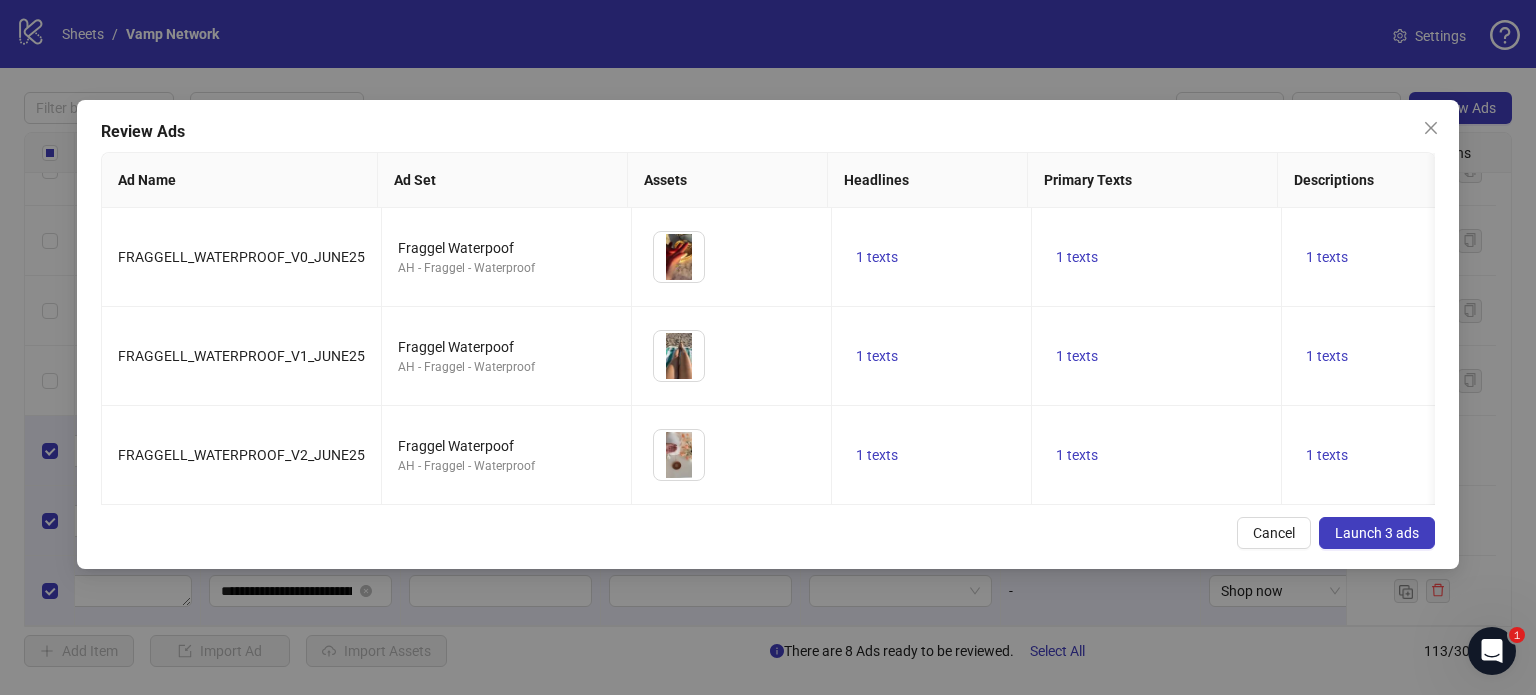 click on "Launch 3 ads" at bounding box center (1377, 533) 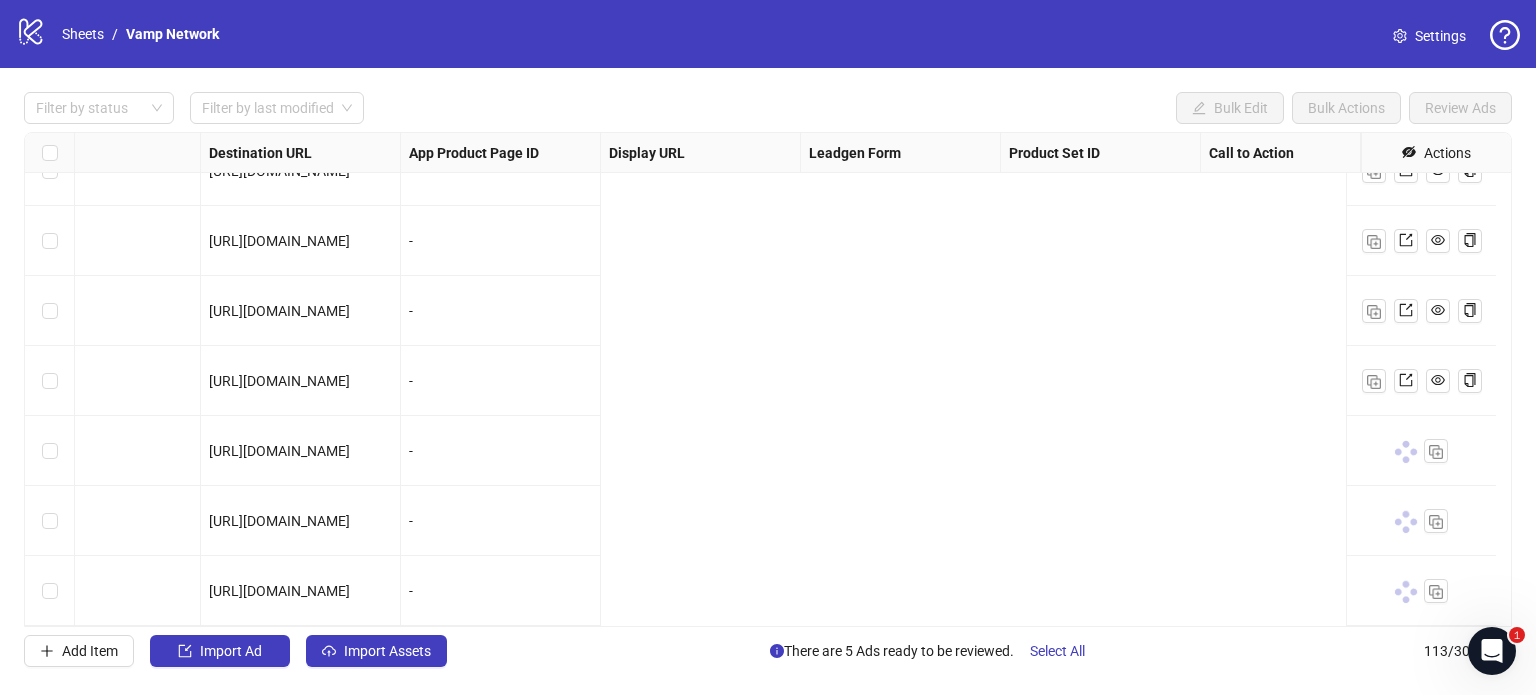 scroll, scrollTop: 7472, scrollLeft: 0, axis: vertical 